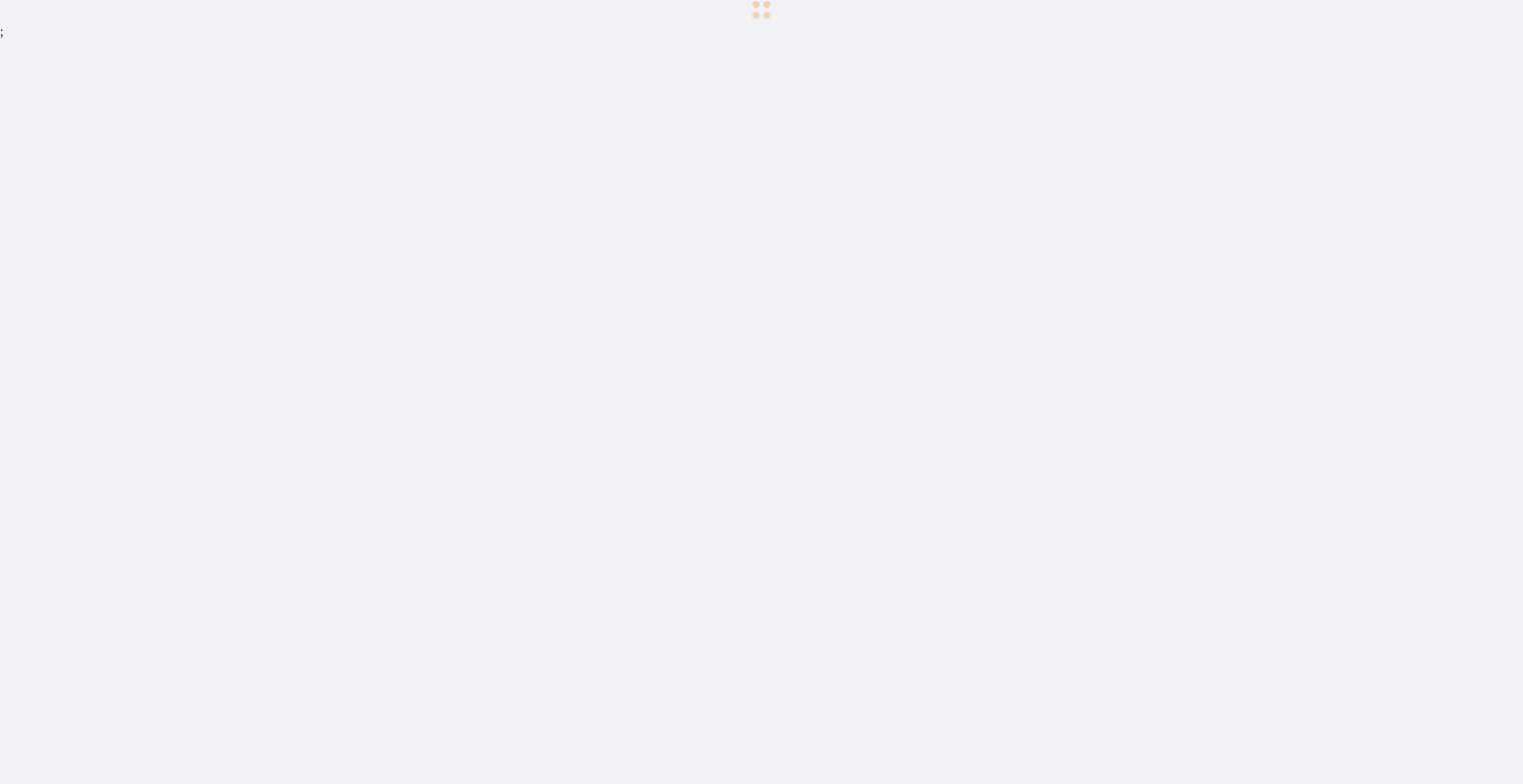scroll, scrollTop: 0, scrollLeft: 0, axis: both 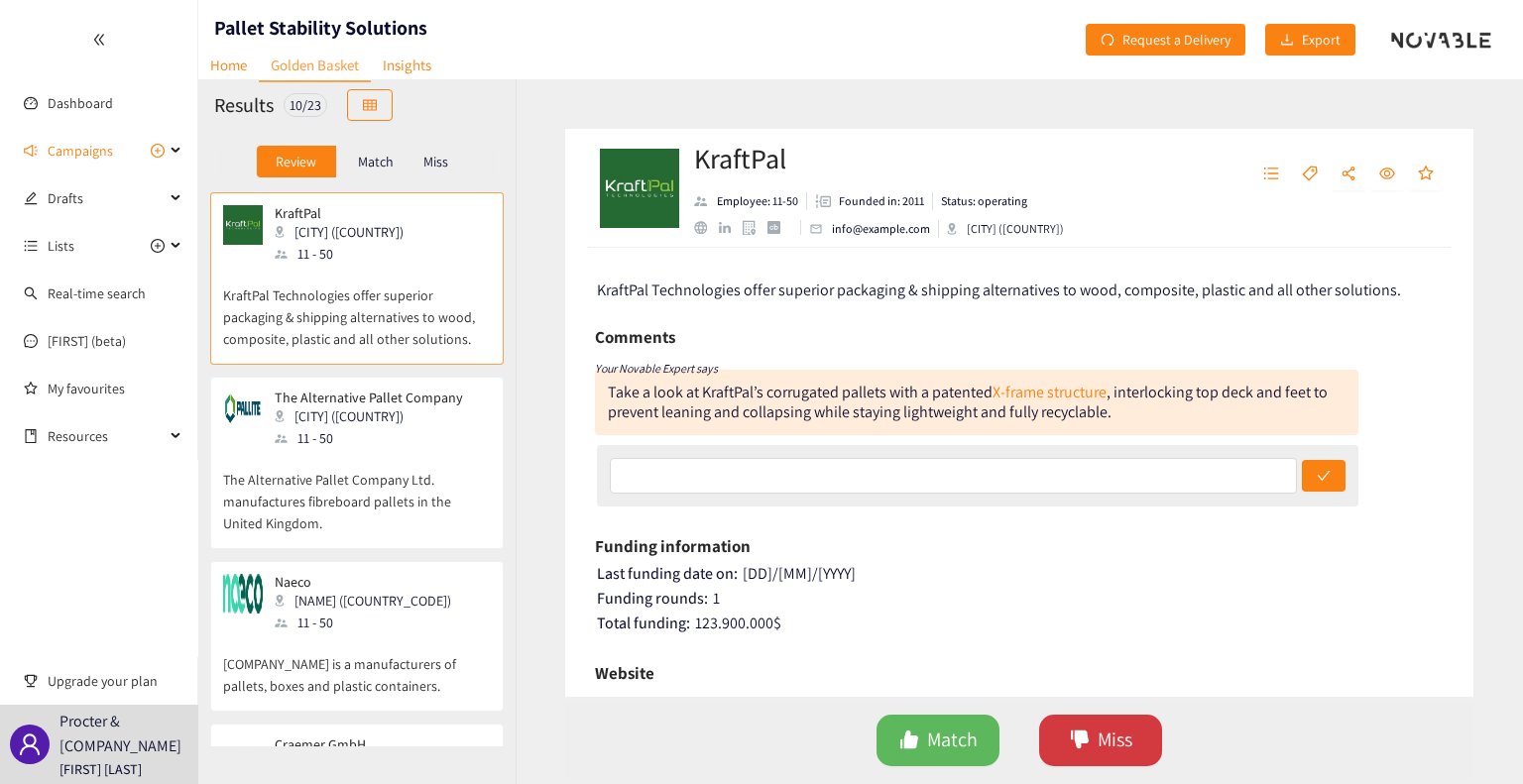click on "Miss" at bounding box center [1114, 739] 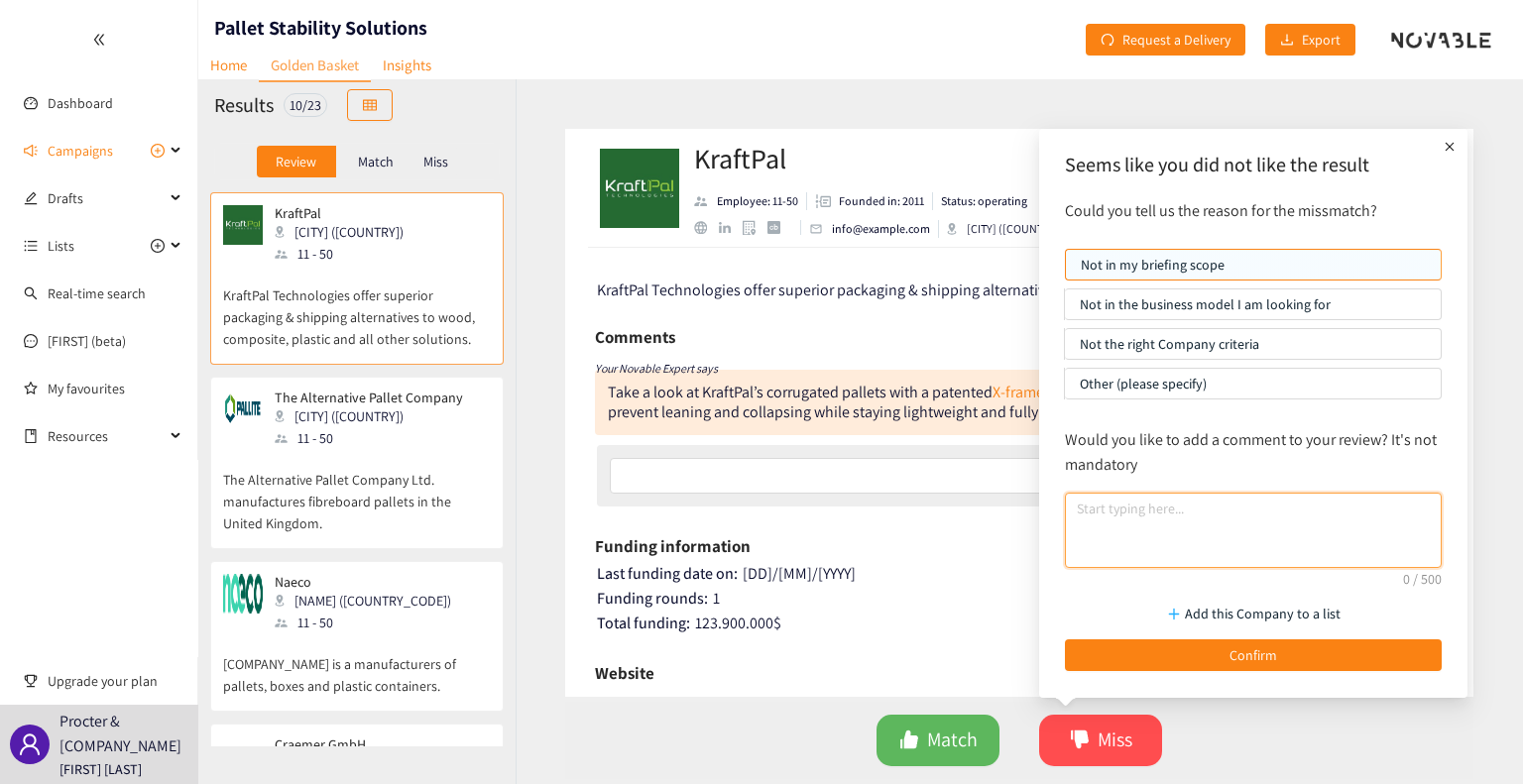 click at bounding box center (1253, 530) 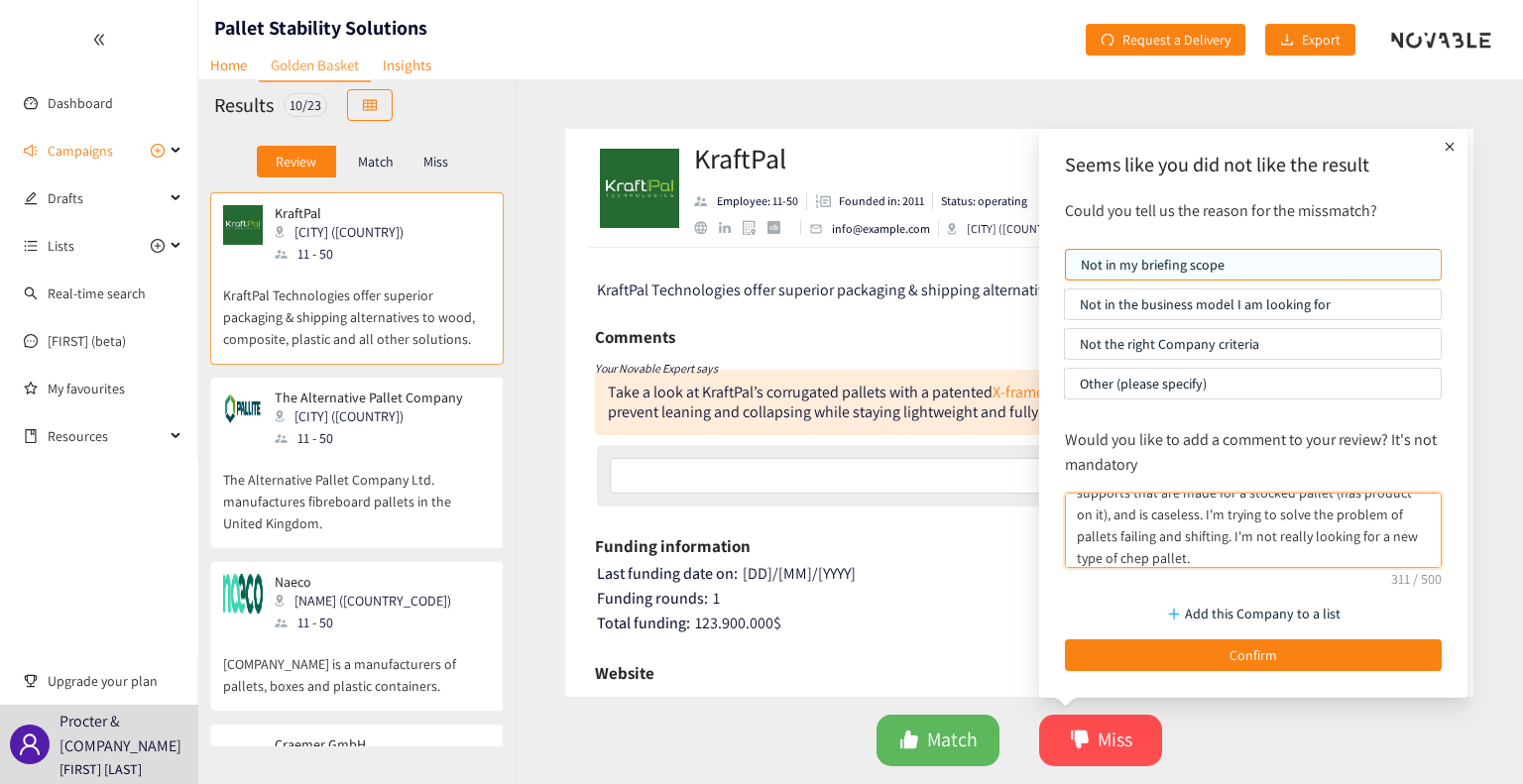 scroll, scrollTop: 0, scrollLeft: 0, axis: both 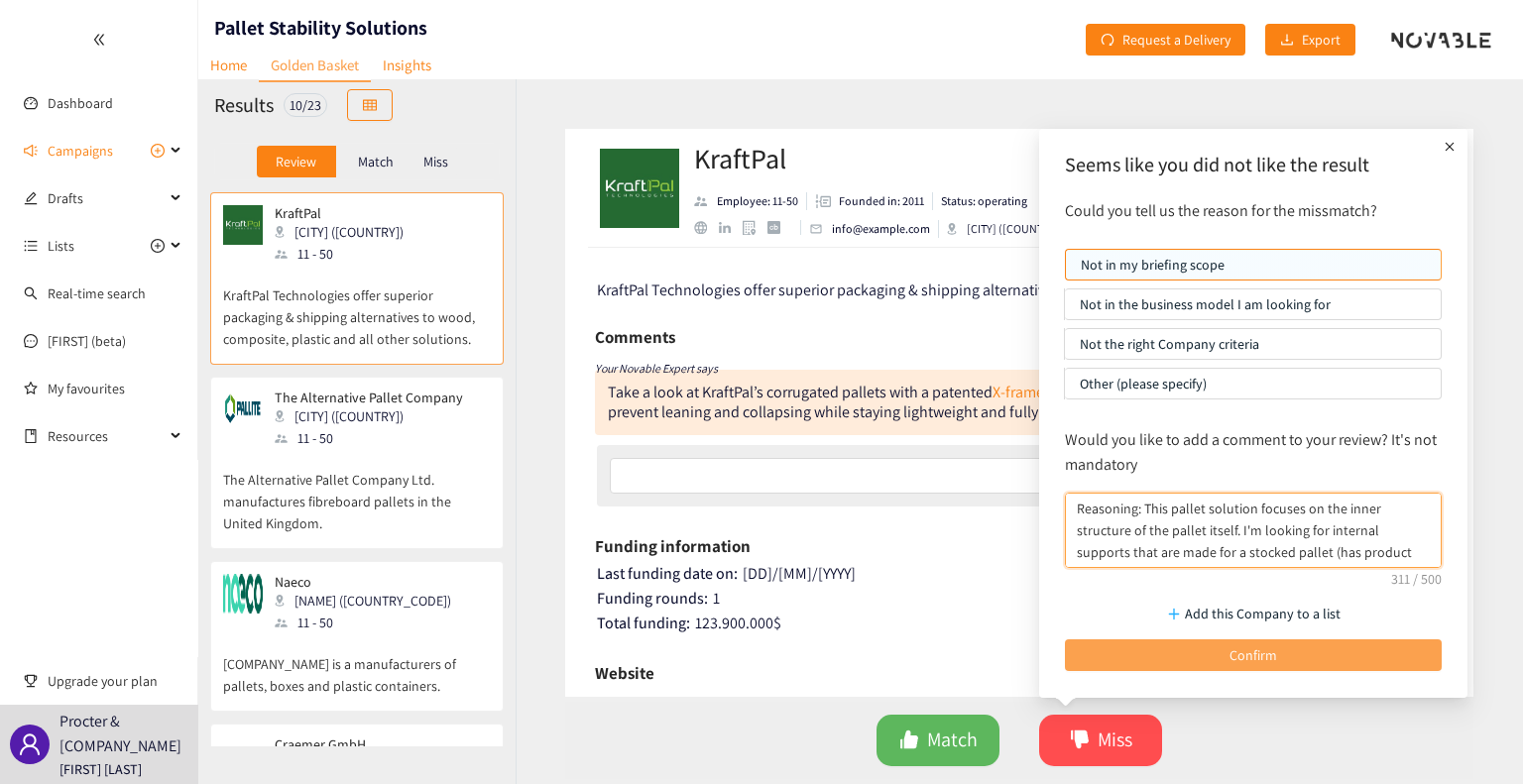 type on "Reasoning: This pallet solution focuses on the inner structure of the pallet itself. I'm looking for internal supports that are made for a stocked pallet (has product on it), and is caseless. I'm trying to solve the problem of pallets failing and shifting. I'm not really looking for a new type of chep pallet." 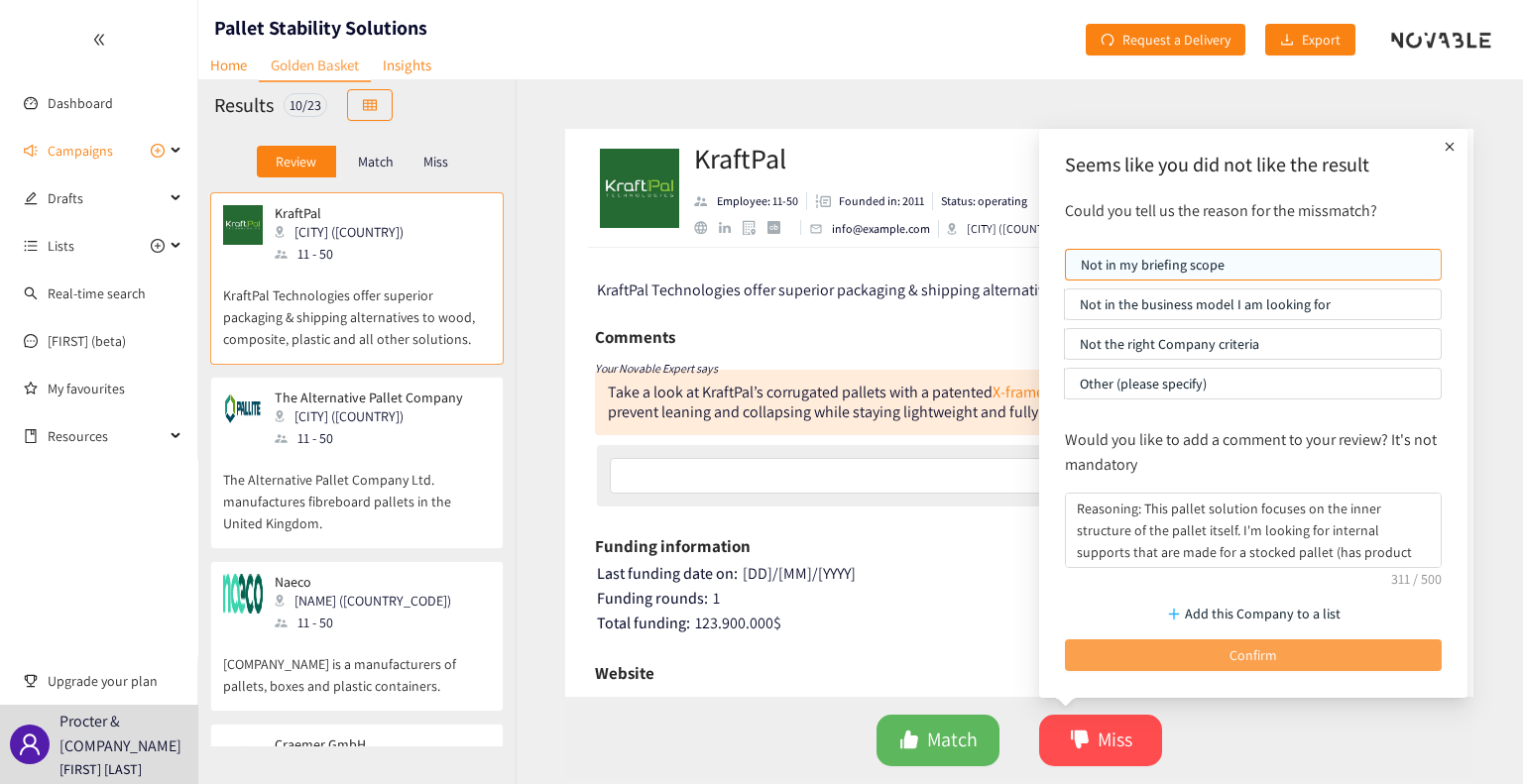 click on "Confirm" at bounding box center [1253, 655] 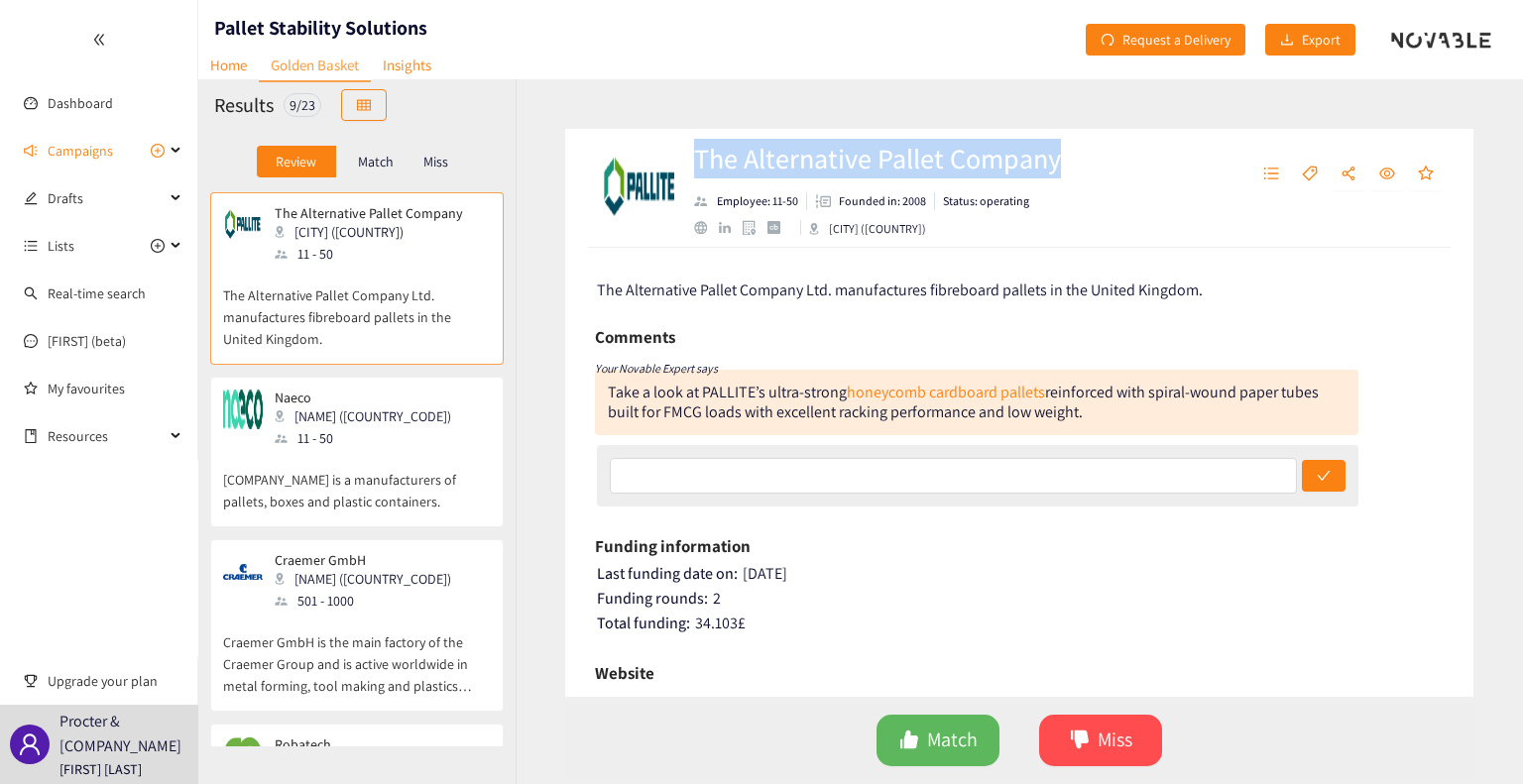drag, startPoint x: 1083, startPoint y: 153, endPoint x: 687, endPoint y: 157, distance: 396.0202 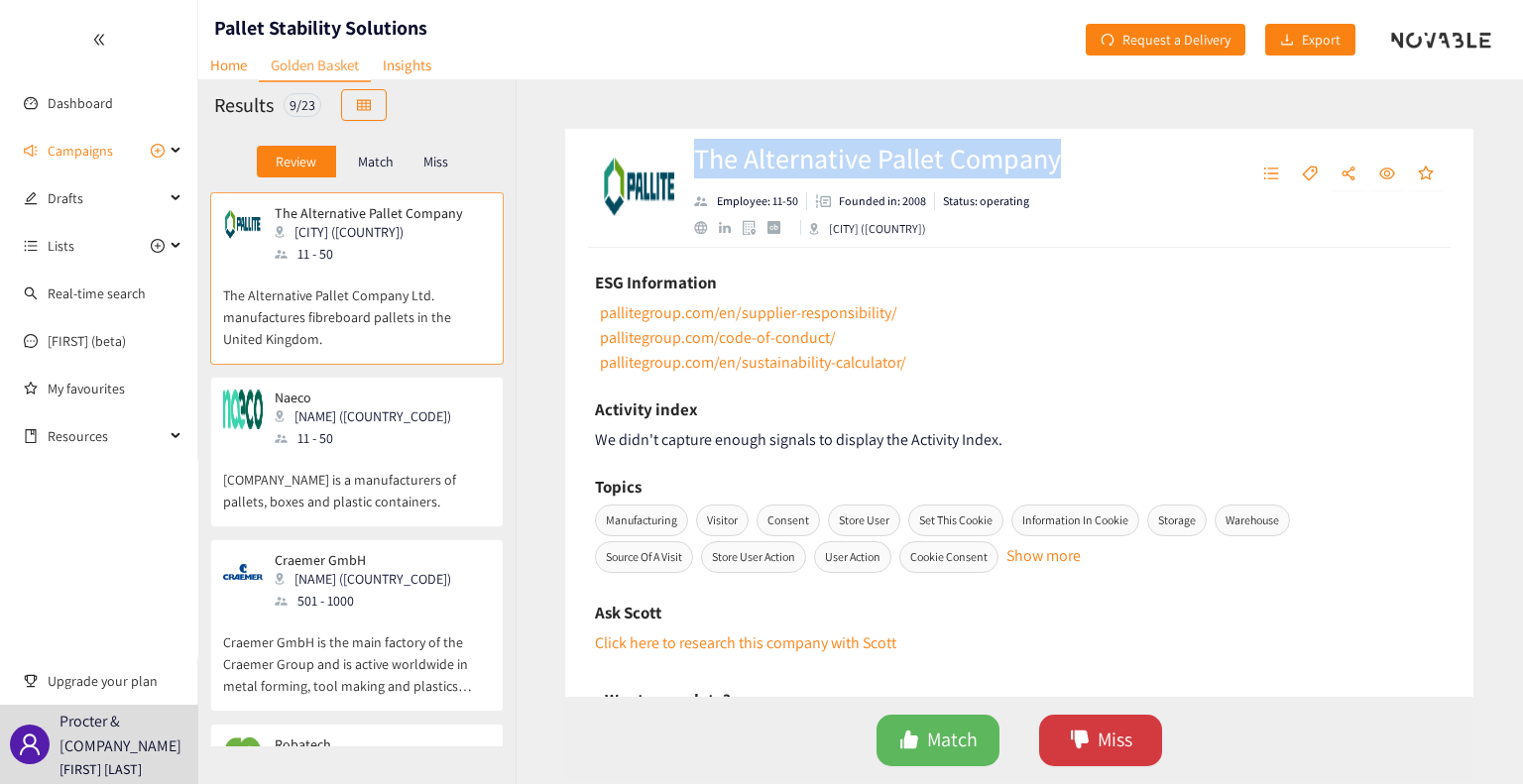 scroll, scrollTop: 793, scrollLeft: 0, axis: vertical 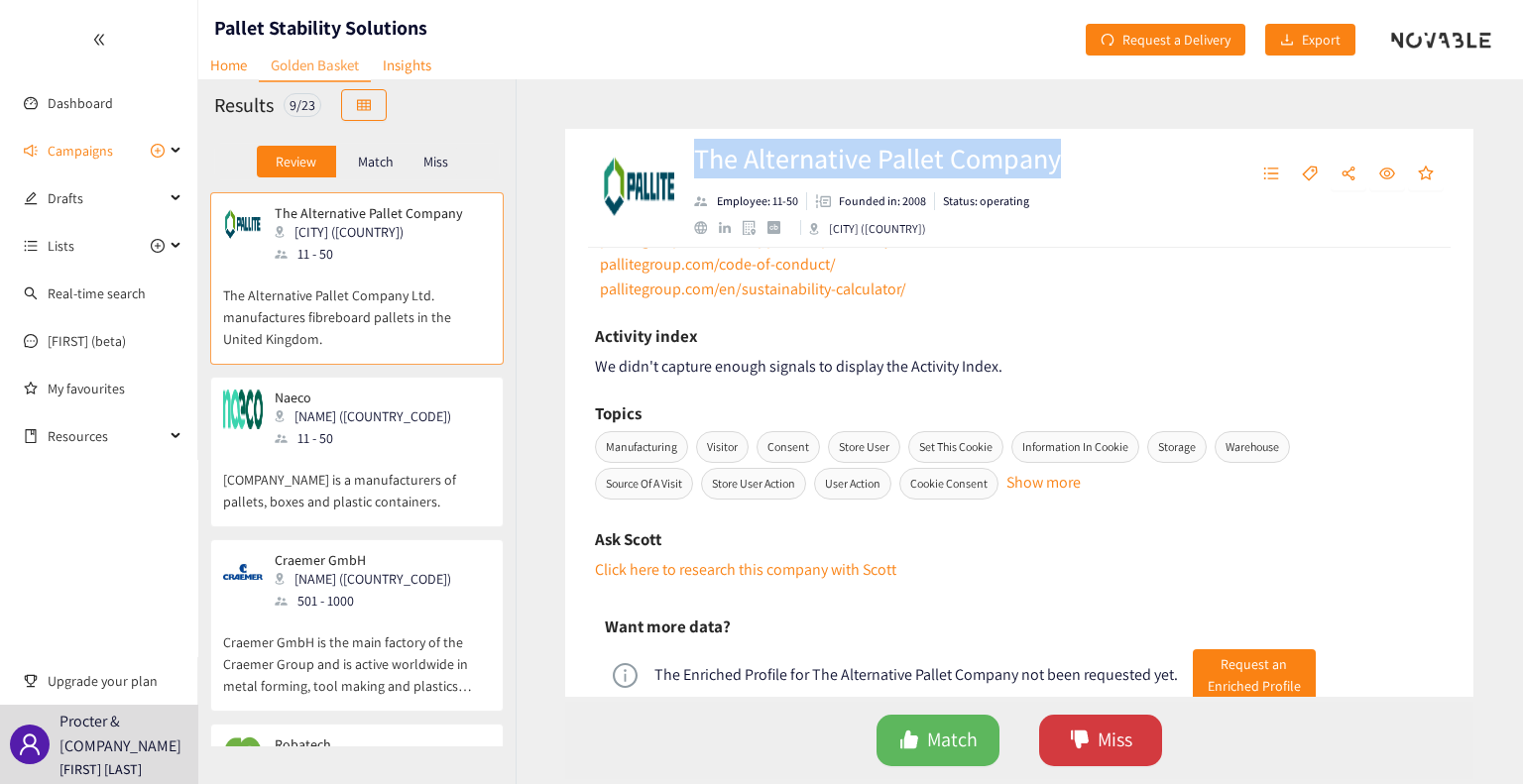 click on "Miss" at bounding box center [1101, 740] 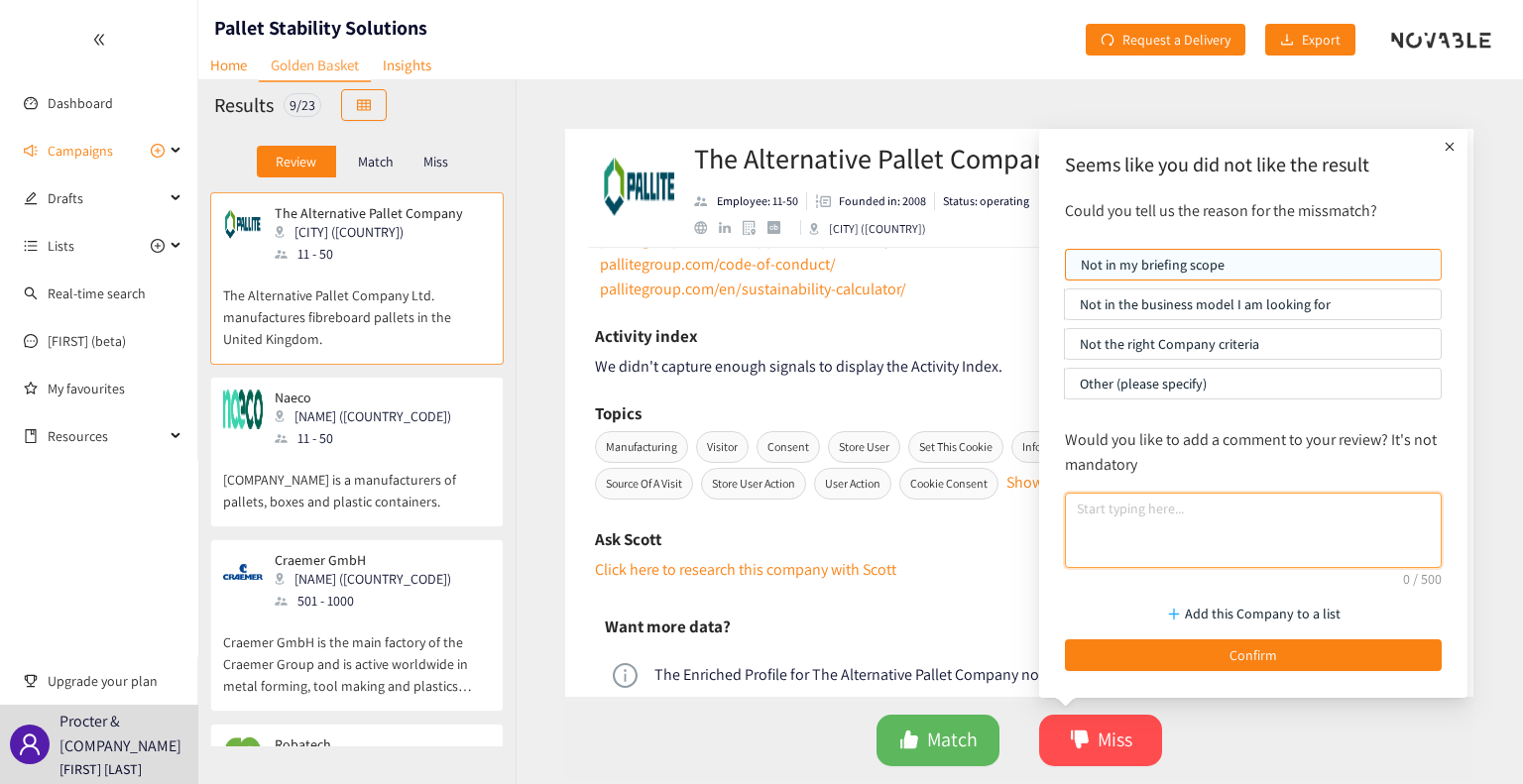 click at bounding box center (1253, 530) 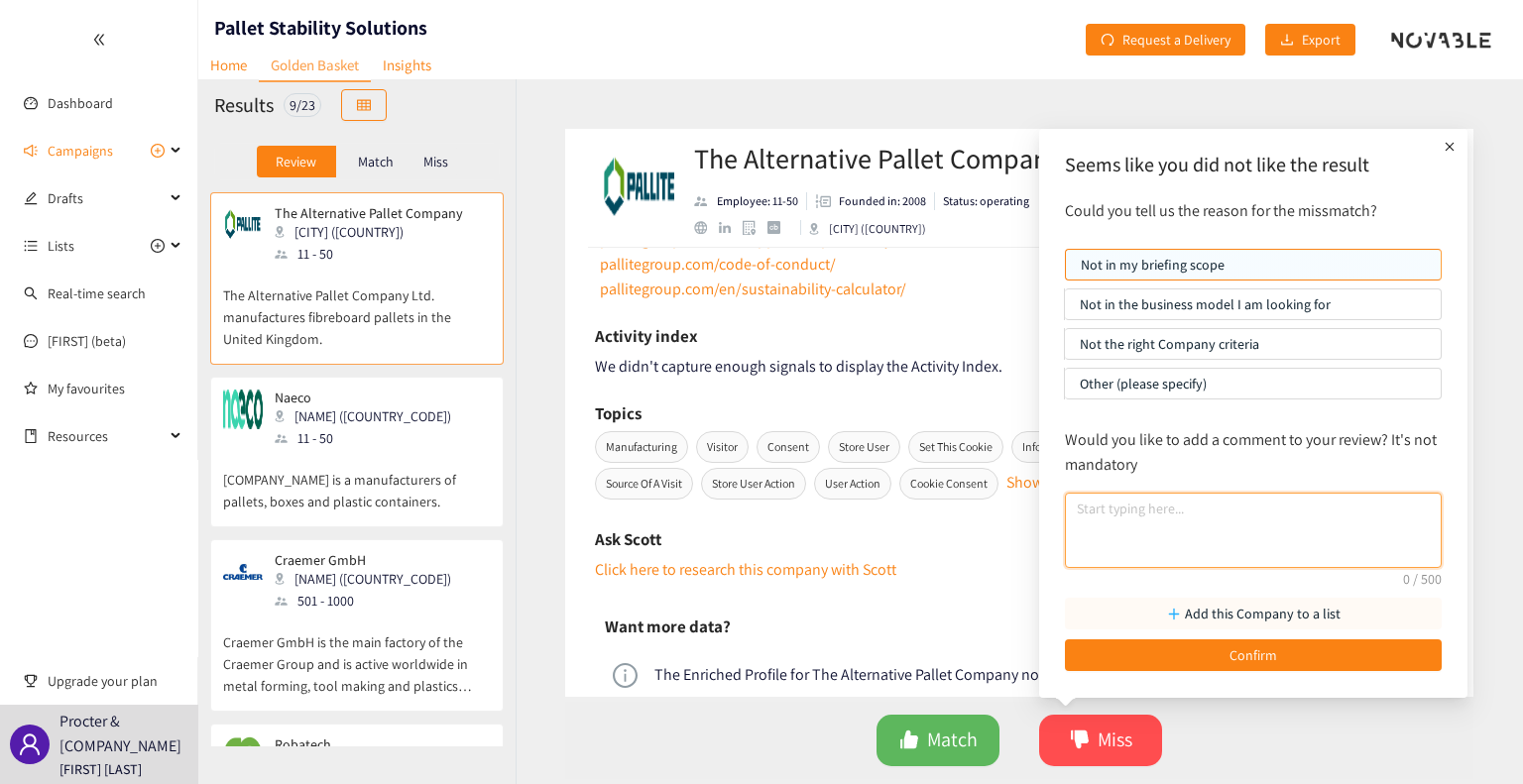 paste on "This pallet solution focuses on the inner structure of the pallet itself. I'm looking for internal supports that are made for a stocked pallet (has product on it), and is caseless. I'm trying to solve the problem of pallets failing and shifting. I'm not really looking for a new type of chep pallet." 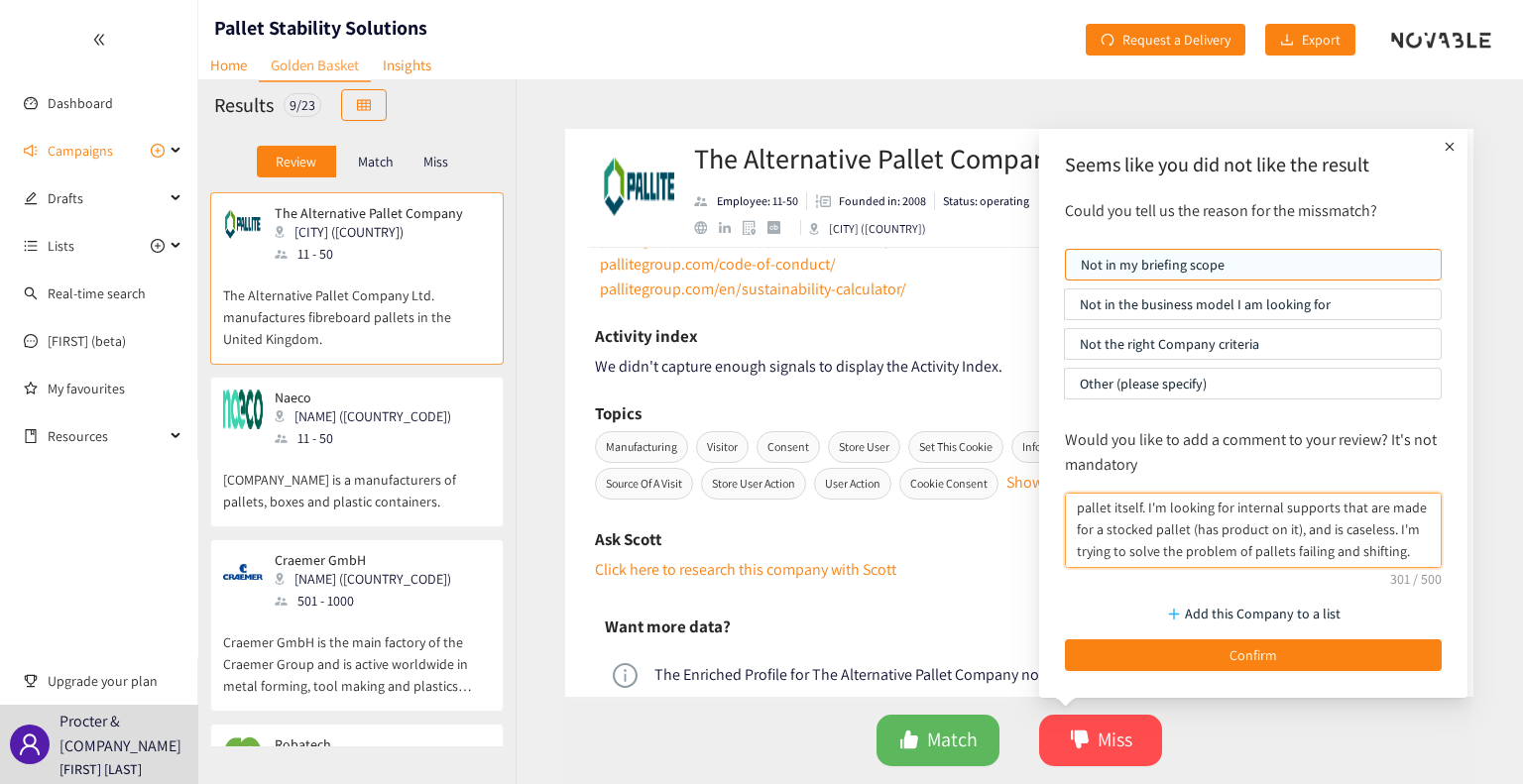 scroll, scrollTop: 0, scrollLeft: 0, axis: both 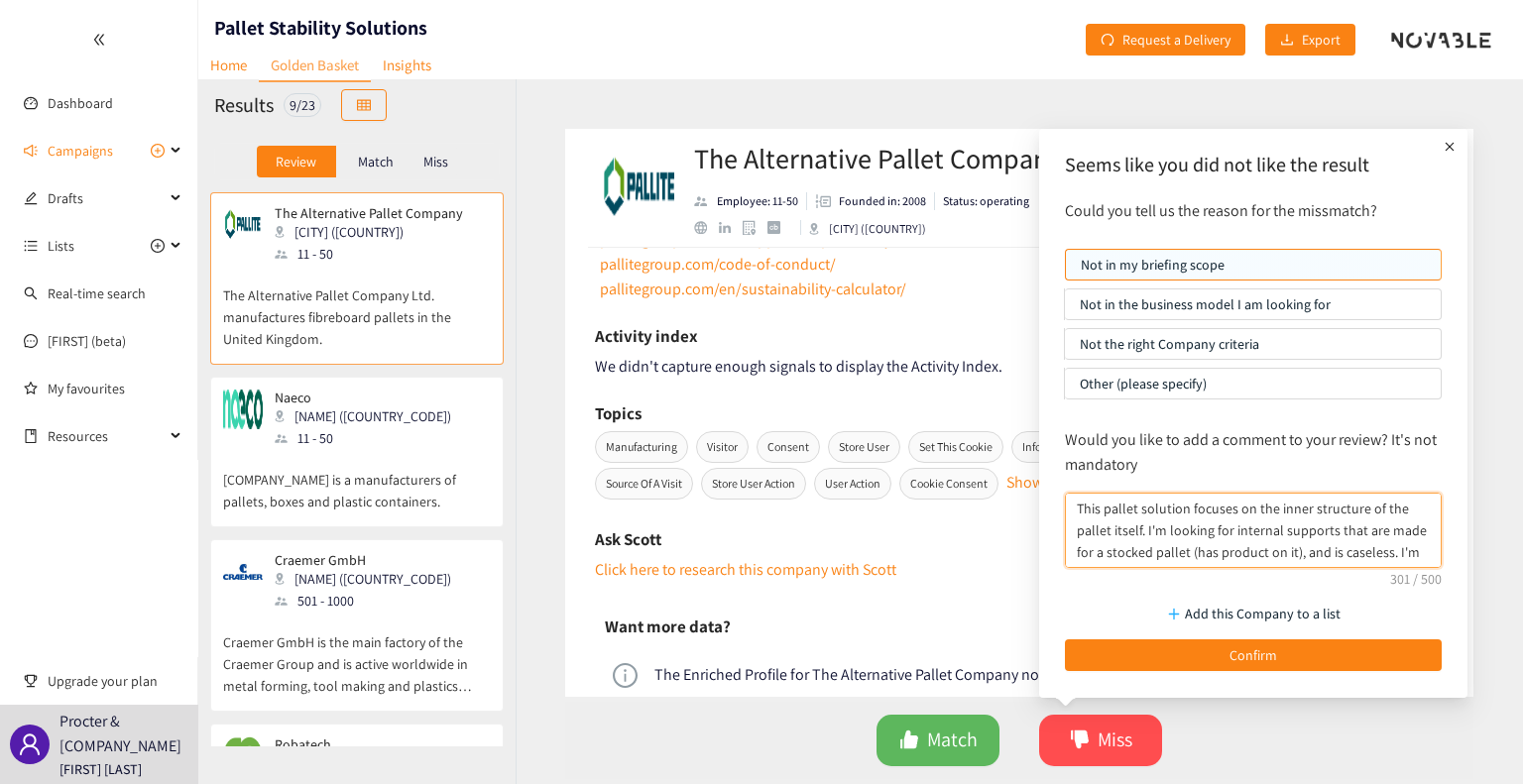 click on "This pallet solution focuses on the inner structure of the pallet itself. I'm looking for internal supports that are made for a stocked pallet (has product on it), and is caseless. I'm trying to solve the problem of pallets failing and shifting. I'm not really looking for a new type of chep pallet." at bounding box center [1253, 530] 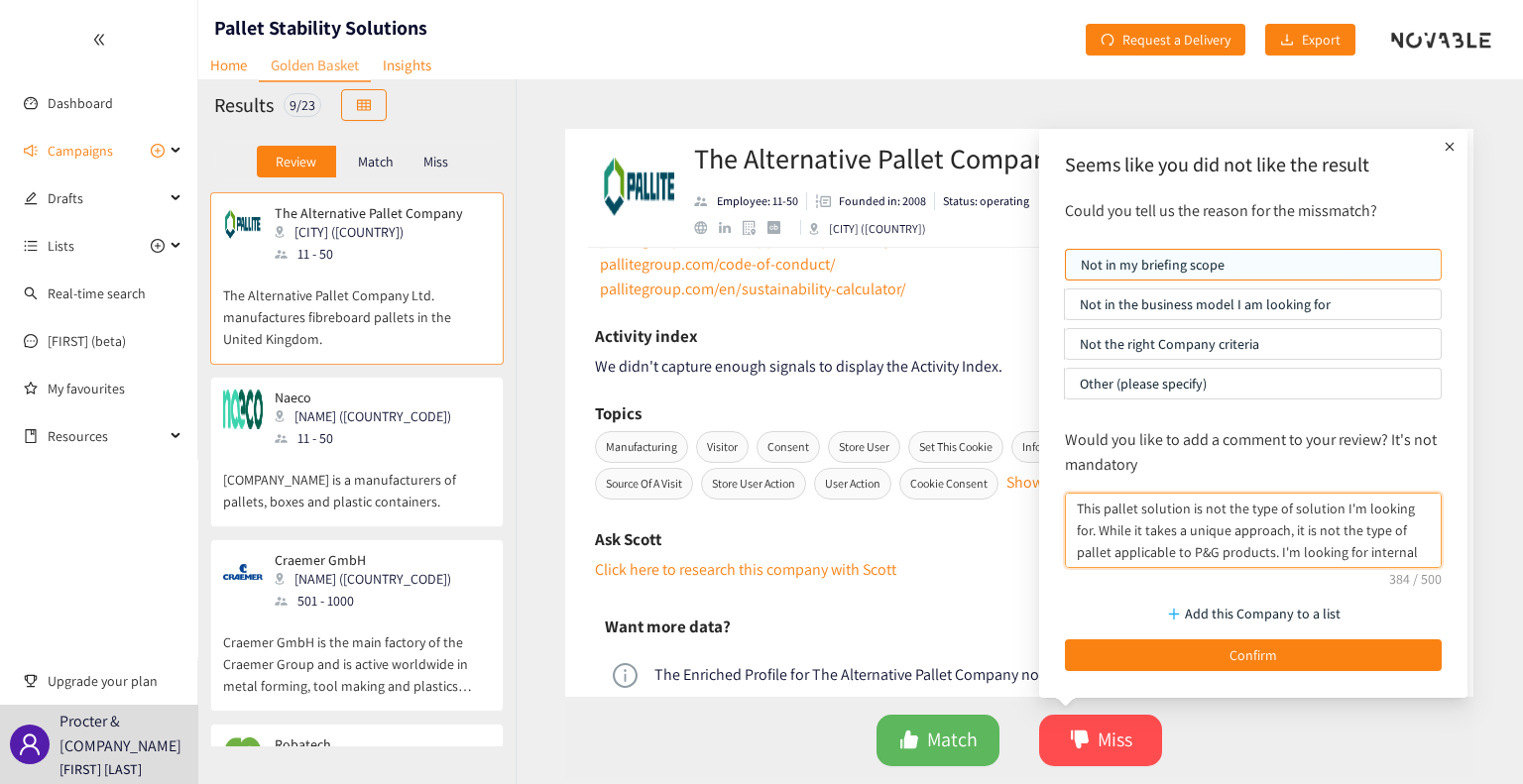 type on "This pallet solution is not the type of solution I'm looking for. While it takes a unique approach, it is not the type of pallet applicable to P&G products.  I'm looking for internal supports that are made for a stocked pallet (has product on it), and is caseless. I'm trying to solve the problem of pallets failing and shifting. I'm not really looking for a new type of chep pallet." 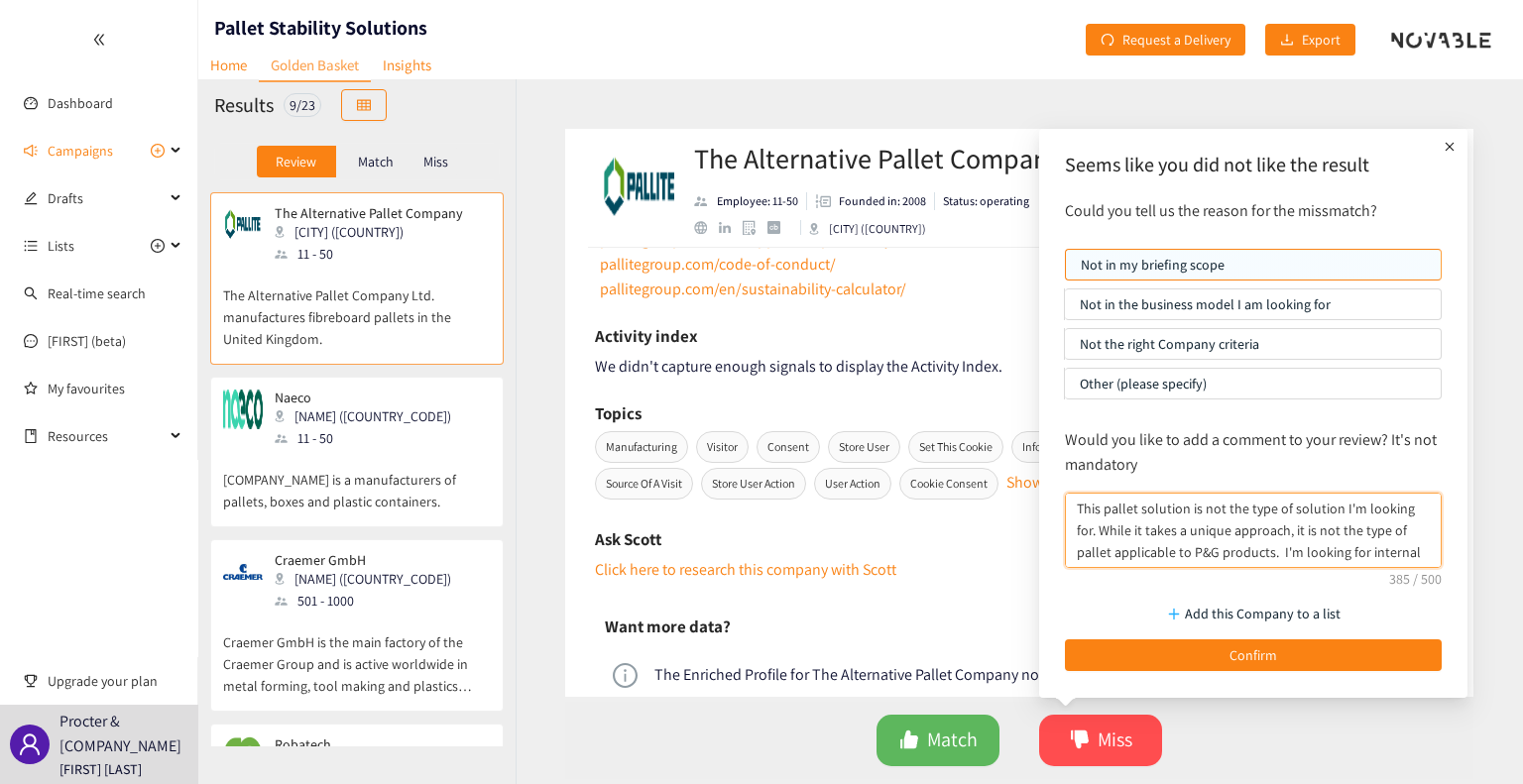 click on "This pallet solution is not the type of solution I'm looking for. While it takes a unique approach, it is not the type of pallet applicable to P&G products.  I'm looking for internal supports that are made for a stocked pallet (has product on it), and is caseless. I'm trying to solve the problem of pallets failing and shifting. I'm not really looking for a new type of chep pallet." at bounding box center (1253, 530) 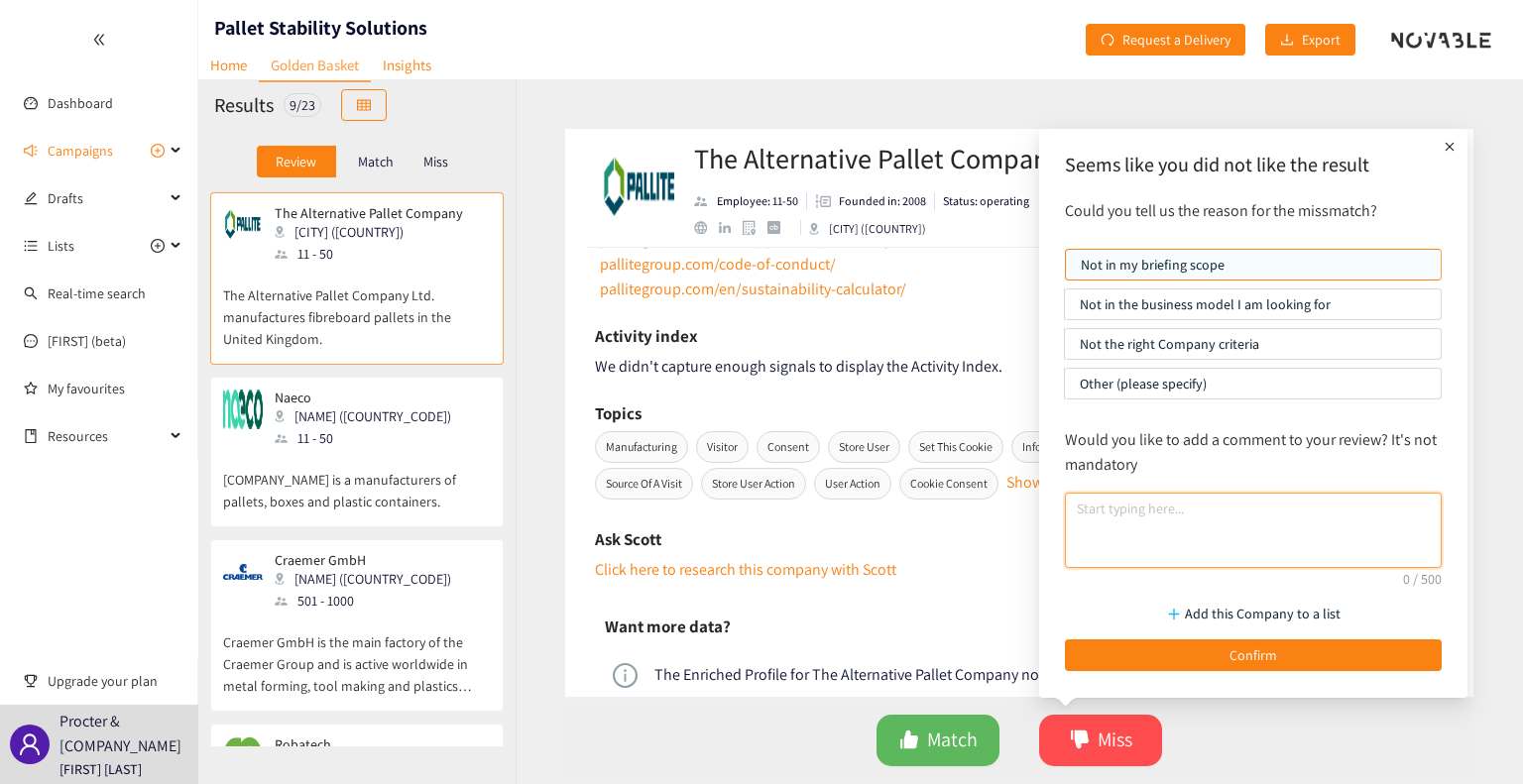 paste on "This pallet solution is not the type of solution I'm looking for. While it takes a unique approach, it is not the type of pallet applicable to P&G products.  I'm looking for internal supports that are made for a stocked pallet (has product on it), and is caseless. I'm trying to solve the problem of pallets failing and shifting. I'm not really looking for a new type of chep pallet." 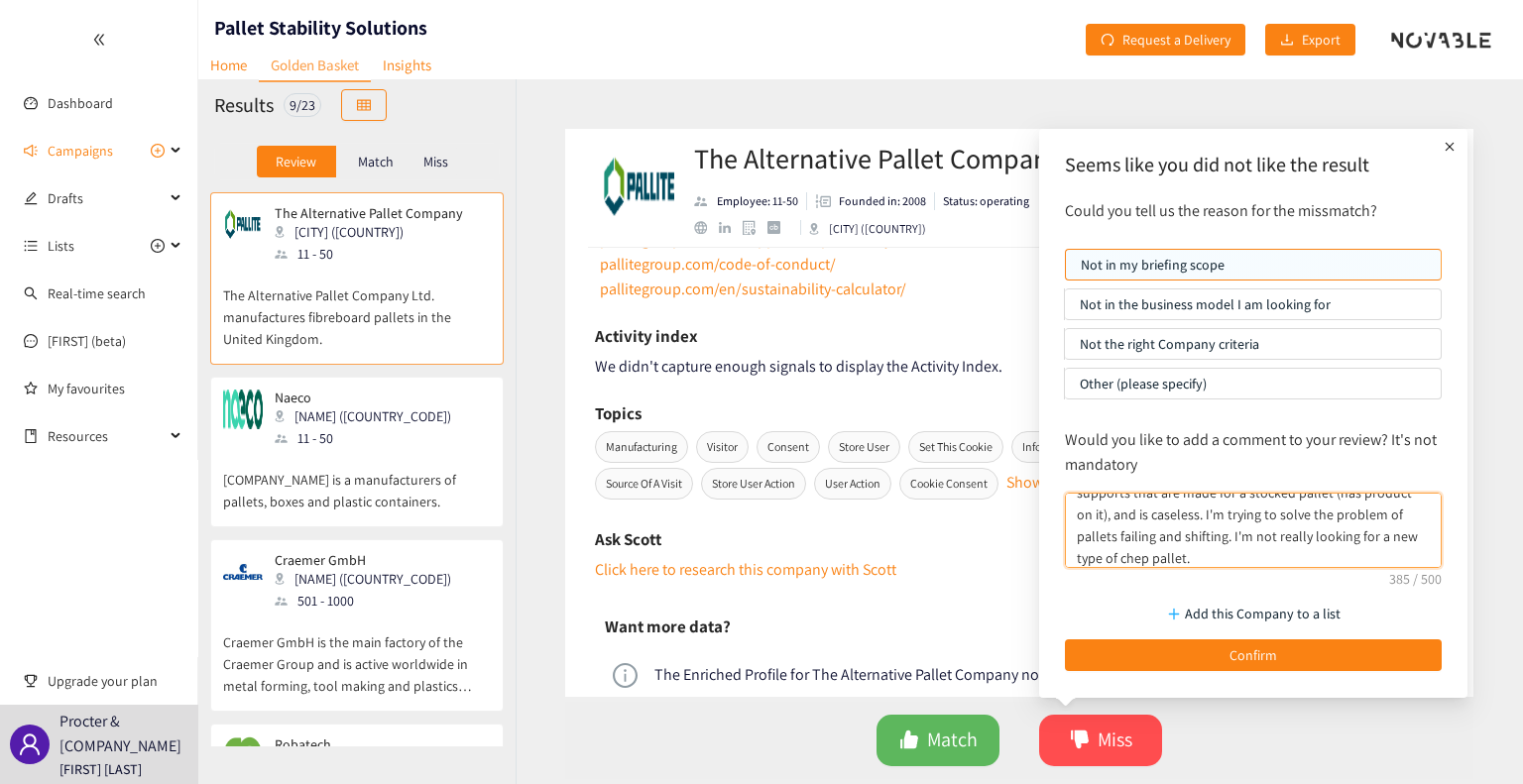 scroll, scrollTop: 0, scrollLeft: 0, axis: both 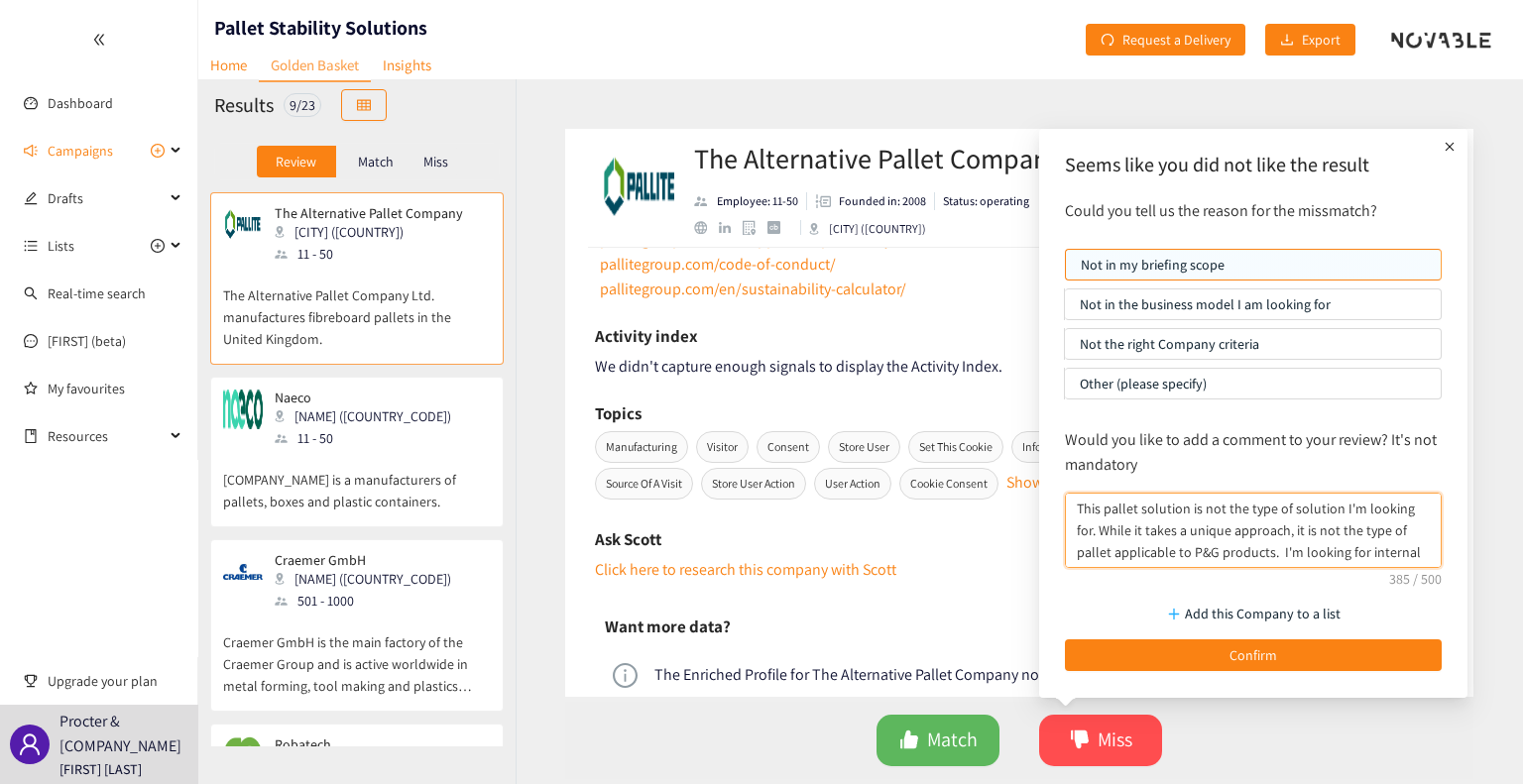 click on "This pallet solution is not the type of solution I'm looking for. While it takes a unique approach, it is not the type of pallet applicable to P&G products.  I'm looking for internal supports that are made for a stocked pallet (has product on it), and is caseless. I'm trying to solve the problem of pallets failing and shifting. I'm not really looking for a new type of chep pallet." at bounding box center [1253, 530] 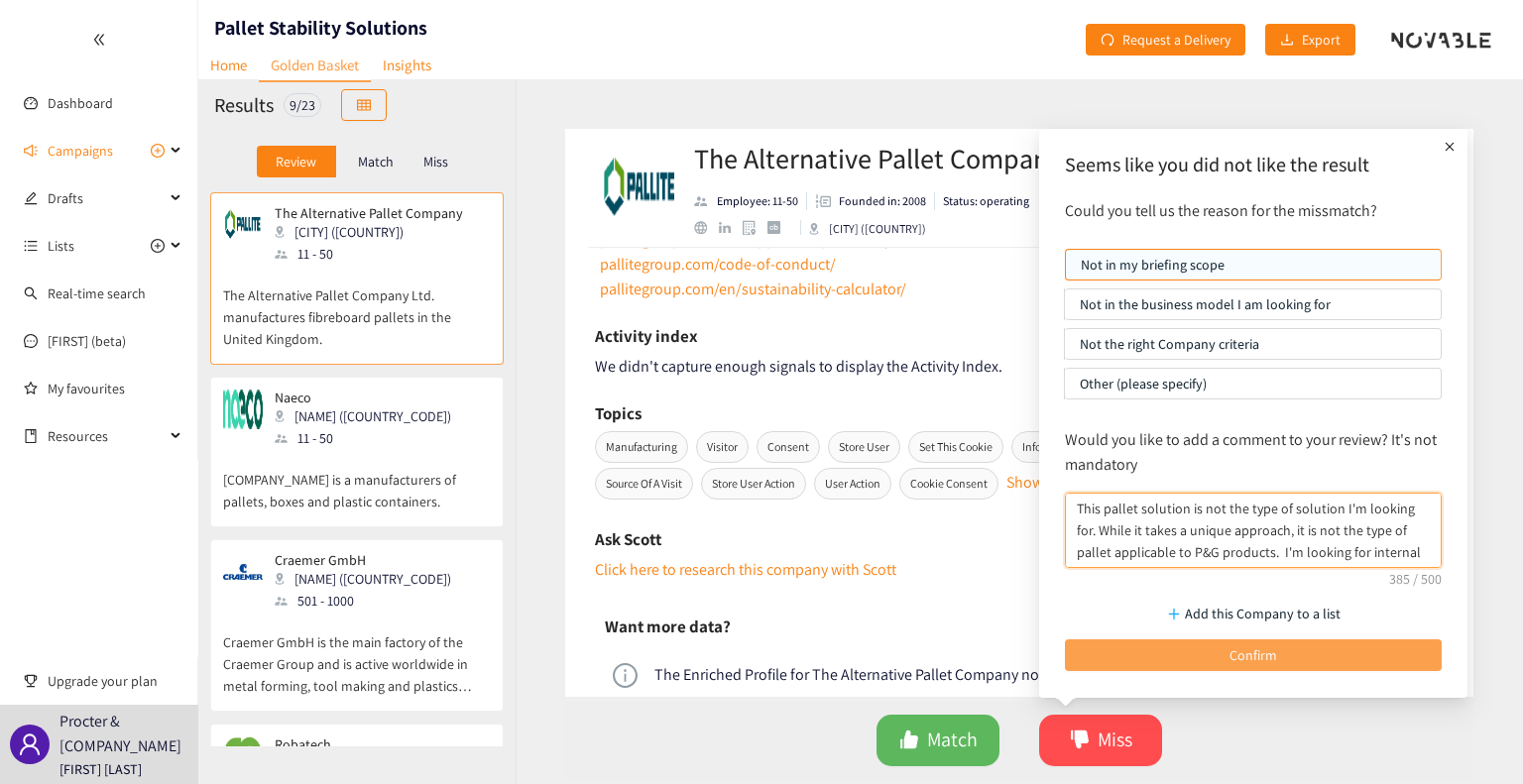 type on "This pallet solution is not the type of solution I'm looking for. While it takes a unique approach, it is not the type of pallet applicable to P&G products.  I'm looking for internal supports that are made for a stocked pallet (has product on it), and is caseless. I'm trying to solve the problem of pallets failing and shifting. I'm not really looking for a new type of chep pallet." 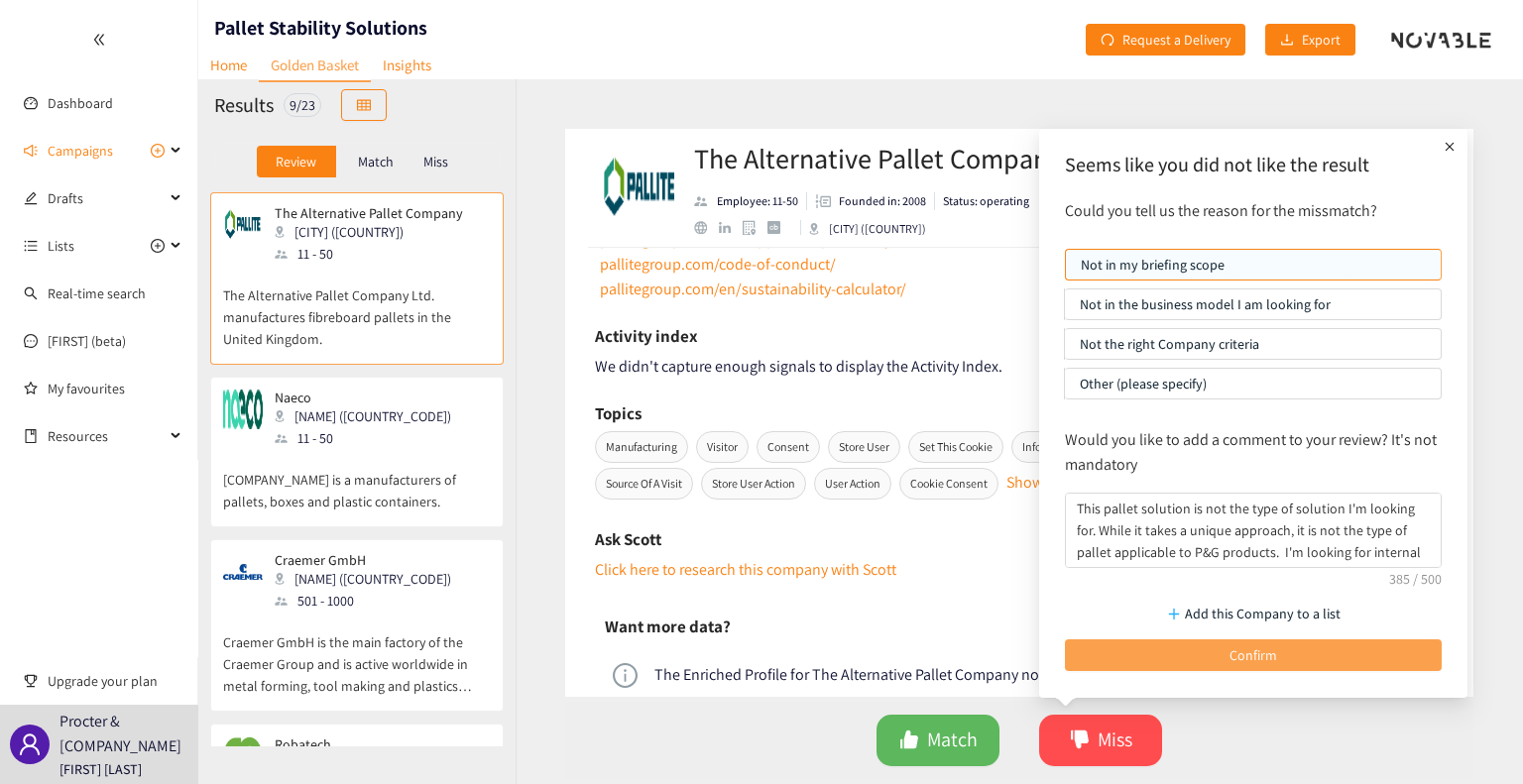 click on "Confirm" at bounding box center (1253, 655) 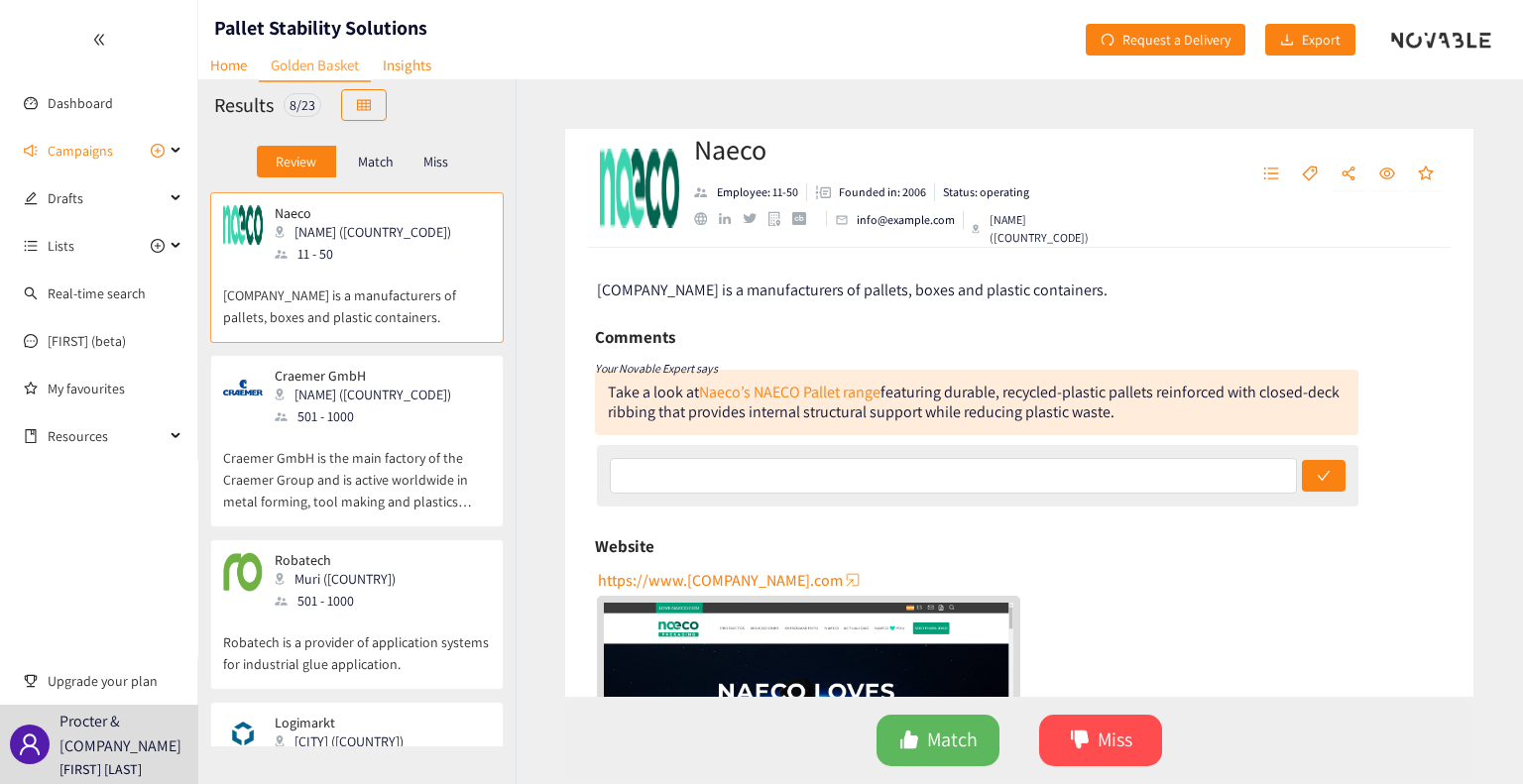 click on "Comments" at bounding box center [977, 337] 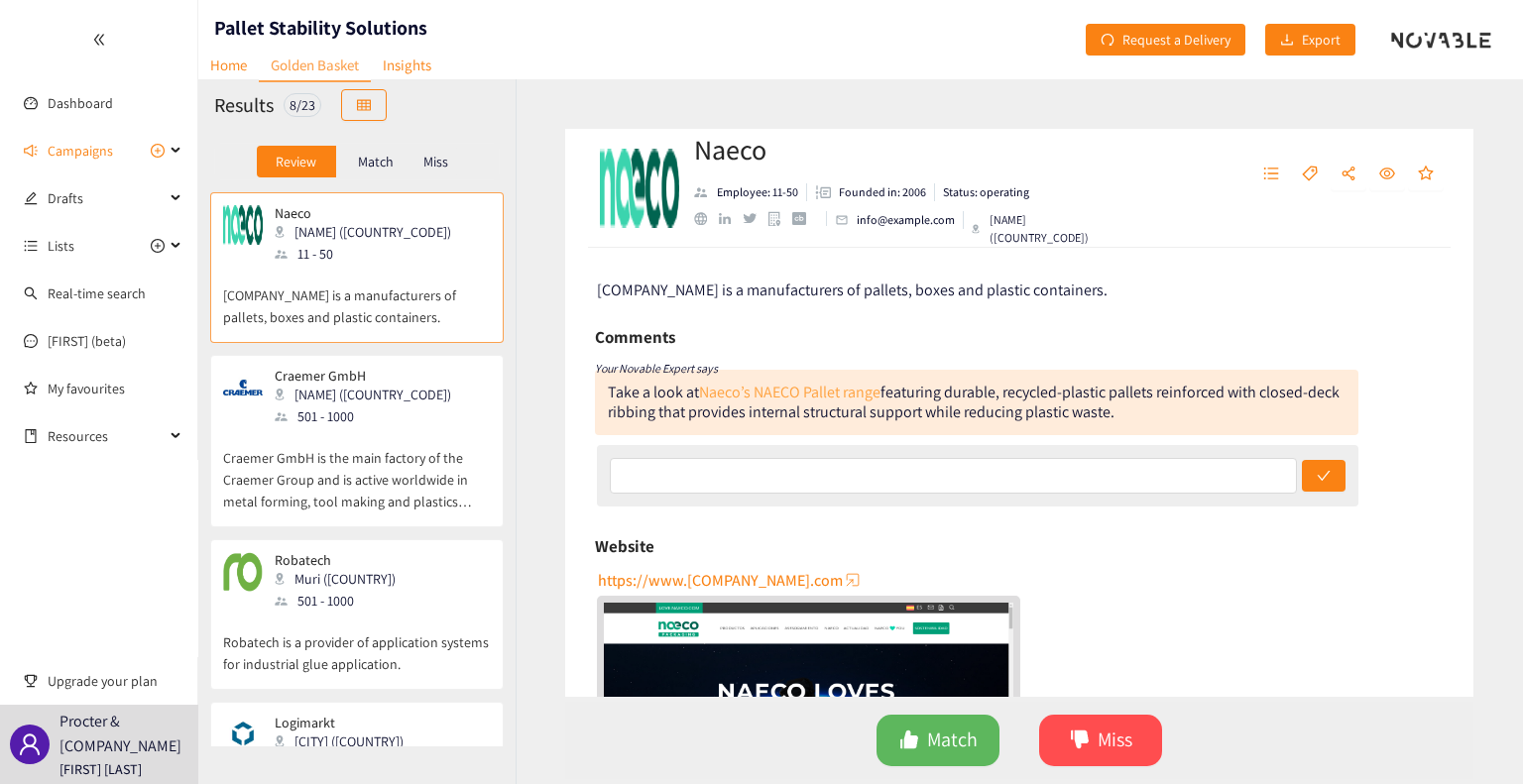 click on "Naeco’s NAECO Pallet range" at bounding box center (789, 392) 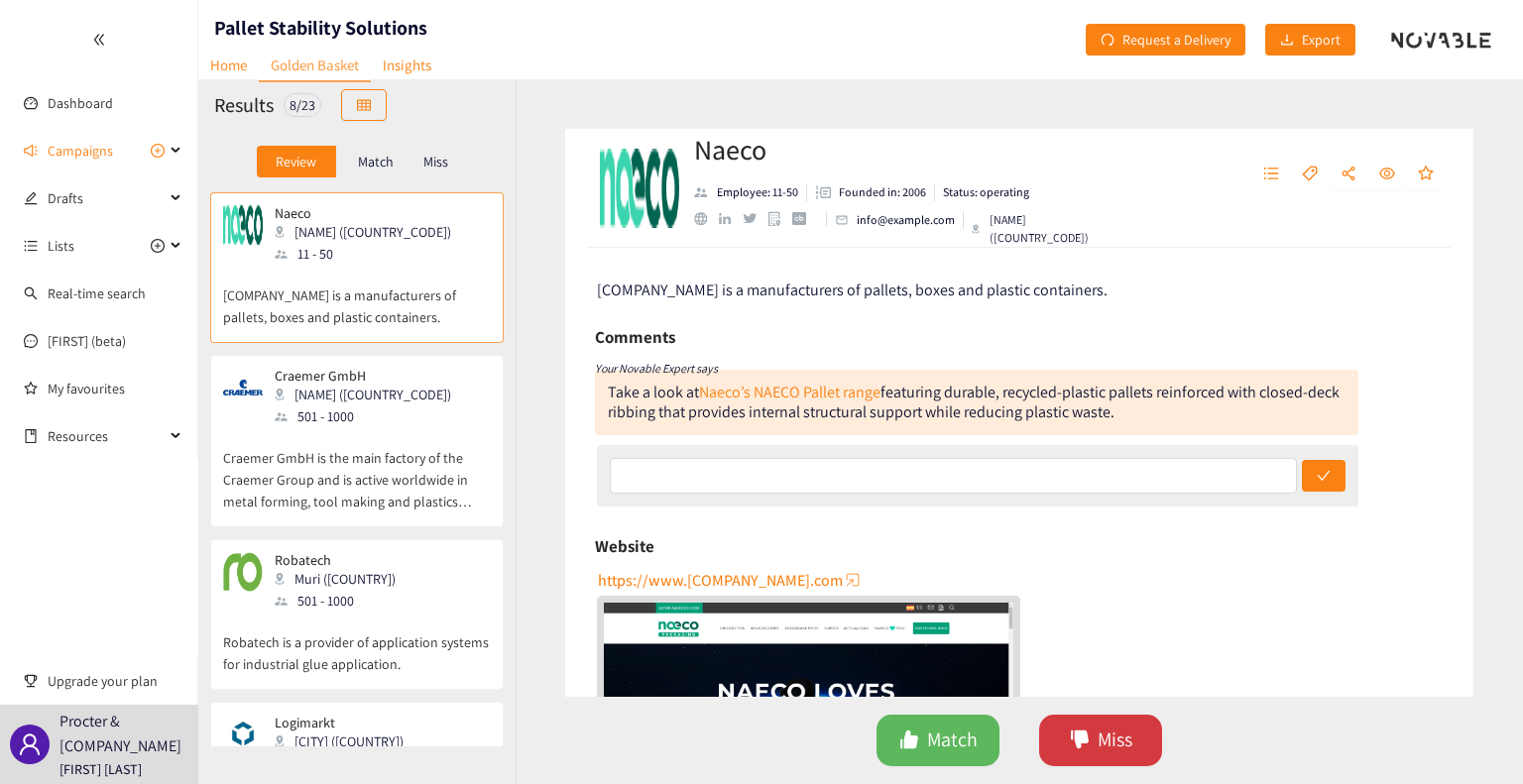 click on "Miss" at bounding box center (1114, 739) 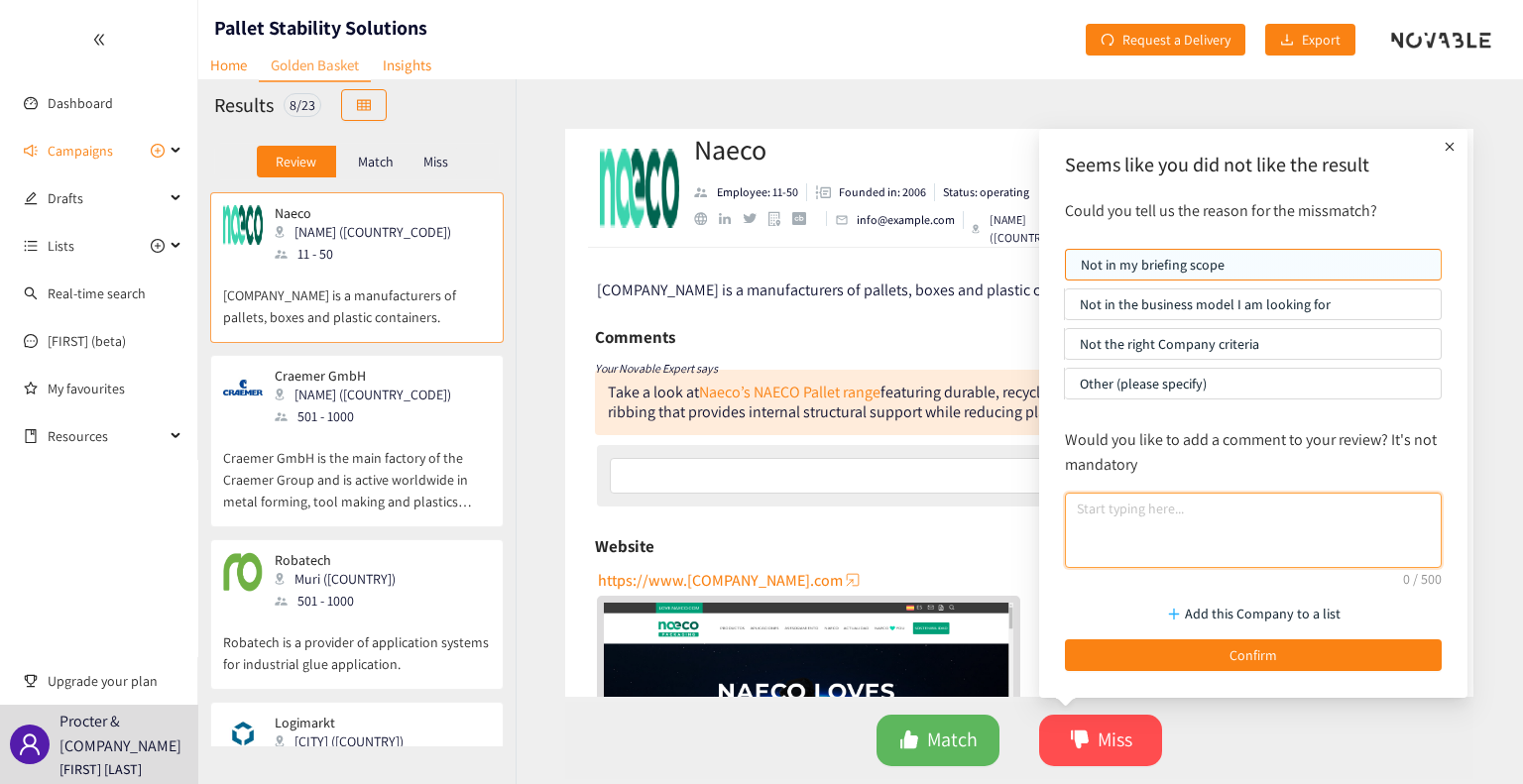 click at bounding box center [1253, 530] 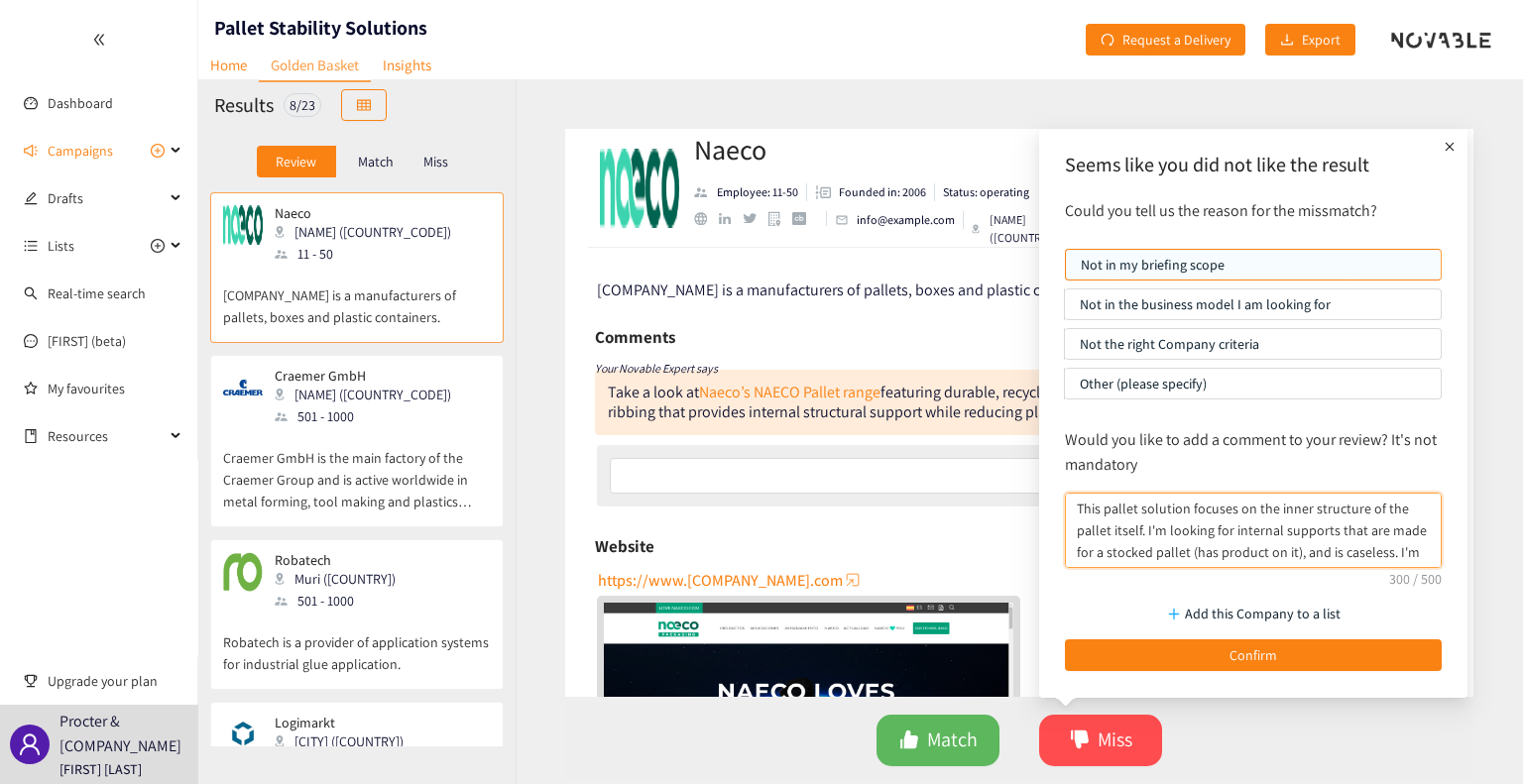 scroll, scrollTop: 38, scrollLeft: 0, axis: vertical 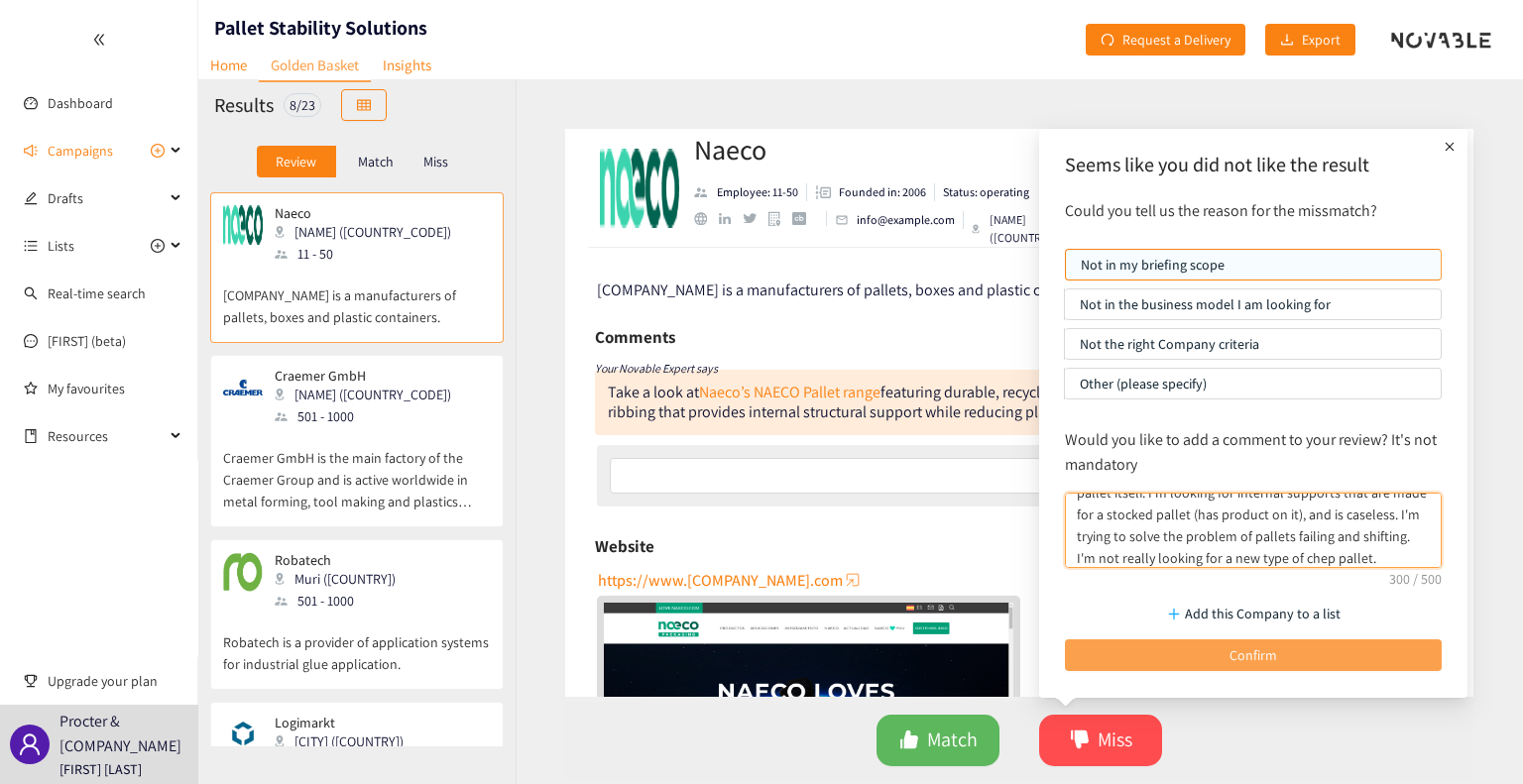 type on "This pallet solution focuses on the inner structure of the pallet itself. I'm looking for internal supports that are made for a stocked pallet (has product on it), and is caseless. I'm trying to solve the problem of pallets failing and shifting. I'm not really looking for a new type of chep pallet." 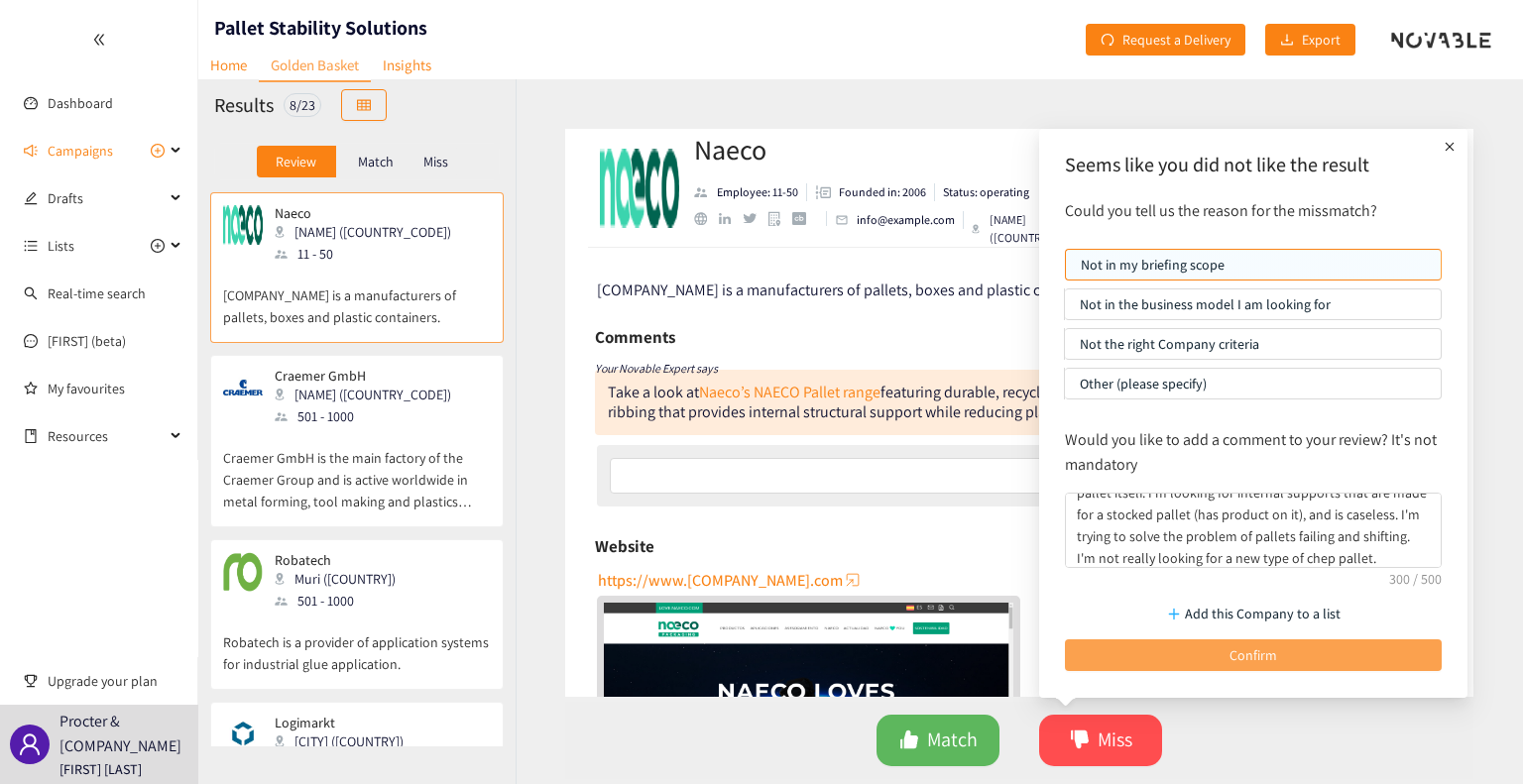 click on "Confirm" at bounding box center [1253, 655] 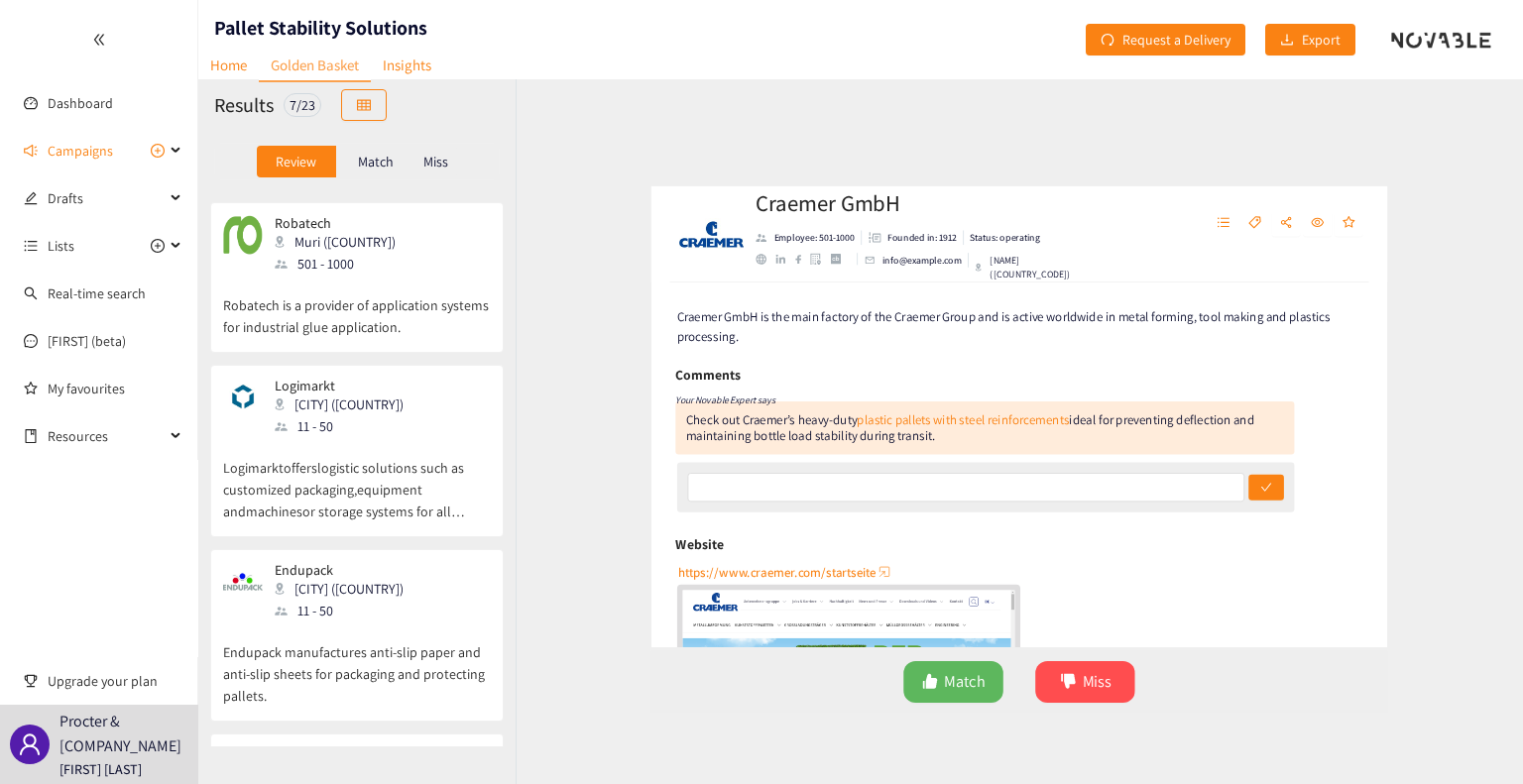 scroll, scrollTop: 0, scrollLeft: 0, axis: both 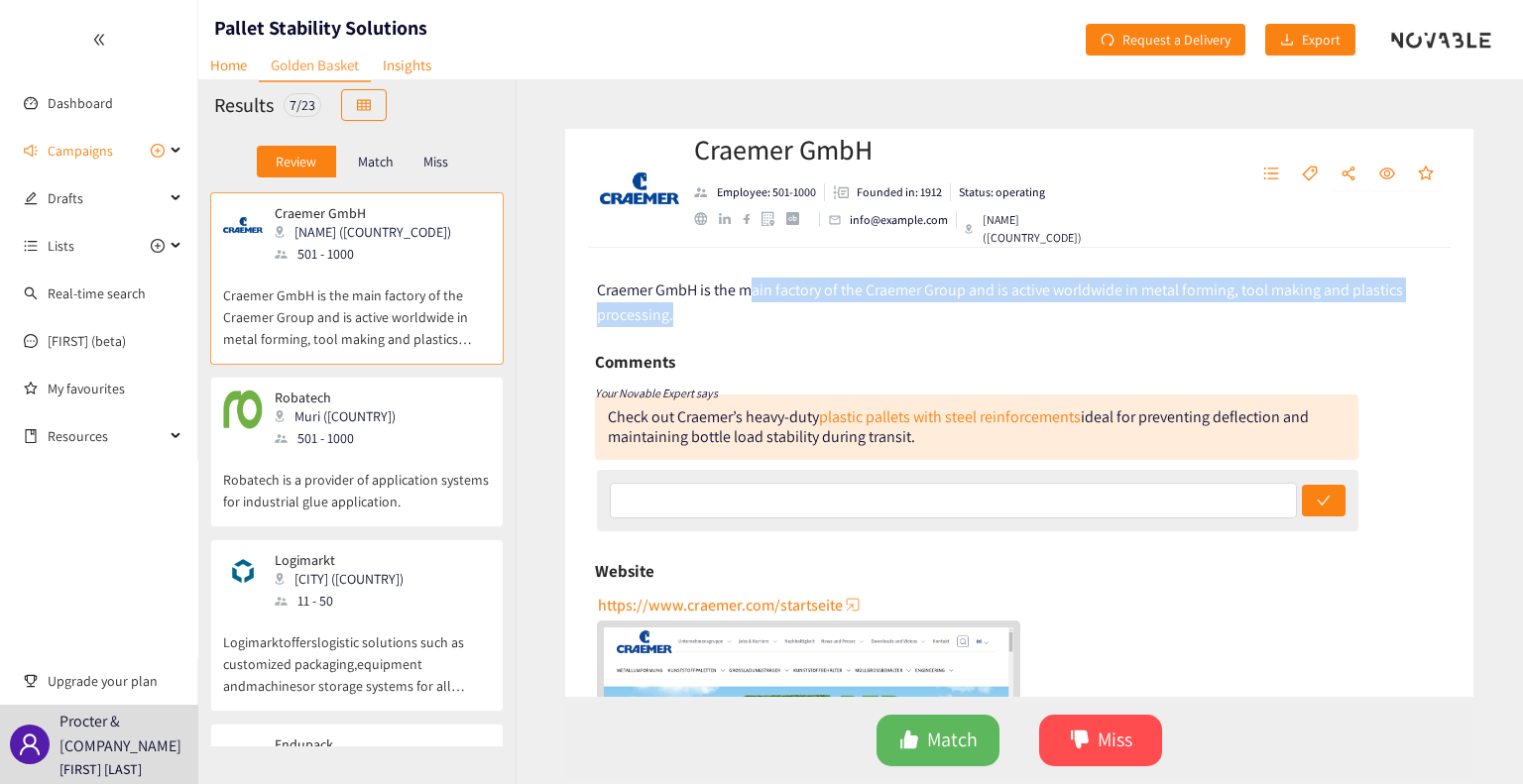 drag, startPoint x: 770, startPoint y: 289, endPoint x: 1193, endPoint y: 321, distance: 424.2087 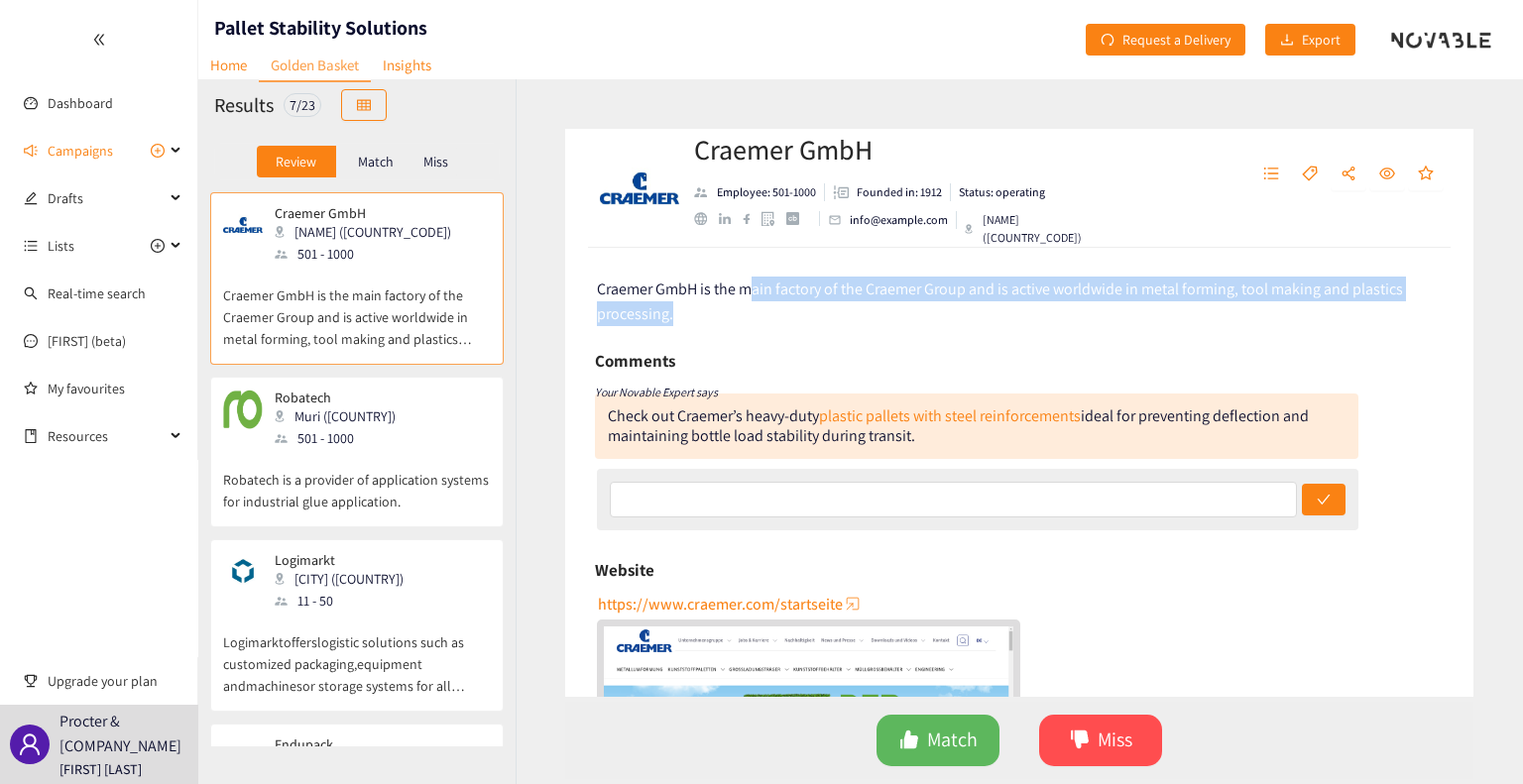 scroll, scrollTop: 0, scrollLeft: 0, axis: both 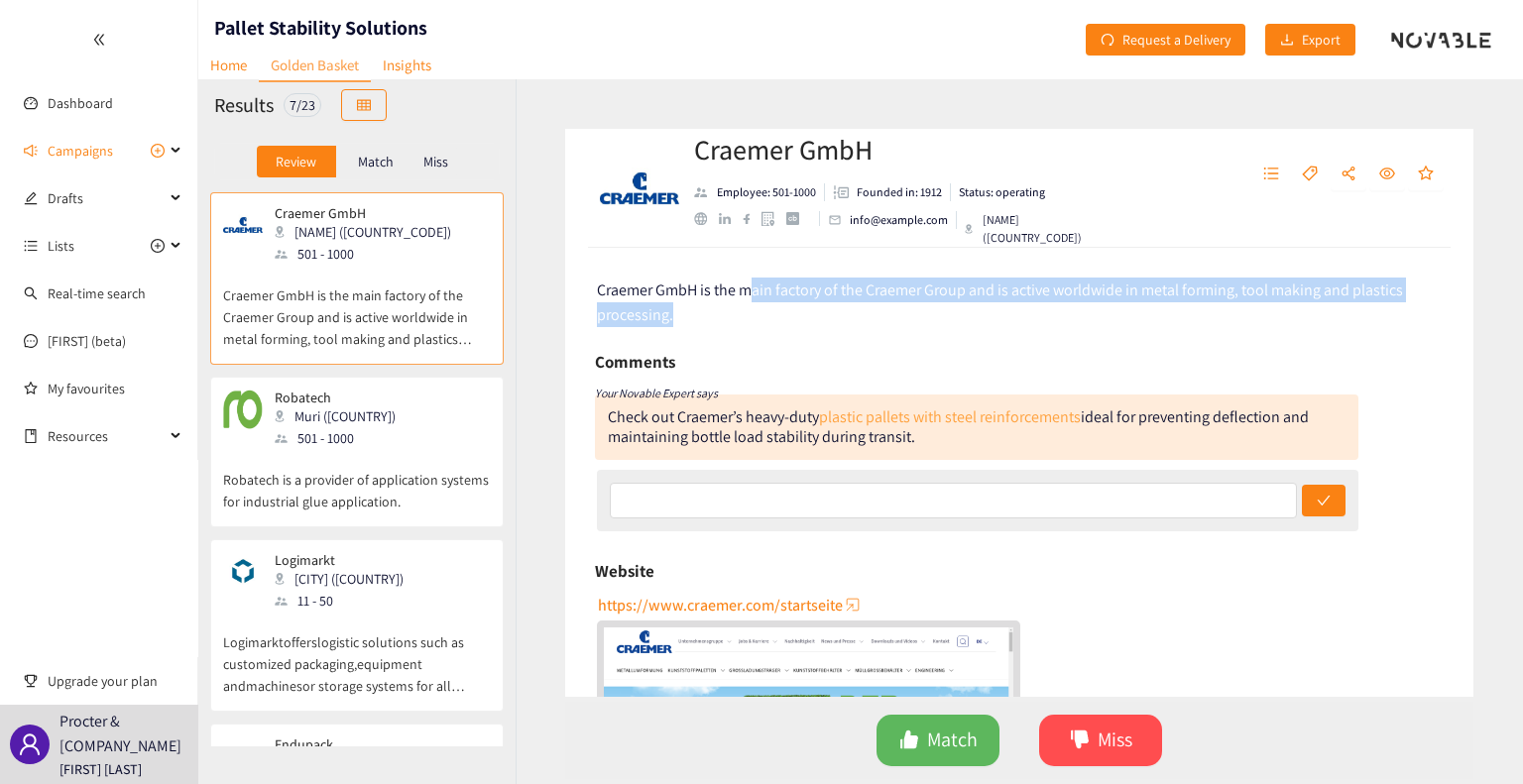 click on "plastic pallets with steel reinforcements" at bounding box center (950, 416) 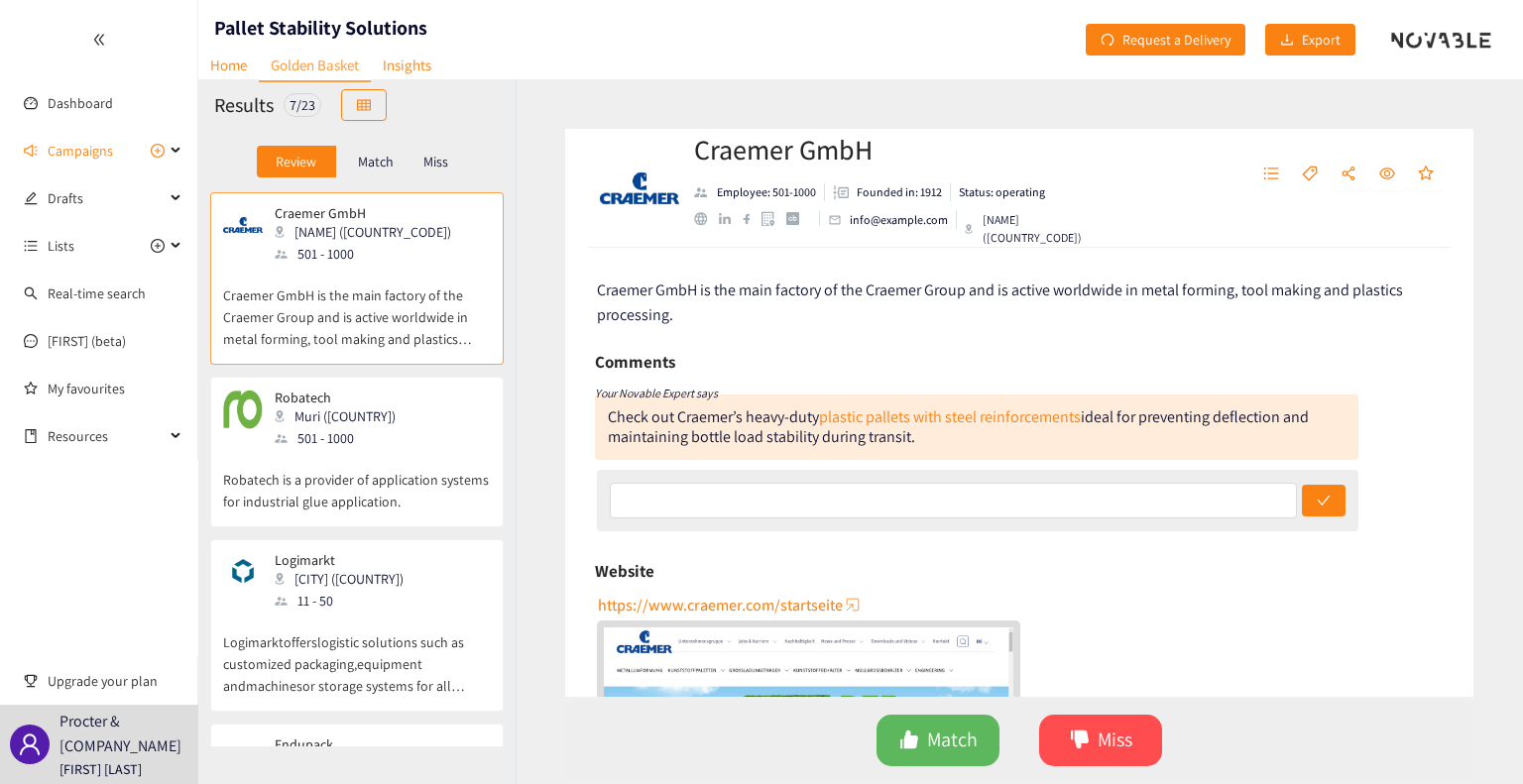 drag, startPoint x: 883, startPoint y: 158, endPoint x: 917, endPoint y: 168, distance: 35.44009 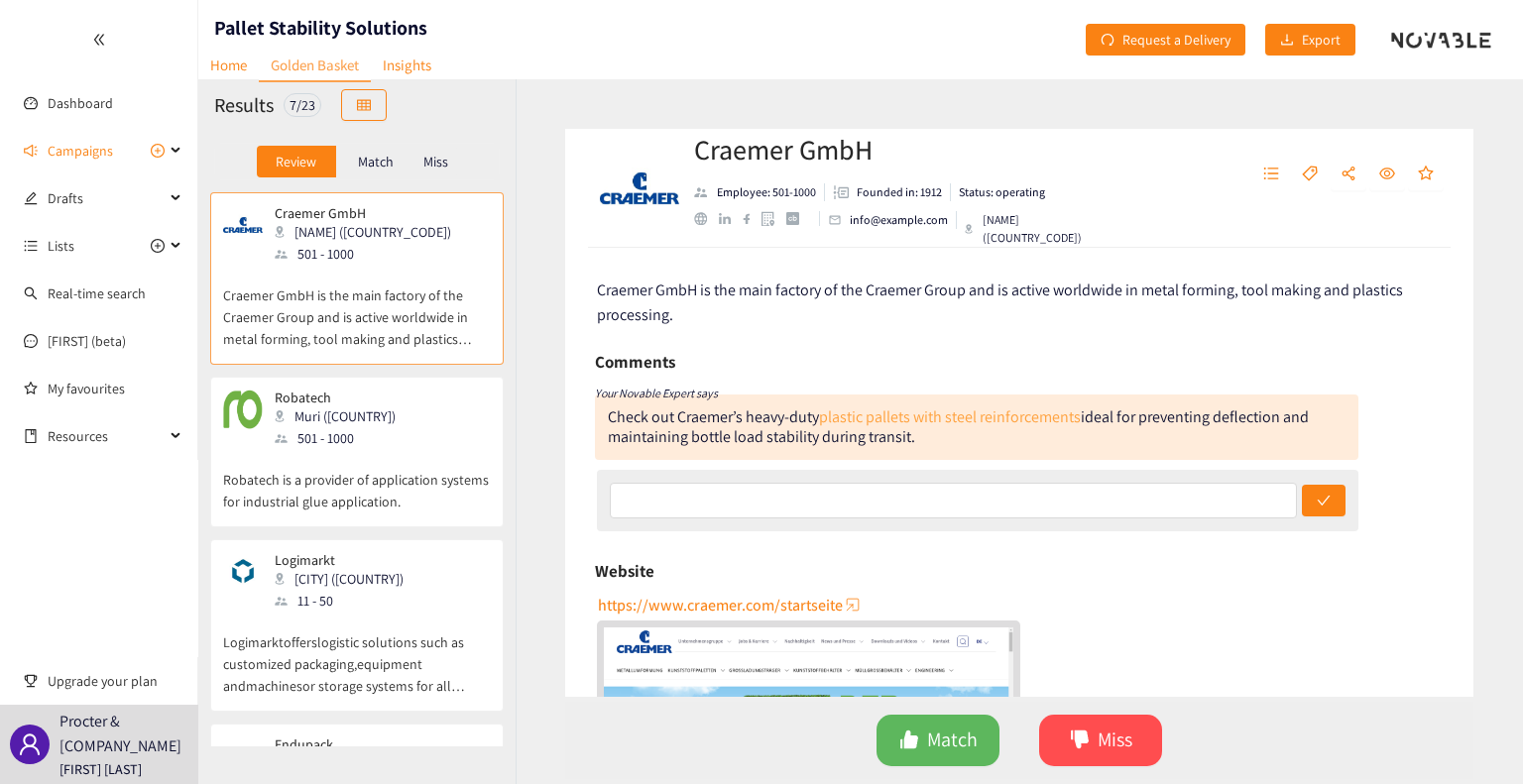 click on "plastic pallets with steel reinforcements" at bounding box center [950, 416] 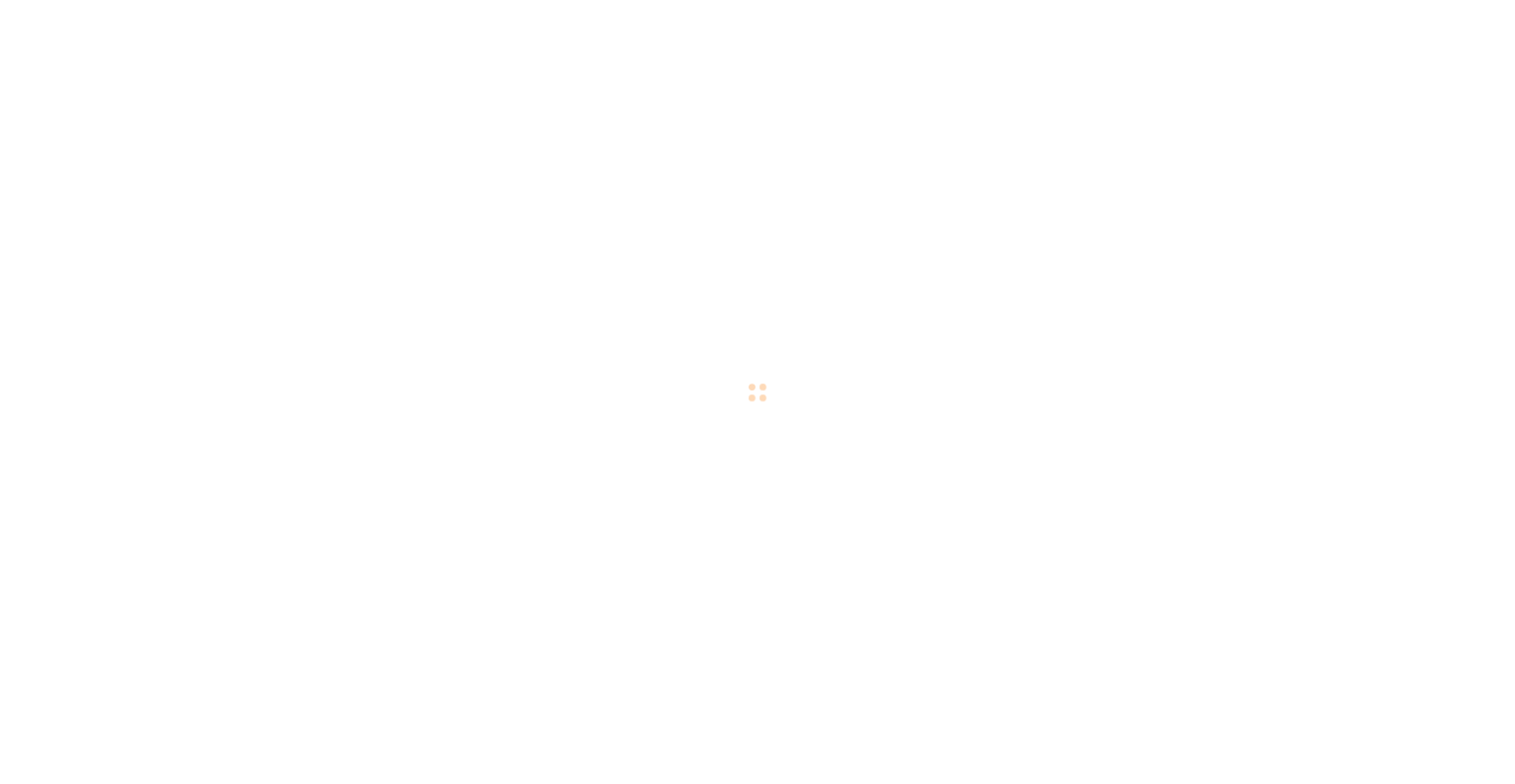 scroll, scrollTop: 0, scrollLeft: 0, axis: both 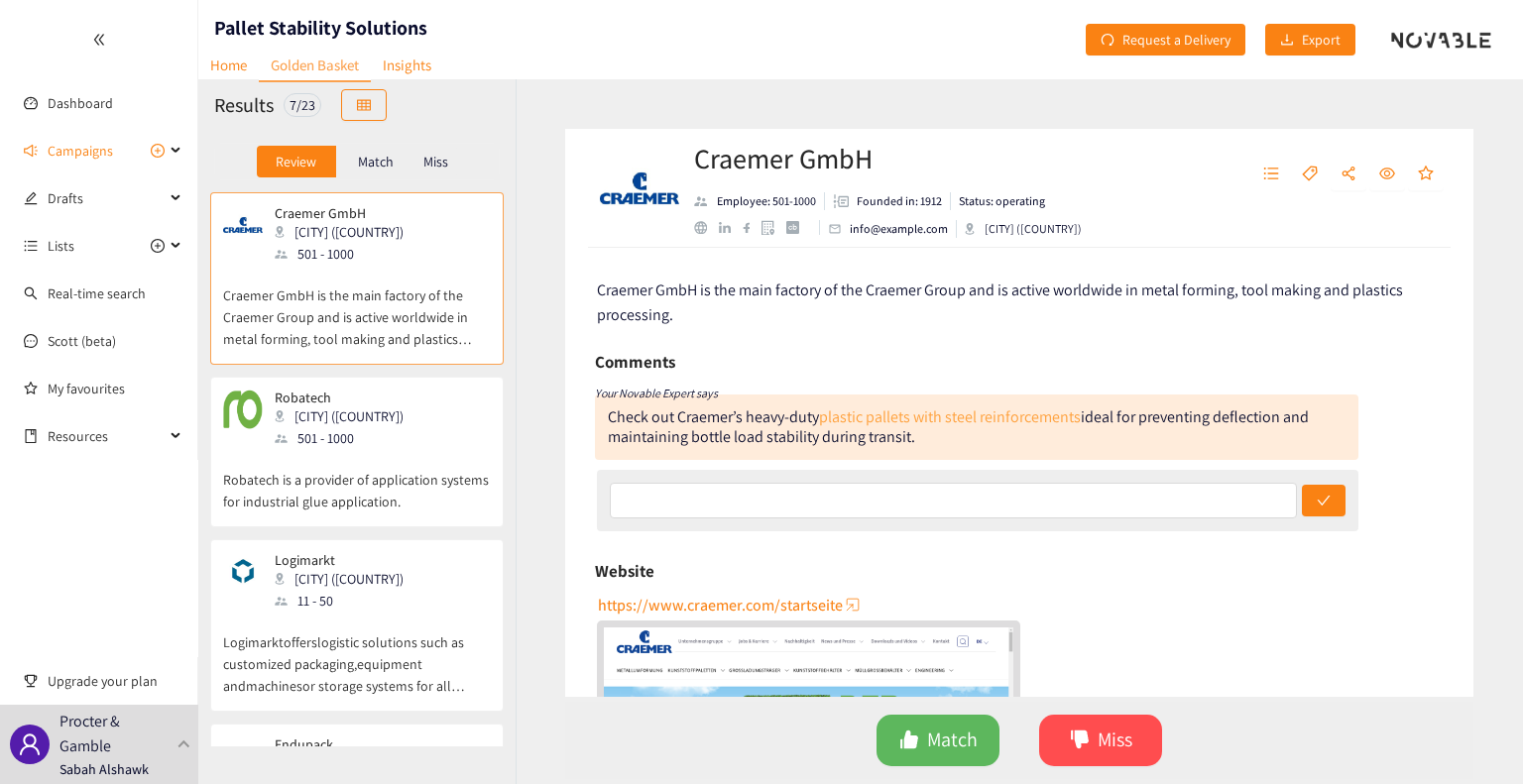drag, startPoint x: 920, startPoint y: 419, endPoint x: 875, endPoint y: 417, distance: 45.044423 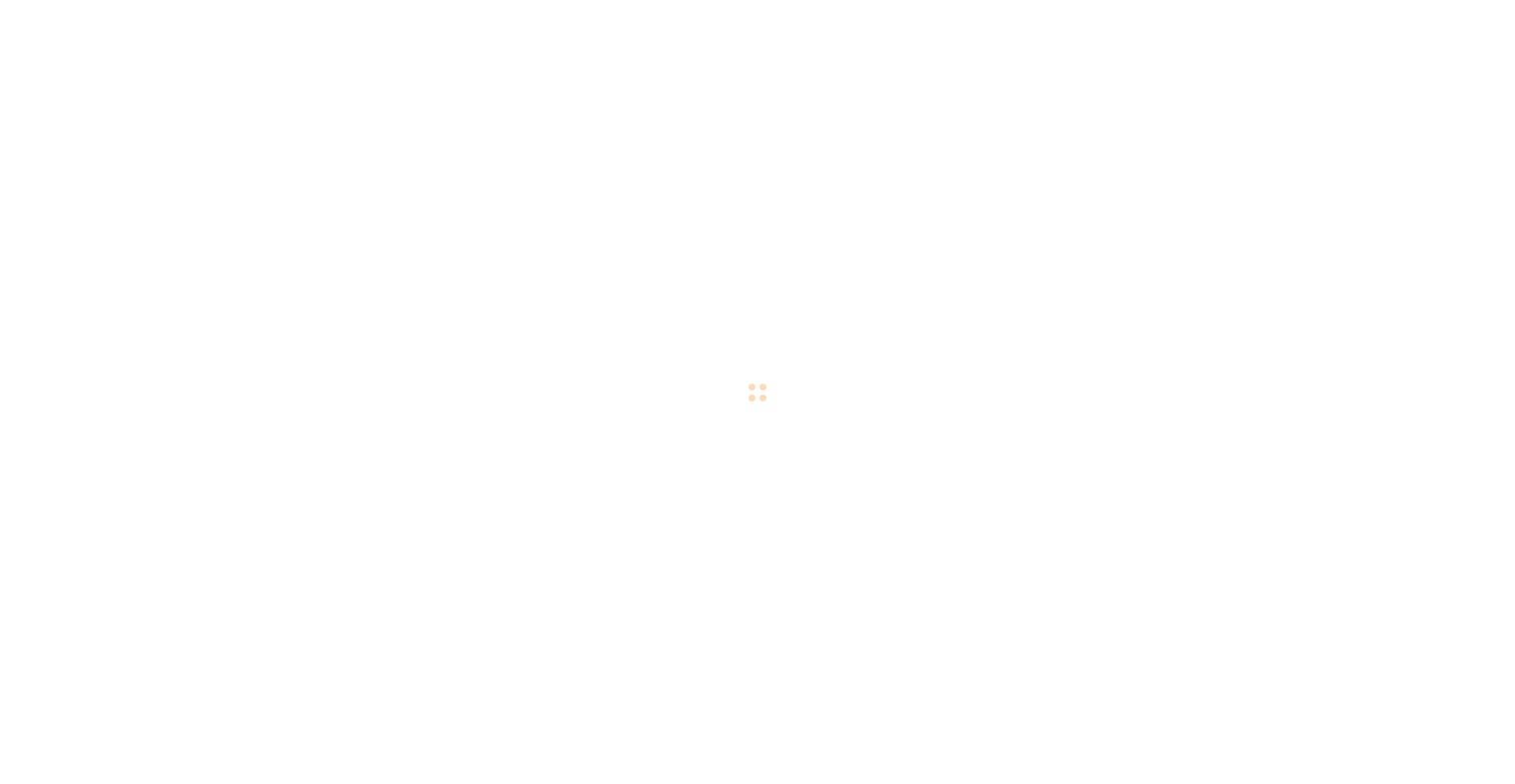 scroll, scrollTop: 0, scrollLeft: 0, axis: both 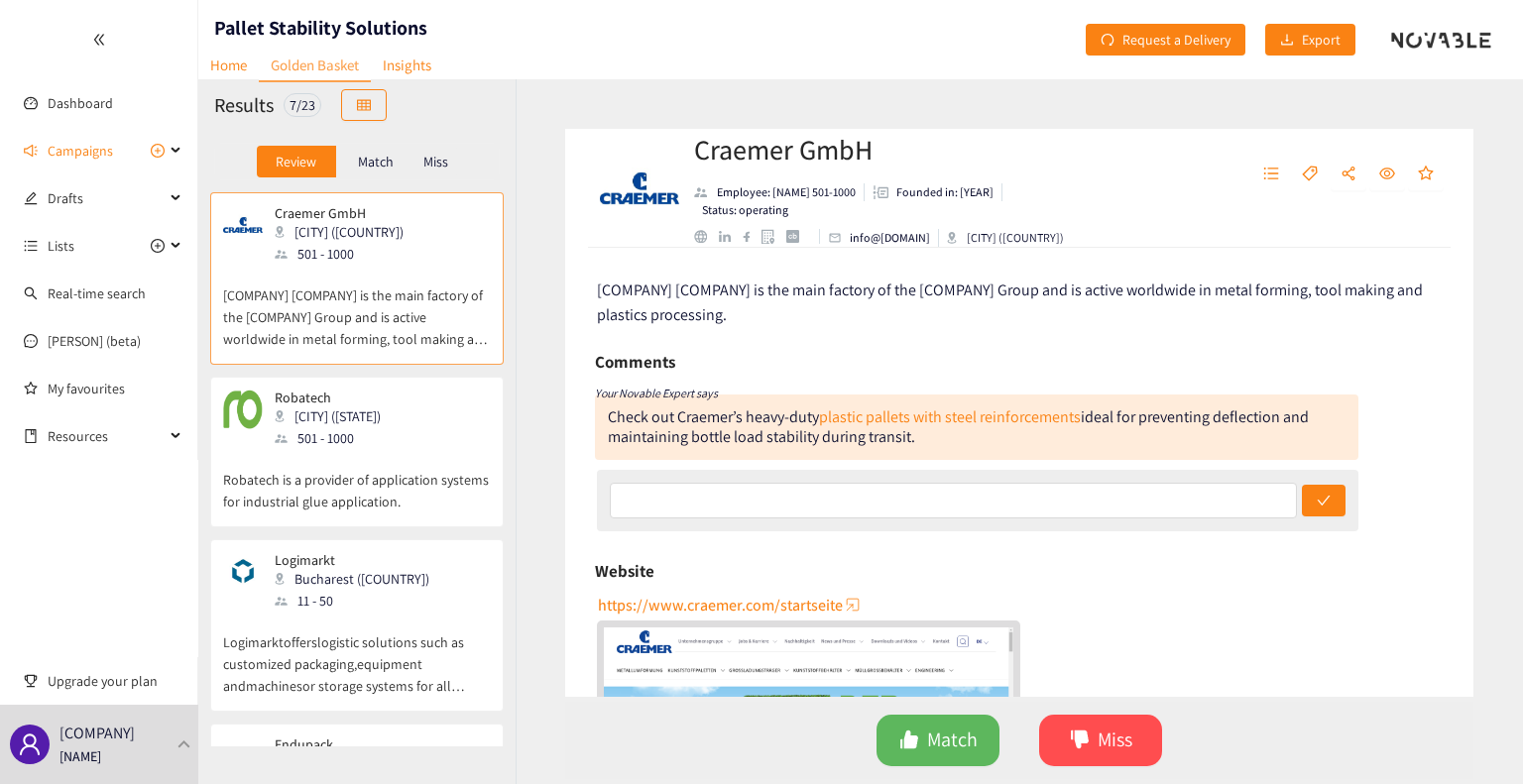 click on "[COMPANY] Employee:   501-1000 Founded in:   1912 Status:   operating [EMAIL]   [CITY] ([COUNTRY_CODE]) [COMPANY] is the main factory of the [COMPANY] Group and is active worldwide in metal forming, tool making and plastics processing. Comments Your Novable Expert says Check out [COMPANY]’s heavy-duty  plastic pallets with steel reinforcements   ideal for preventing deflection and maintaining bottle load stability during transit. Website https://www.craemer.com/startseite  Activity index   We didn't capture enough signals to display the Activity Index. Topics Manufacturing Plastics And Rubber Manufacturing Ask Scott Click here to research this company with Scott Want more data? The Enriched Profile for [COMPANY] not been requested yet. Request an   Enriched Profile View on Crunchbase  Logo provided by Clearbit Match Miss" at bounding box center (1019, 431) 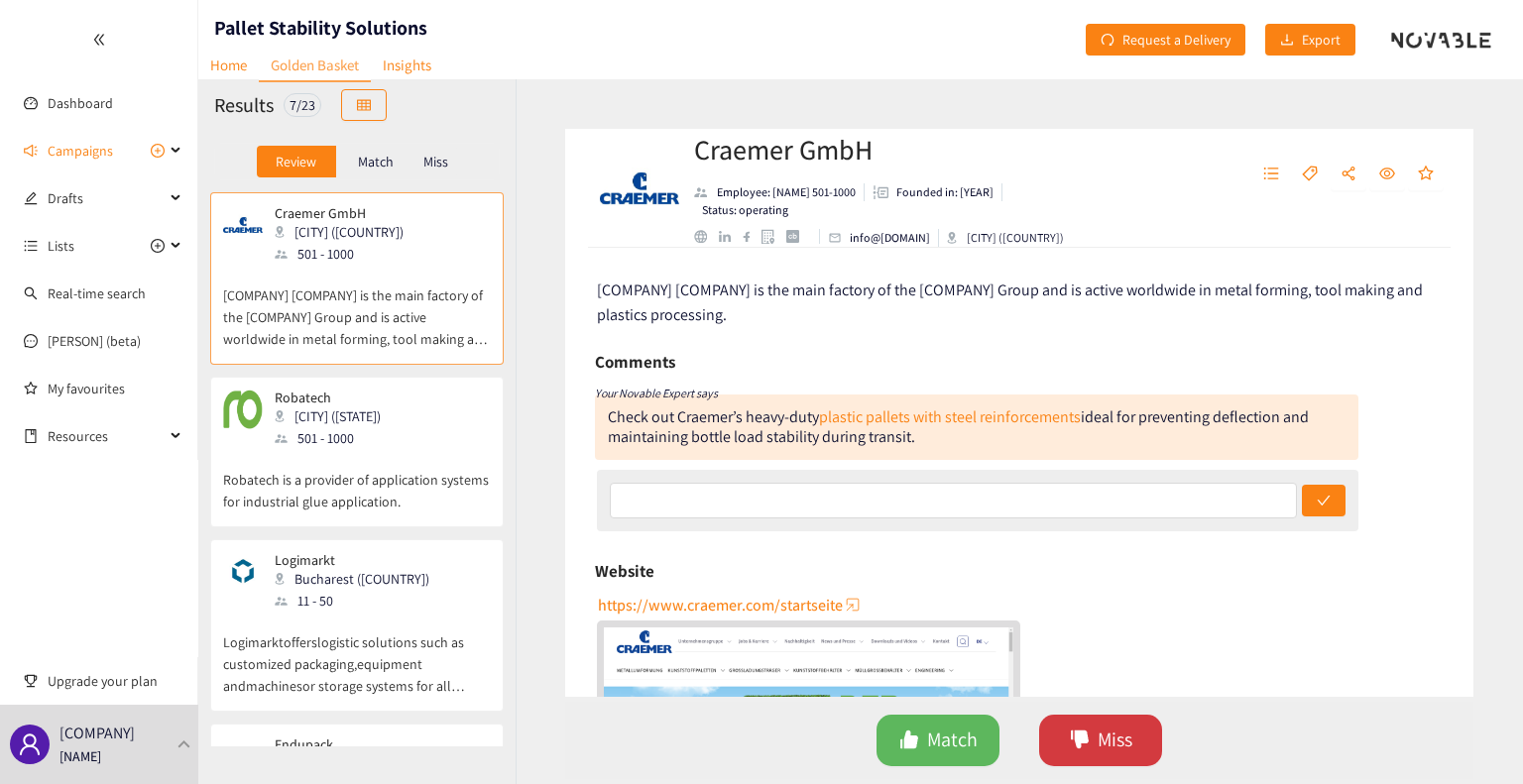 click 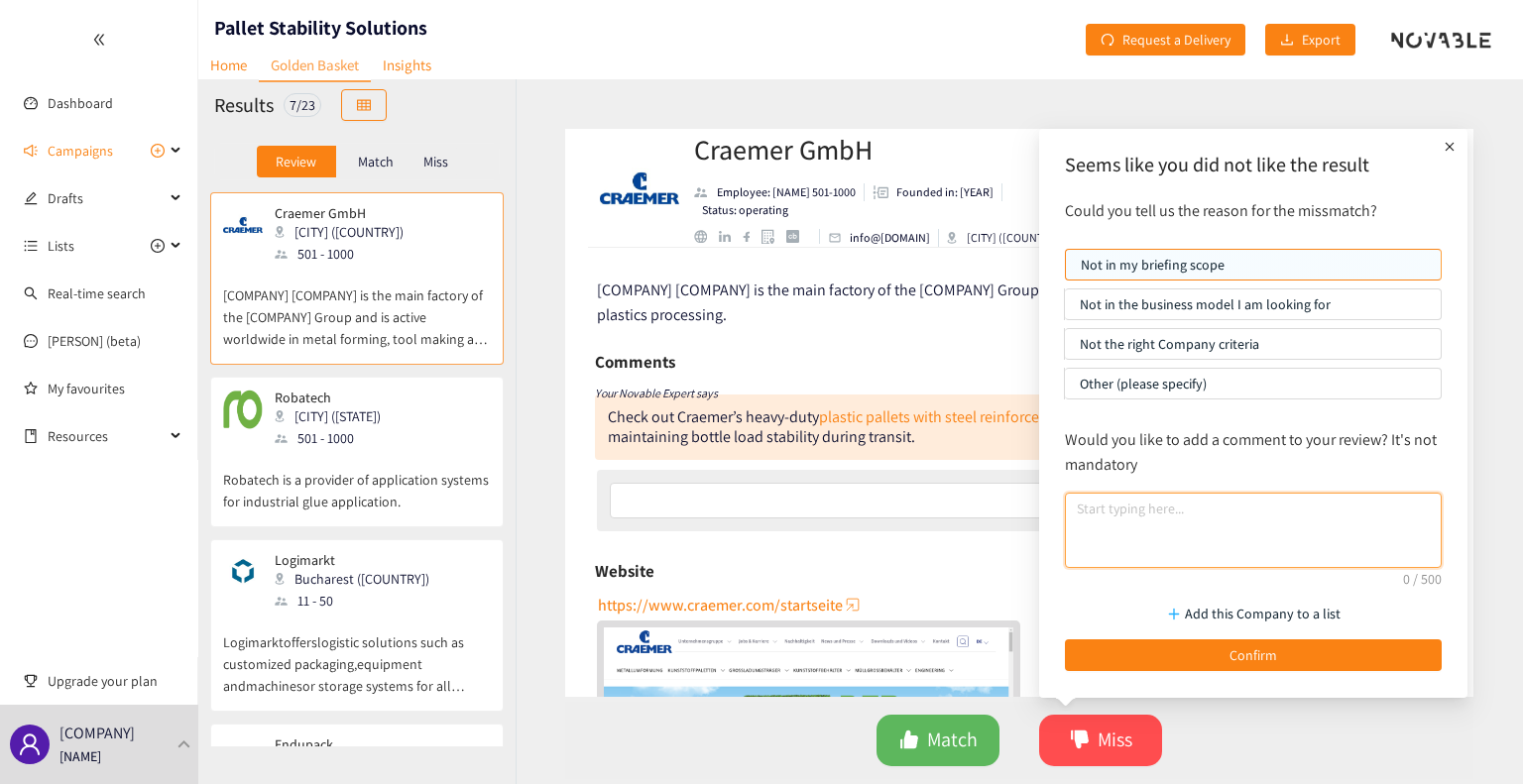 click at bounding box center [1253, 530] 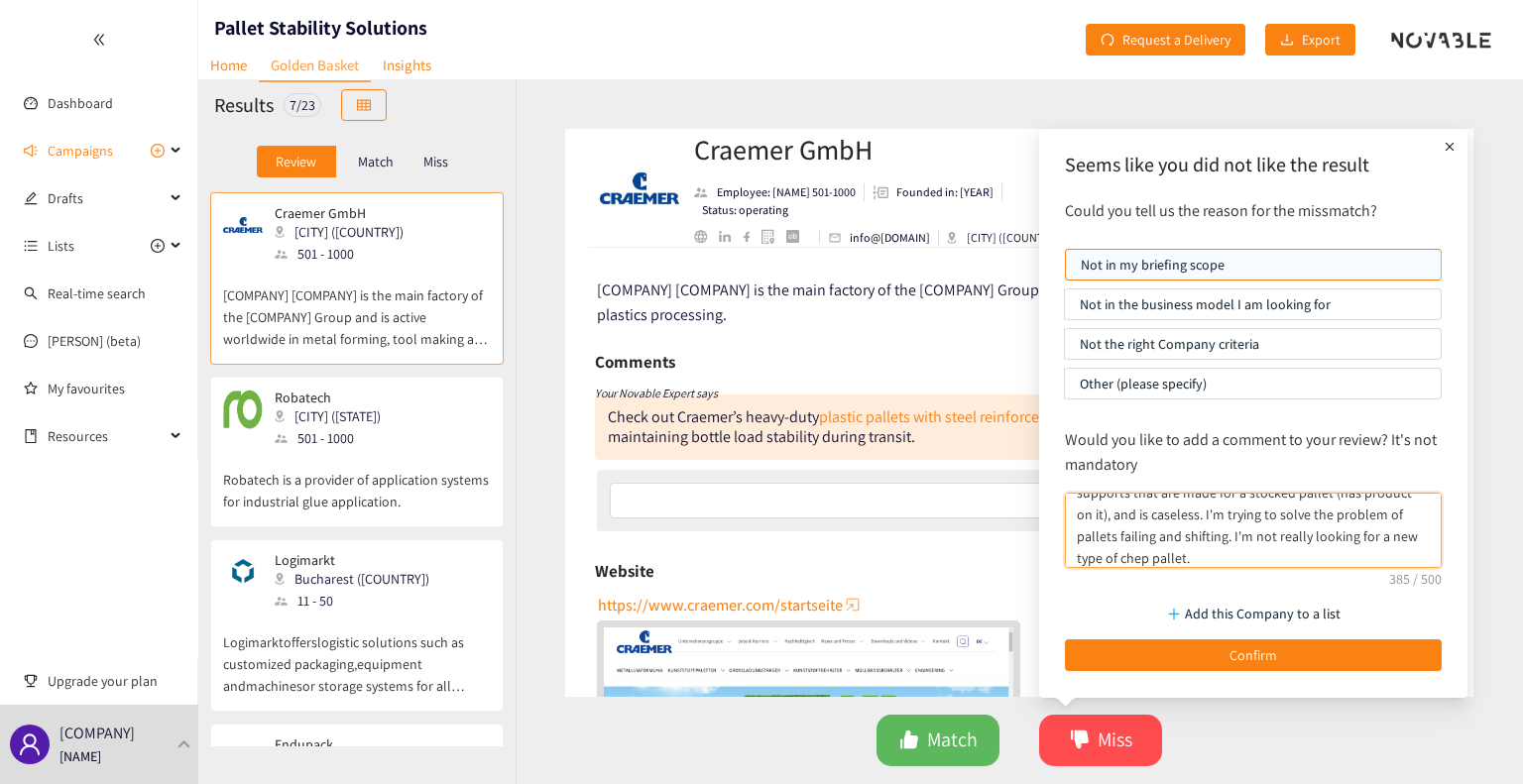 scroll, scrollTop: 0, scrollLeft: 0, axis: both 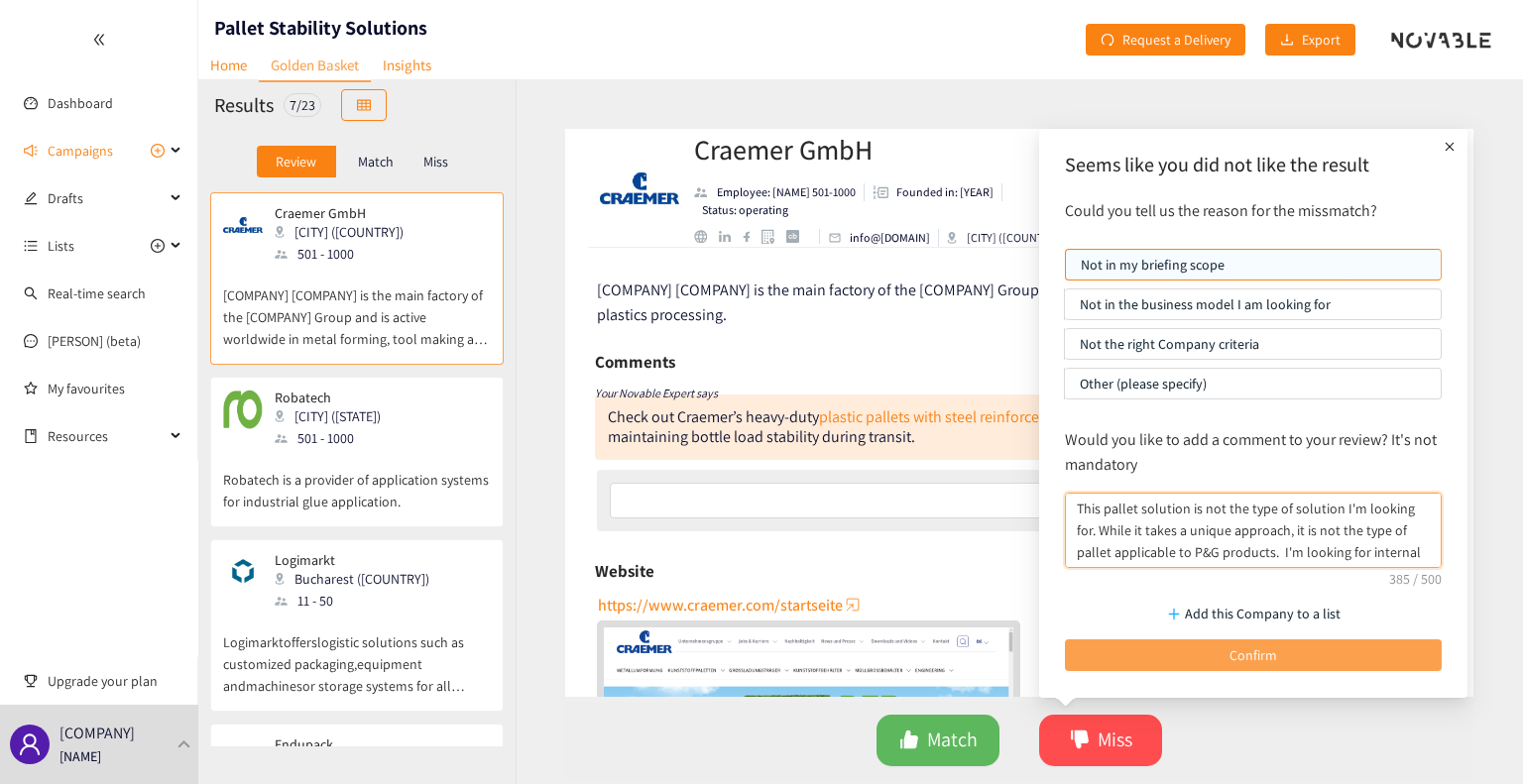 type on "This pallet solution is not the type of solution I'm looking for. While it takes a unique approach, it is not the type of pallet applicable to P&G products.  I'm looking for internal supports that are made for a stocked pallet (has product on it), and is caseless. I'm trying to solve the problem of pallets failing and shifting. I'm not really looking for a new type of chep pallet." 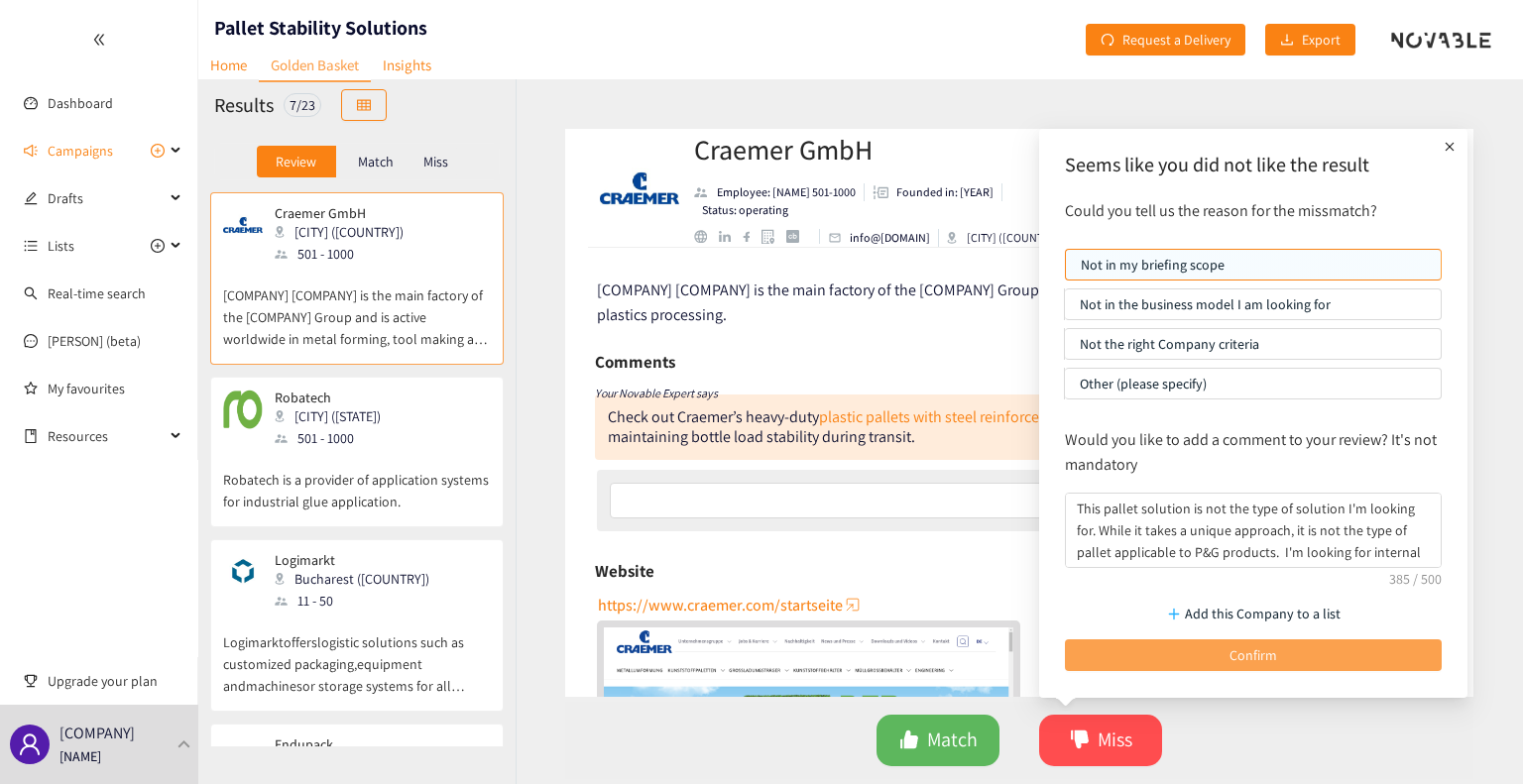 drag, startPoint x: 1177, startPoint y: 649, endPoint x: 1144, endPoint y: 648, distance: 33.01515 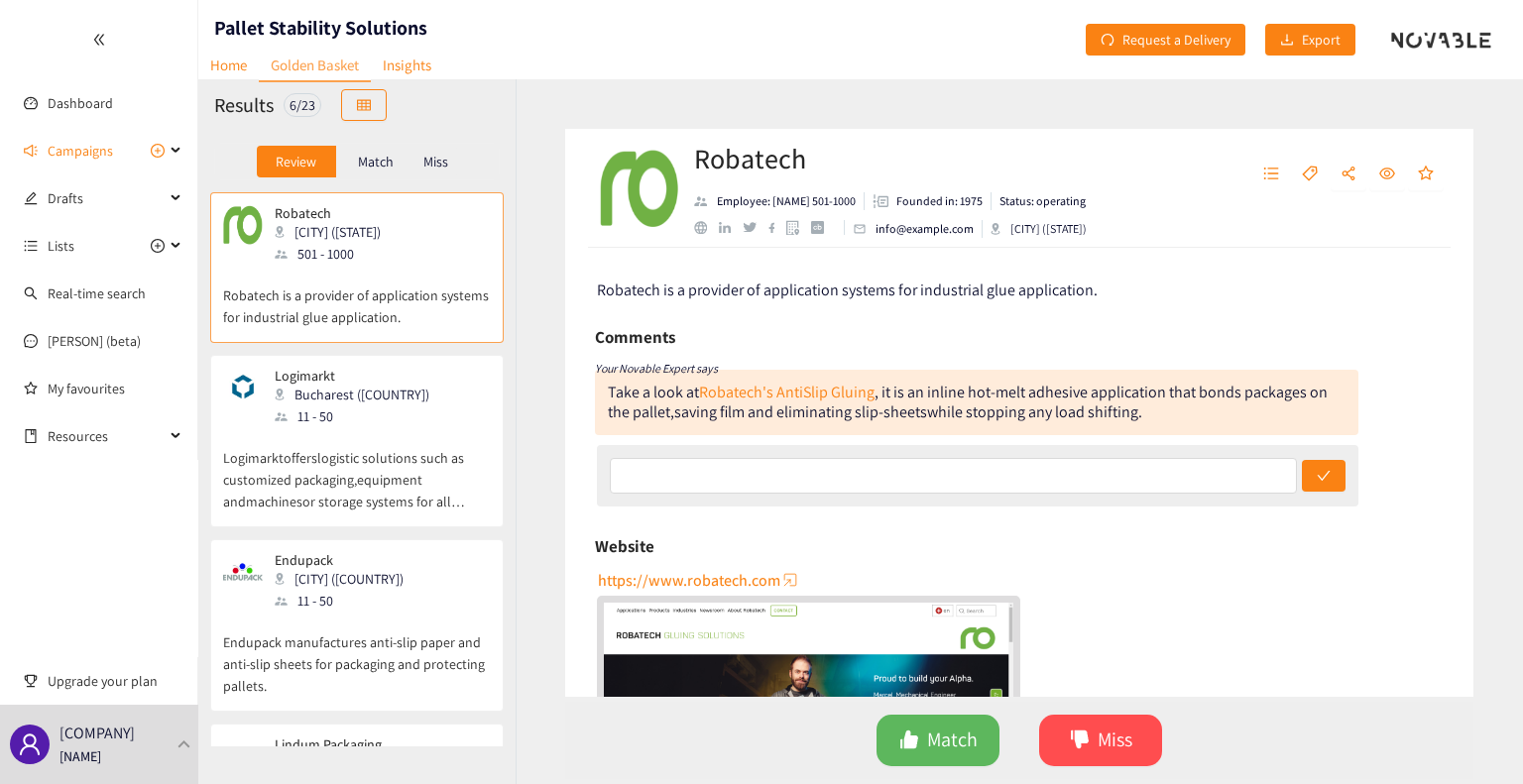 click on "Robatech Employee:   [NUMBER]-[NUMBER] Founded in:   [YEAR] Status:   operating [EMAIL]   Muri (CHE) Robatech is a provider of application systems for industrial glue application. Comments Your Novable Expert says Take a look at  Robatech's AntiSlip Gluing , it is an inline hot-melt adhesive application that bonds packages on the pallet,  saving film and eliminating slip-sheets  while stopping any load shifting. Website https://www.robatech.com  Activity index   We didn't capture enough signals to display the Activity Index. Company Classification   Product Topics Industrial Manufacturing Packaging Services Melter Application Adhesive Adhesive Application Tank Melting Melt Adhesive Filling Hot Melt Adhesive Show more Ask Scott Click here to research this company with Scott Want more data? The Enriched Profile for Robatech not been requested yet. Request an   Enriched Profile View on Crunchbase  Logo provided by Clearbit Match Miss" at bounding box center [1019, 431] 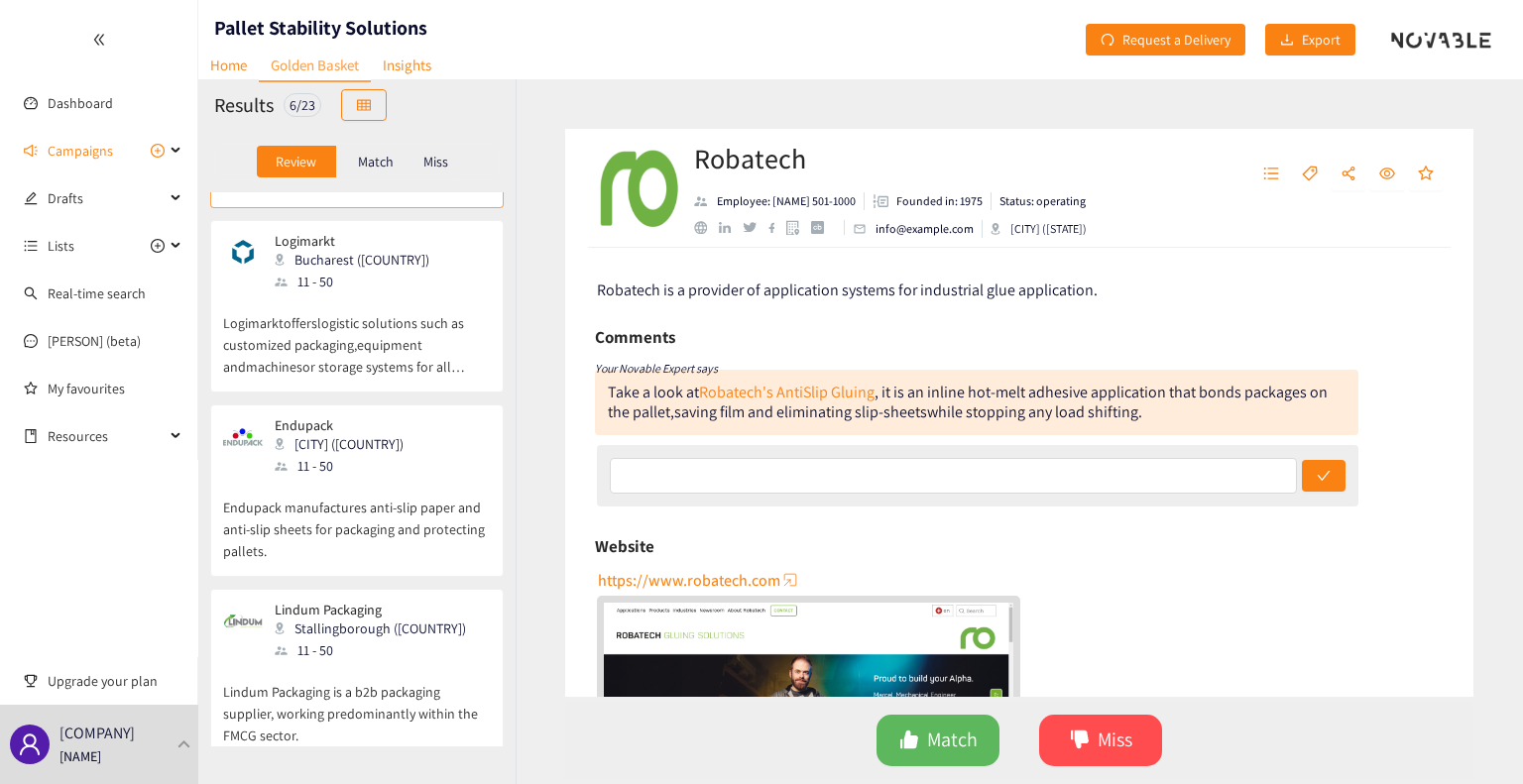 scroll, scrollTop: 0, scrollLeft: 0, axis: both 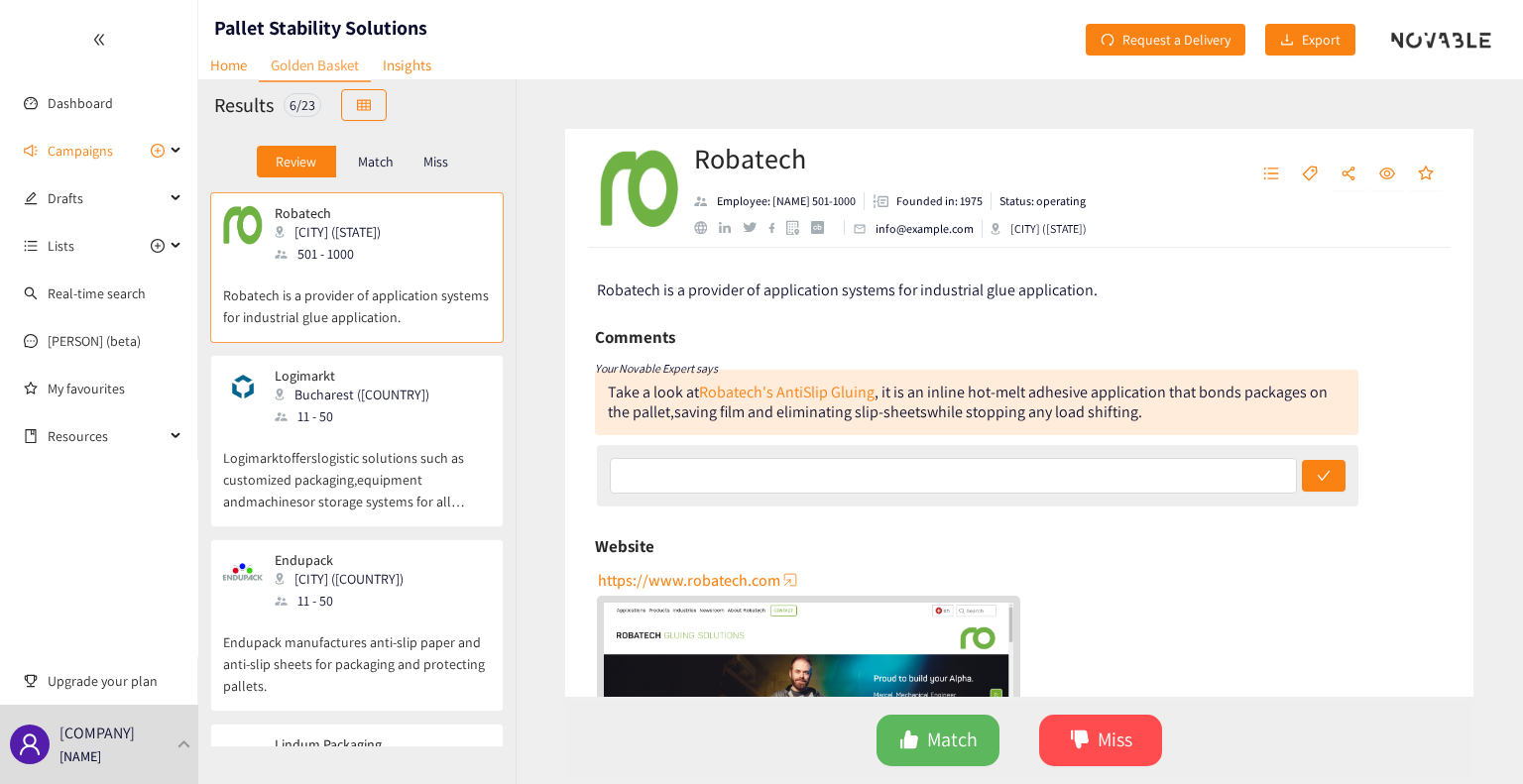 click on "Robatech is a provider of application systems for industrial glue application." at bounding box center [357, 296] 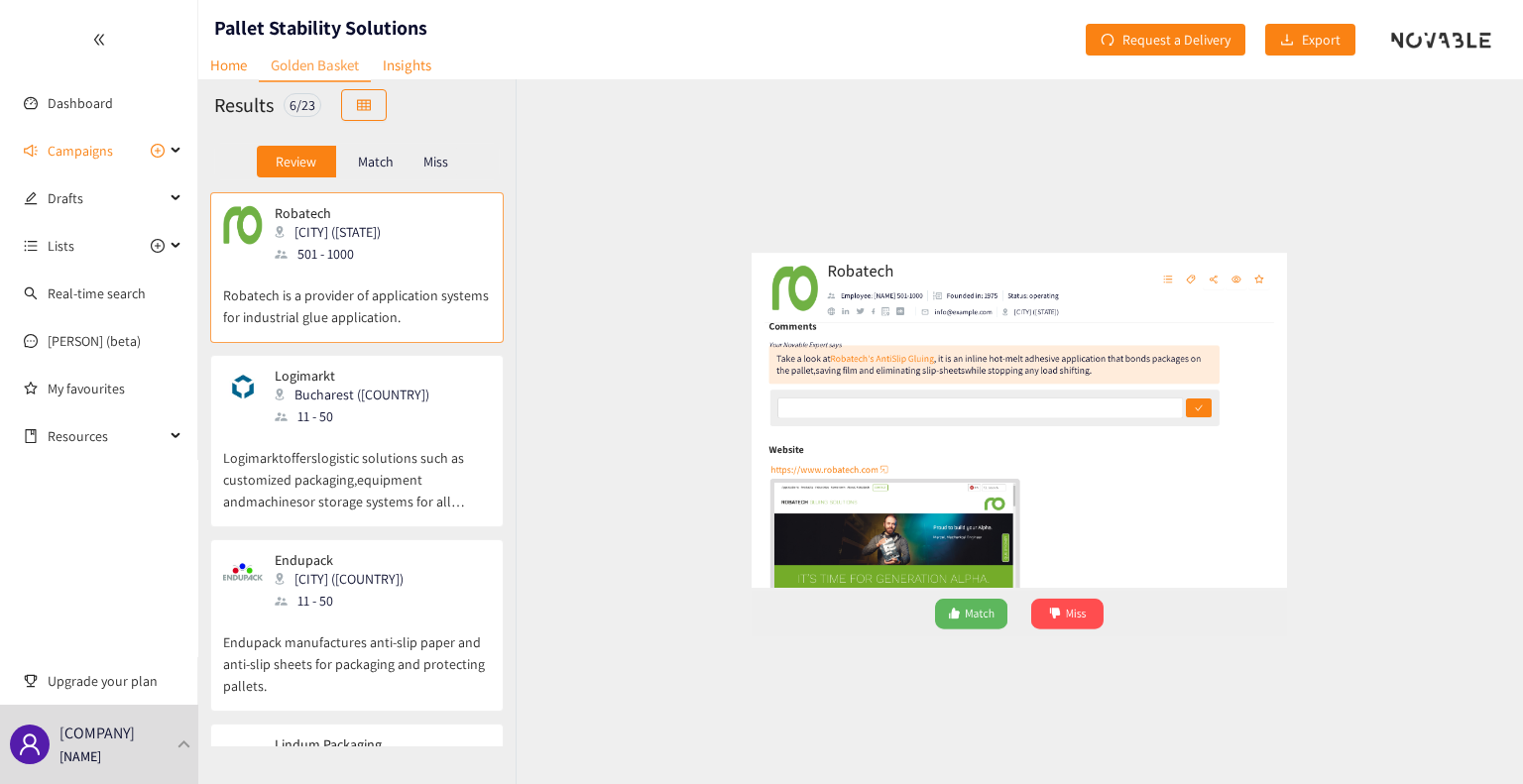 scroll, scrollTop: 0, scrollLeft: 0, axis: both 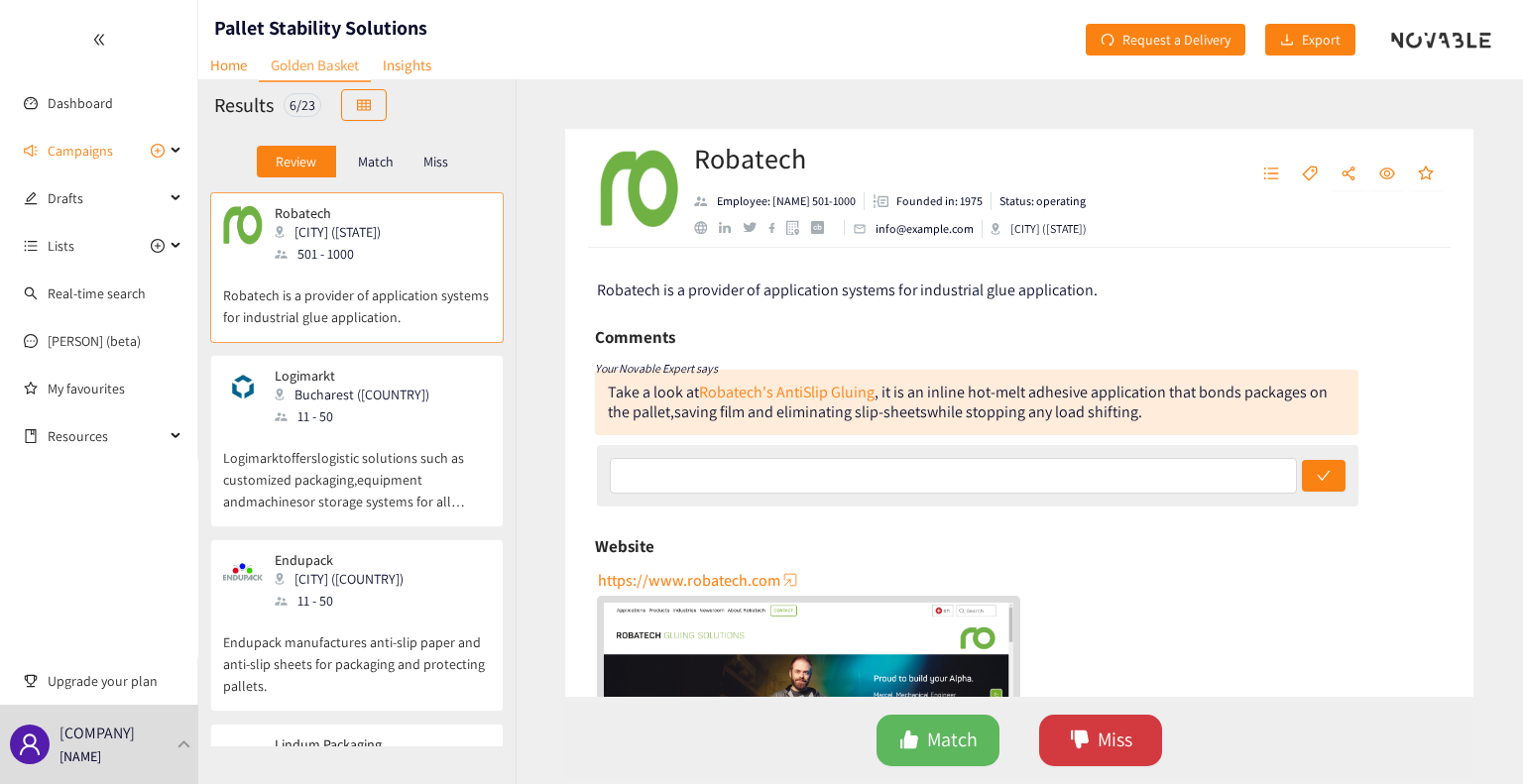 click on "Miss" at bounding box center (1114, 739) 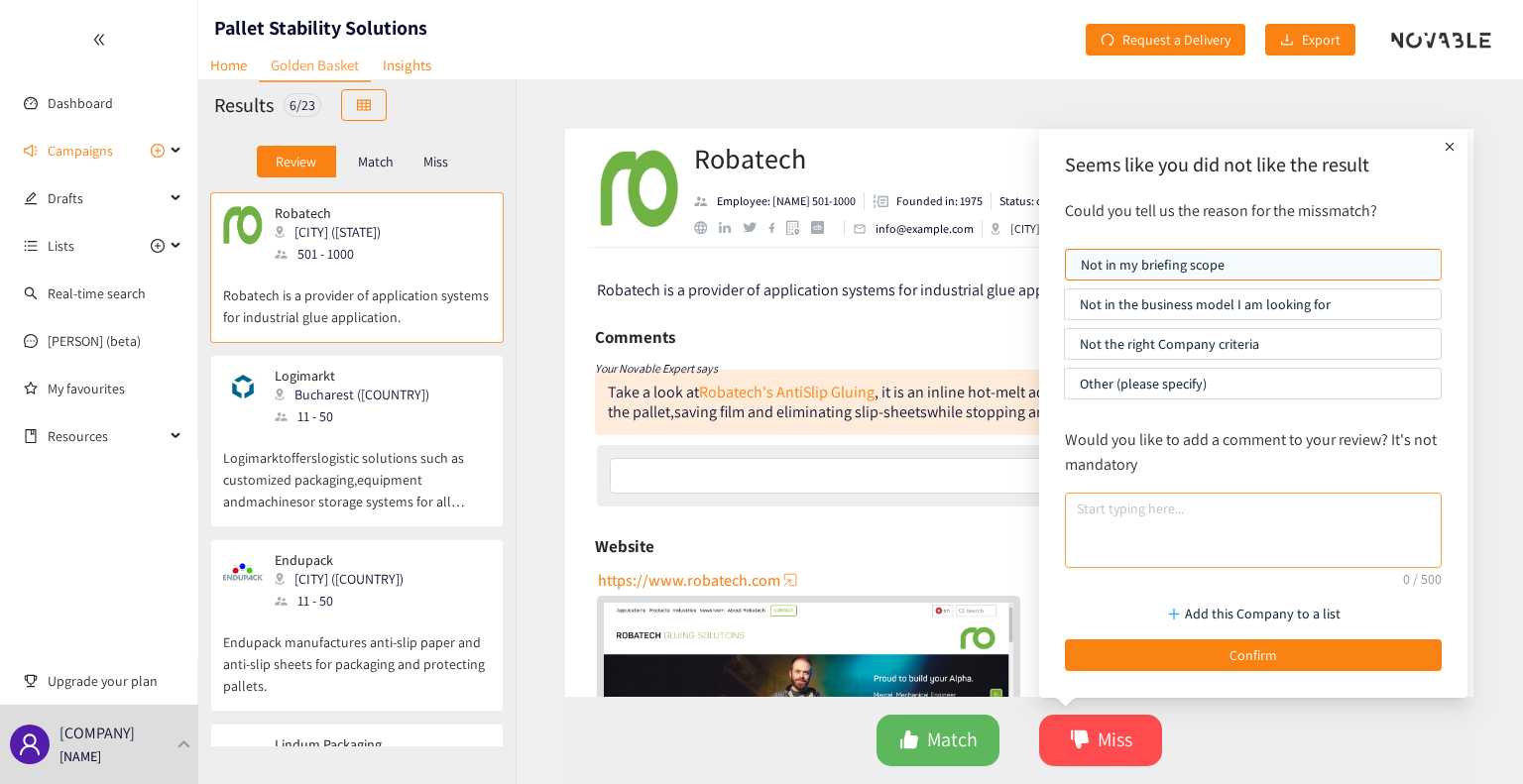 drag, startPoint x: 1183, startPoint y: 491, endPoint x: 1184, endPoint y: 506, distance: 15.0333 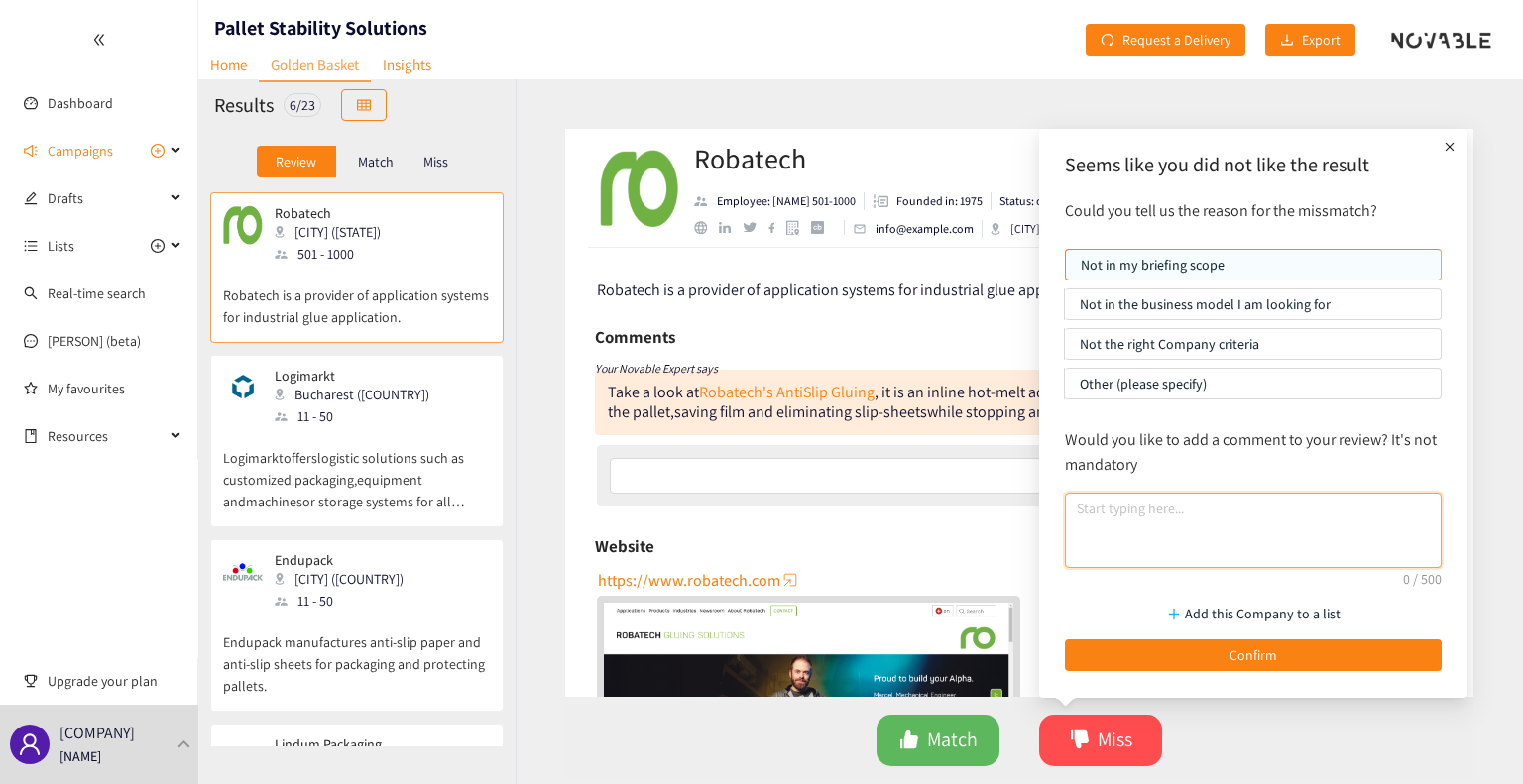 click at bounding box center (1253, 530) 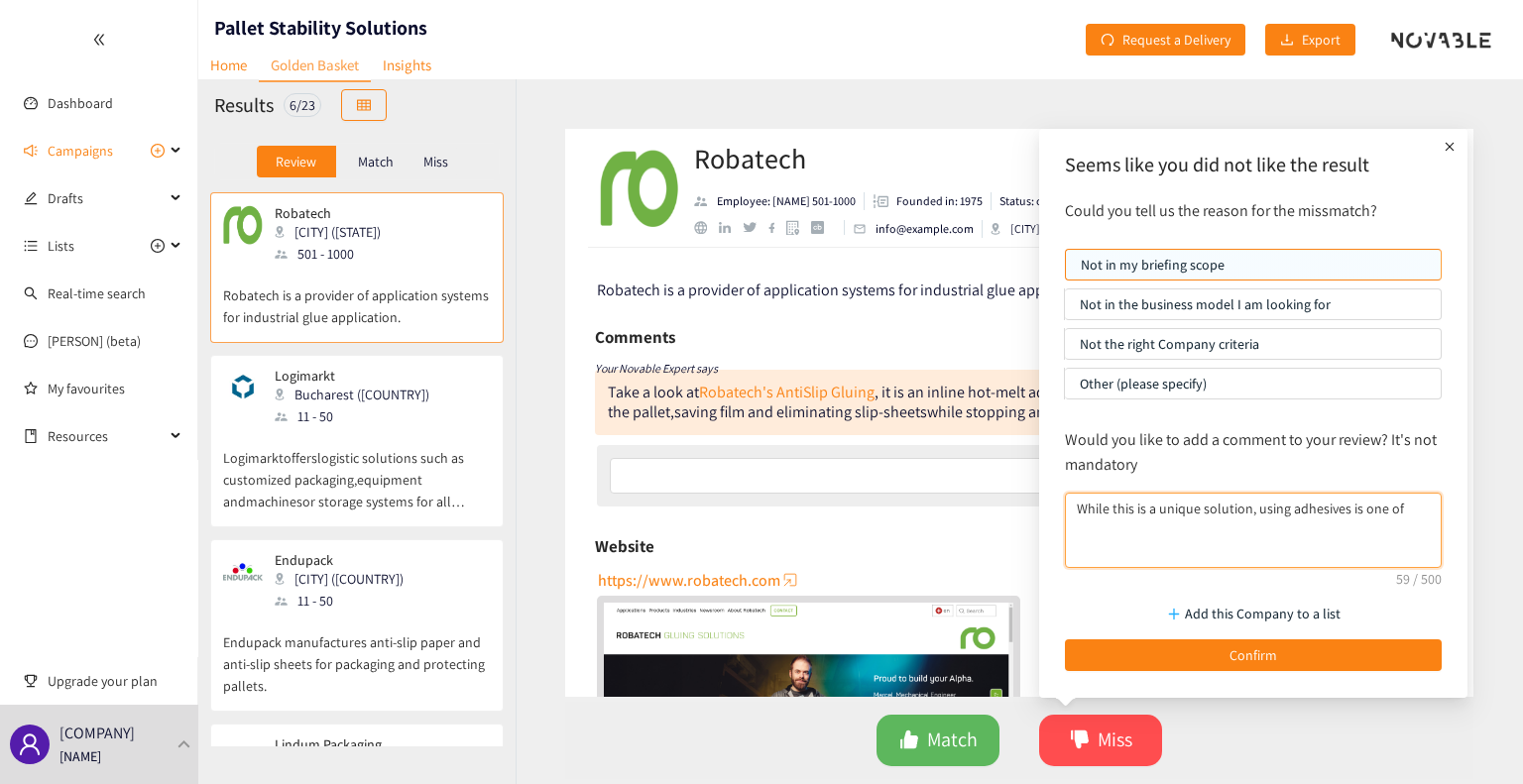 click on "While this is a unique solution, using adhesives is one of" at bounding box center [1253, 530] 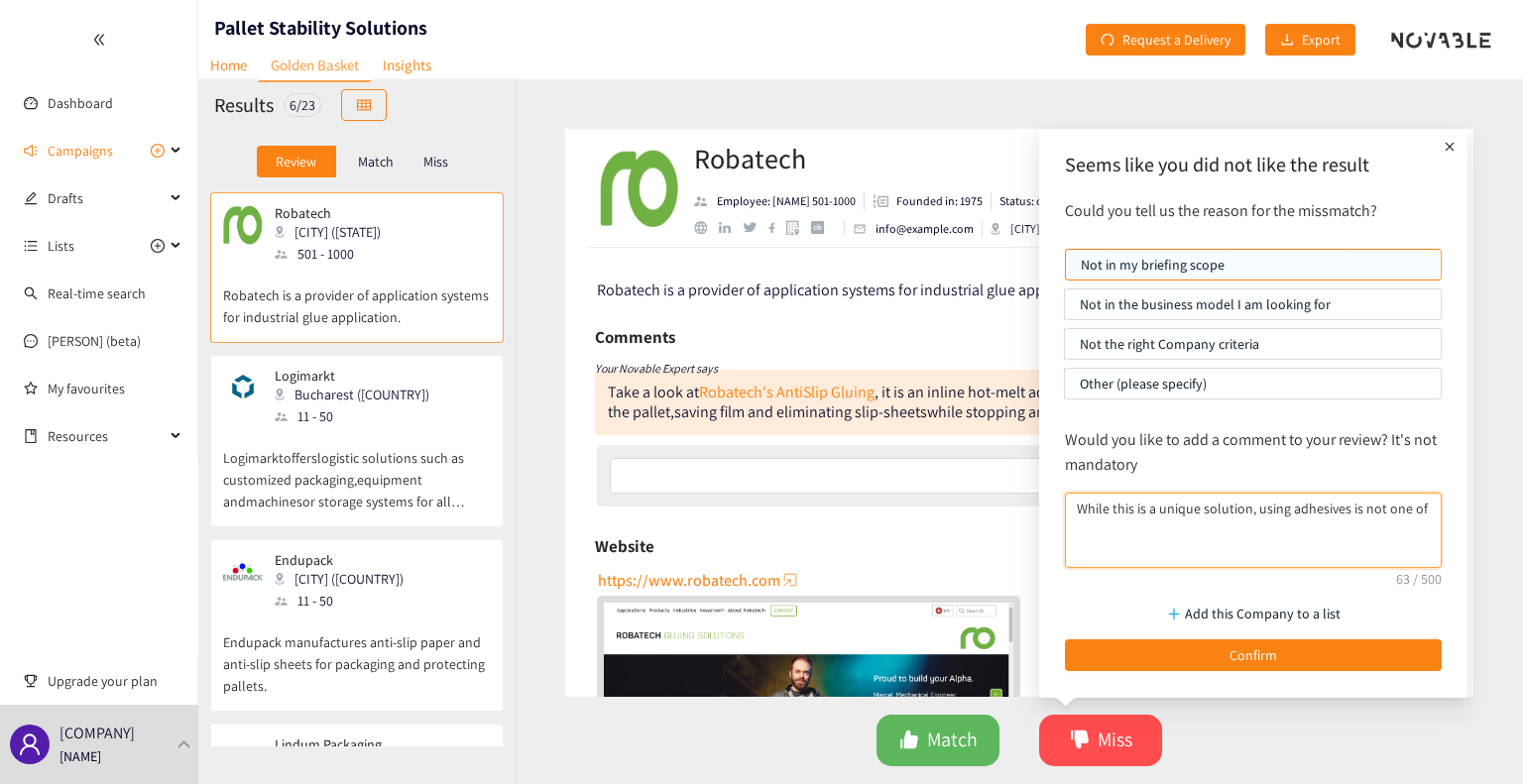 click on "While this is a unique solution, using adhesives is not one of" at bounding box center (1253, 530) 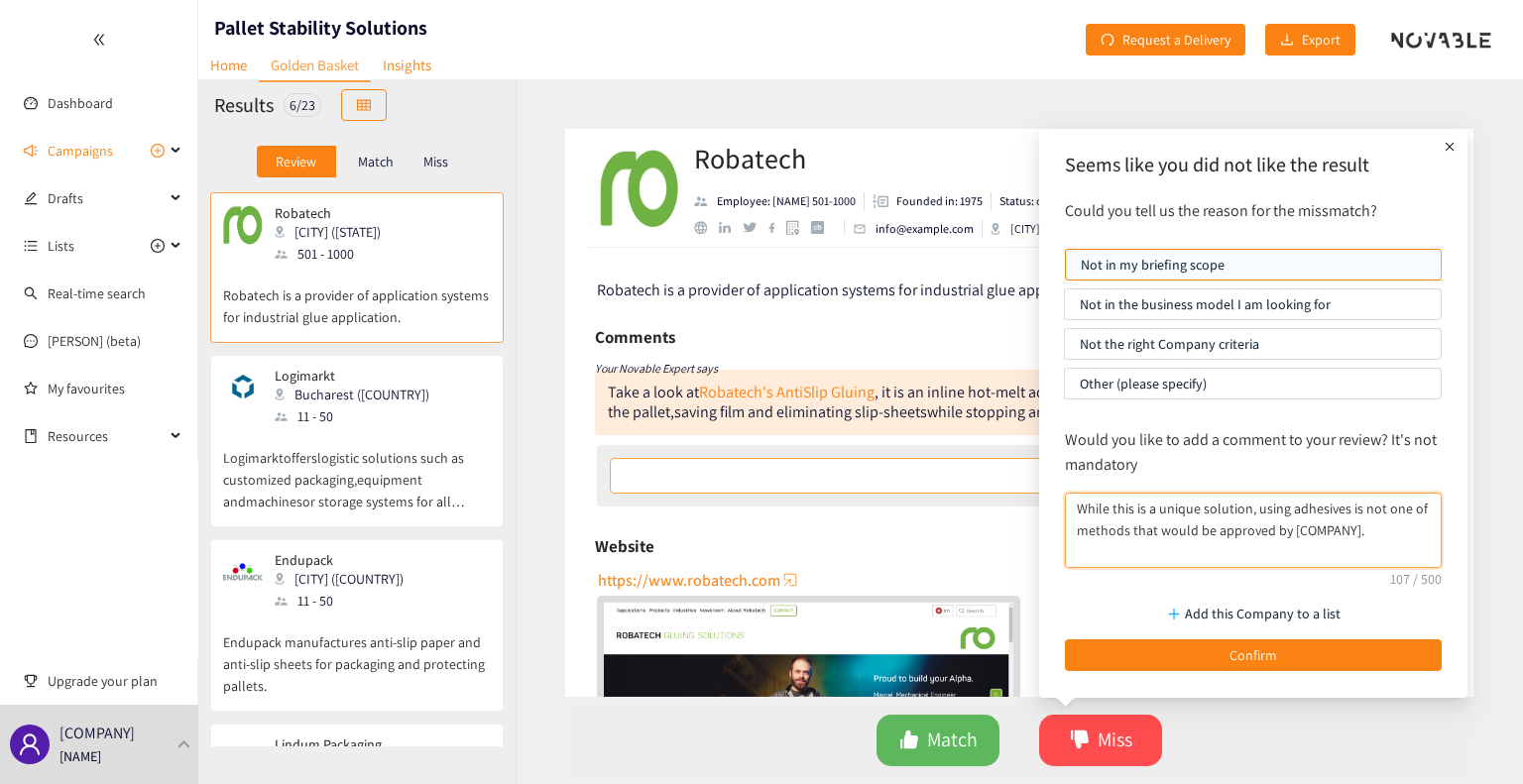 drag, startPoint x: 1340, startPoint y: 535, endPoint x: 1035, endPoint y: 485, distance: 309.07119 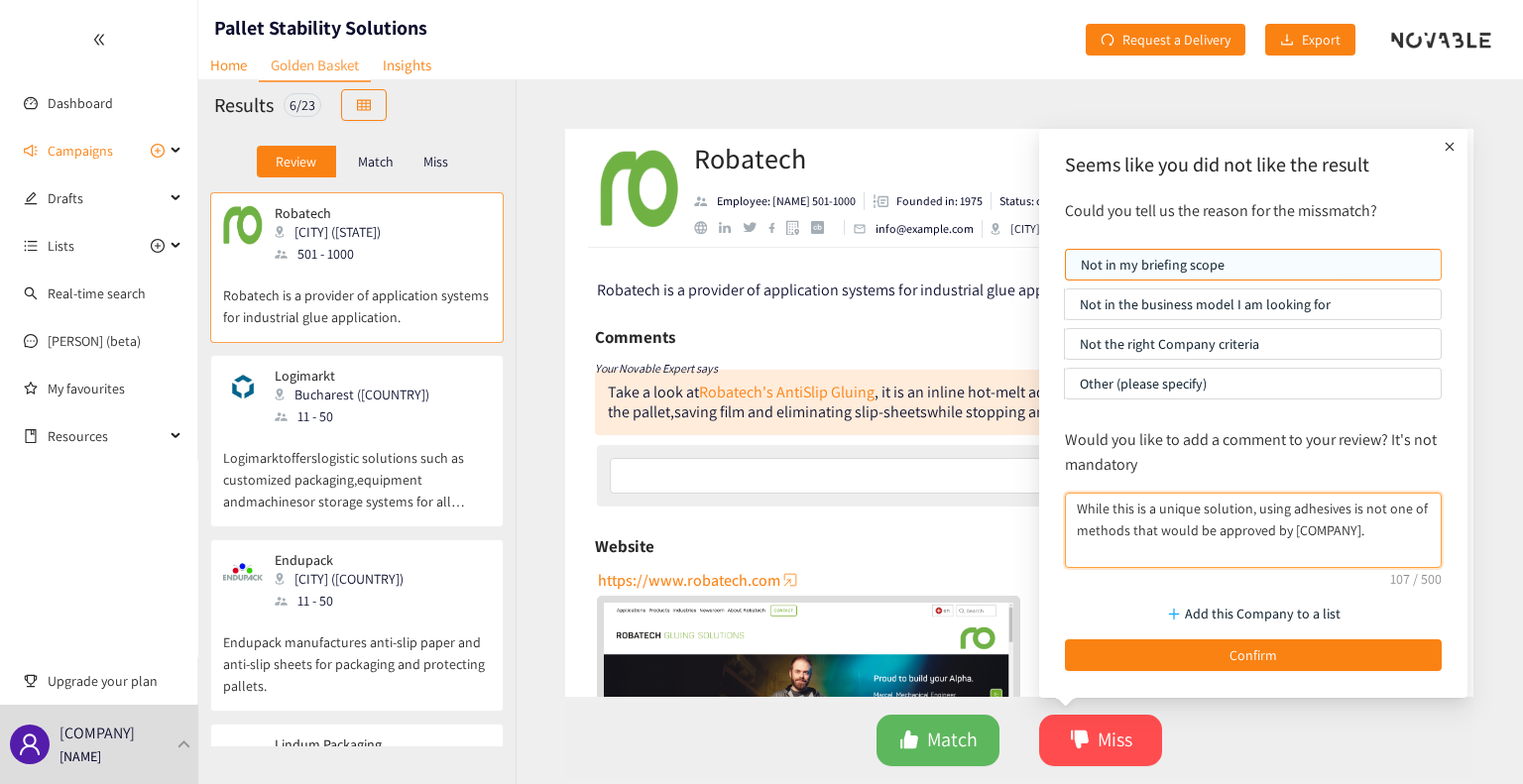 type on "While this is a unique solution, using adhesives is not one of methods that would be approved by [COMPANY]." 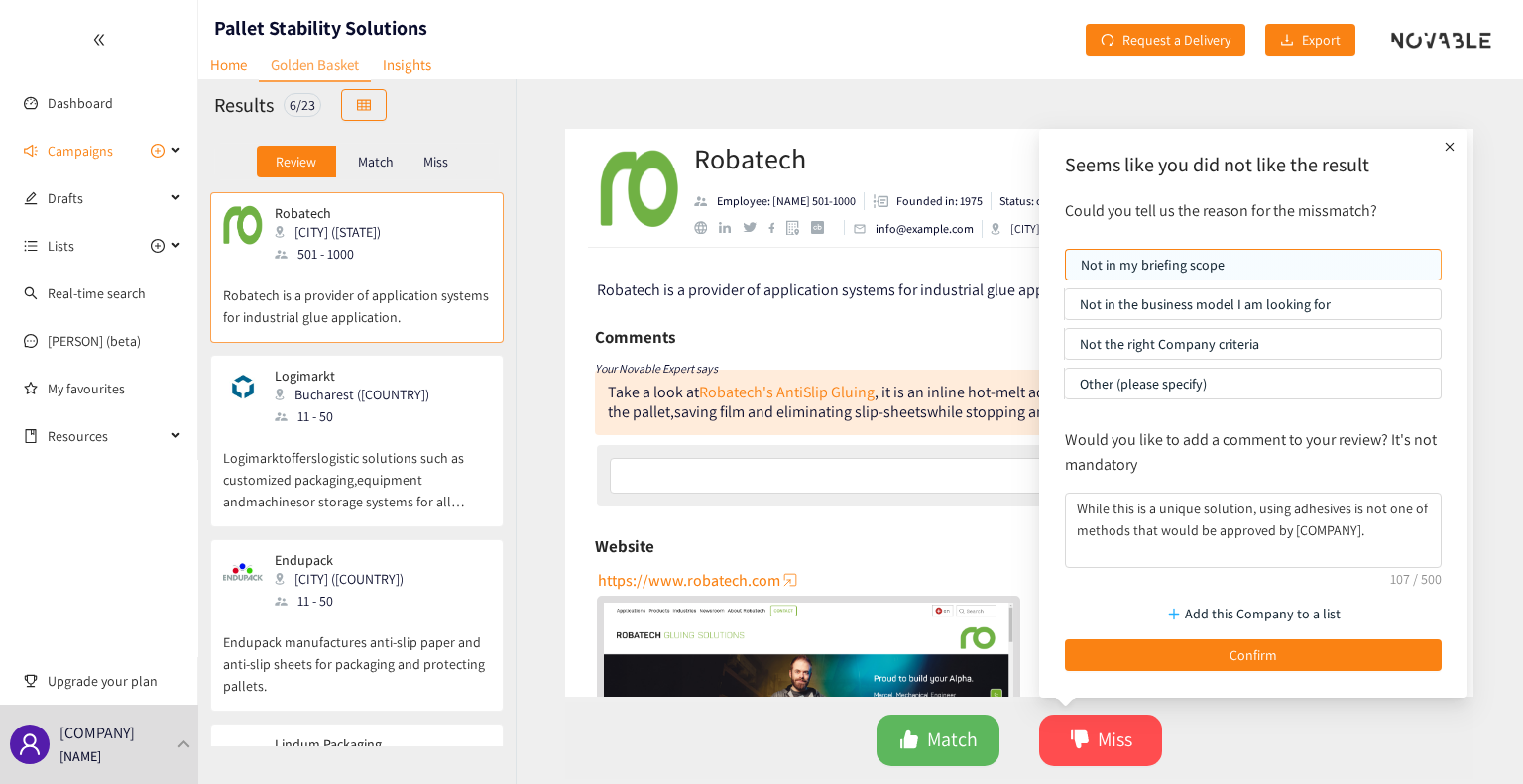click on "Robatech Employee:   [NUMBER]-[NUMBER] Founded in:   [YEAR] Status:   operating [EMAIL]   Muri (CHE) Robatech is a provider of application systems for industrial glue application. Comments Your Novable Expert says Take a look at  Robatech's AntiSlip Gluing , it is an inline hot-melt adhesive application that bonds packages on the pallet,  saving film and eliminating slip-sheets  while stopping any load shifting. Website https://www.robatech.com  Activity index   We didn't capture enough signals to display the Activity Index. Company Classification   Product Topics Industrial Manufacturing Packaging Services Melter Application Adhesive Adhesive Application Tank Melting Melt Adhesive Filling Hot Melt Adhesive Show more Ask Scott Click here to research this company with Scott Want more data? The Enriched Profile for Robatech not been requested yet. Request an   Enriched Profile View on Crunchbase  Logo provided by Clearbit Match Miss" at bounding box center (1019, 431) 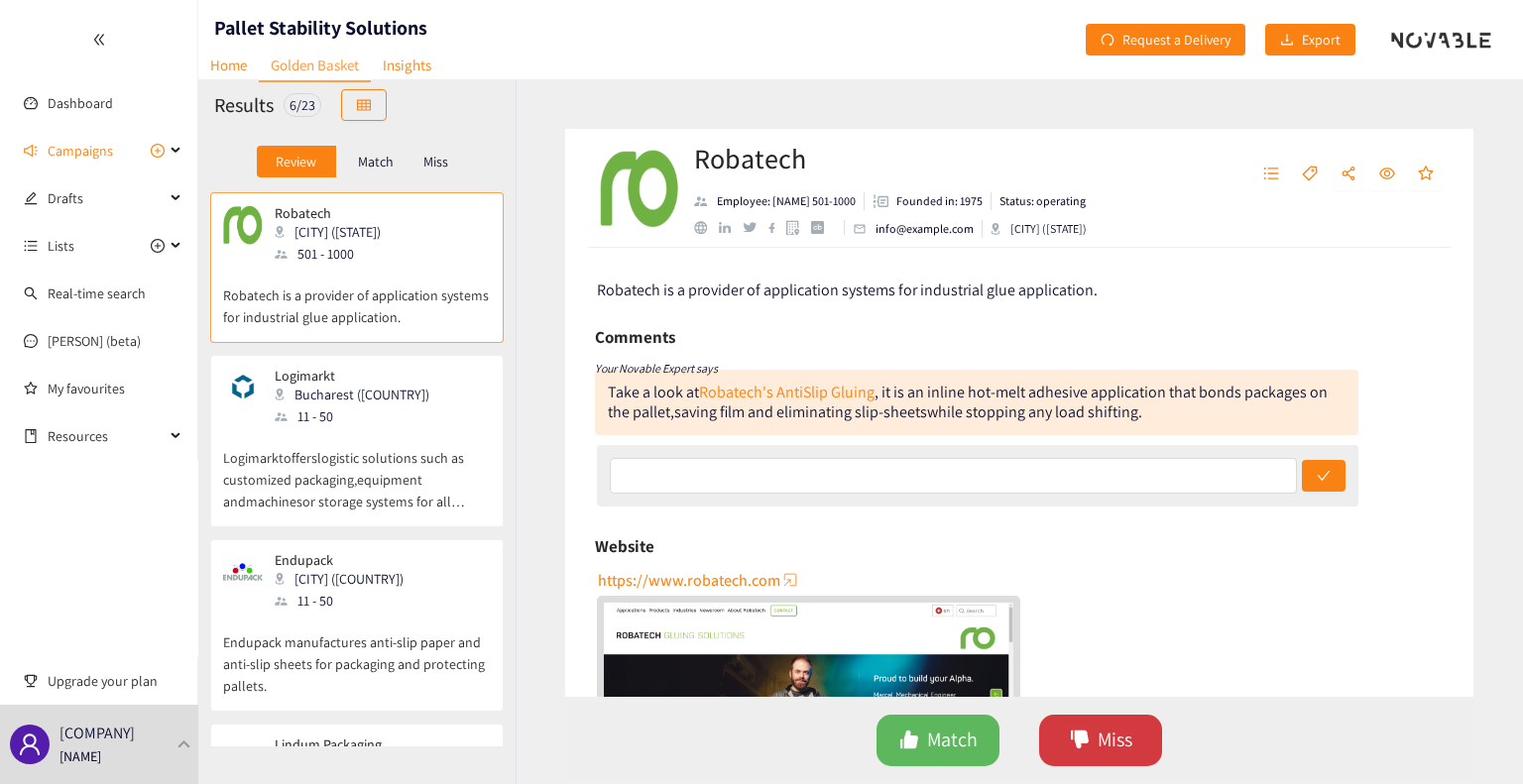 click on "Miss" at bounding box center (1114, 739) 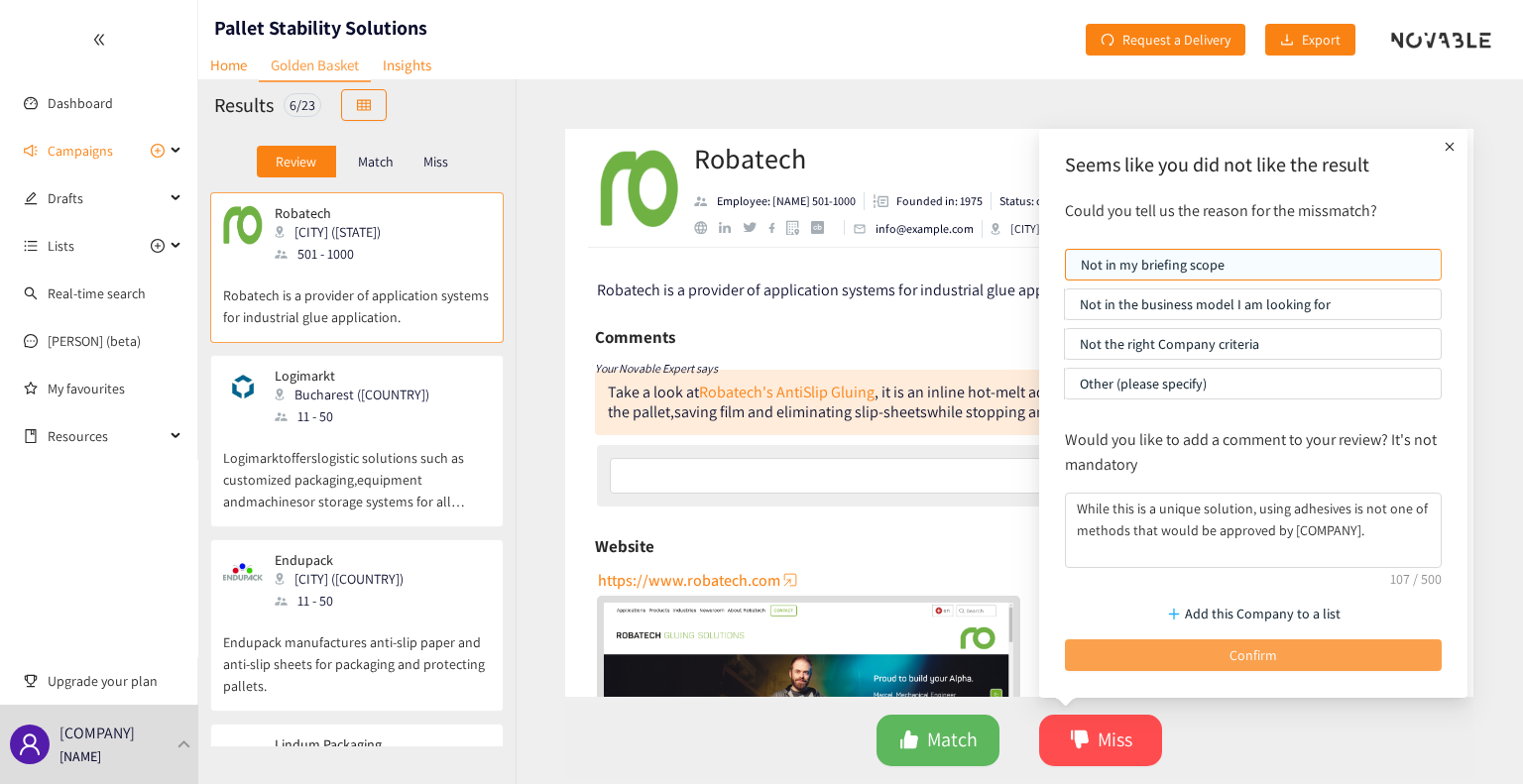 click on "Confirm" at bounding box center (1253, 655) 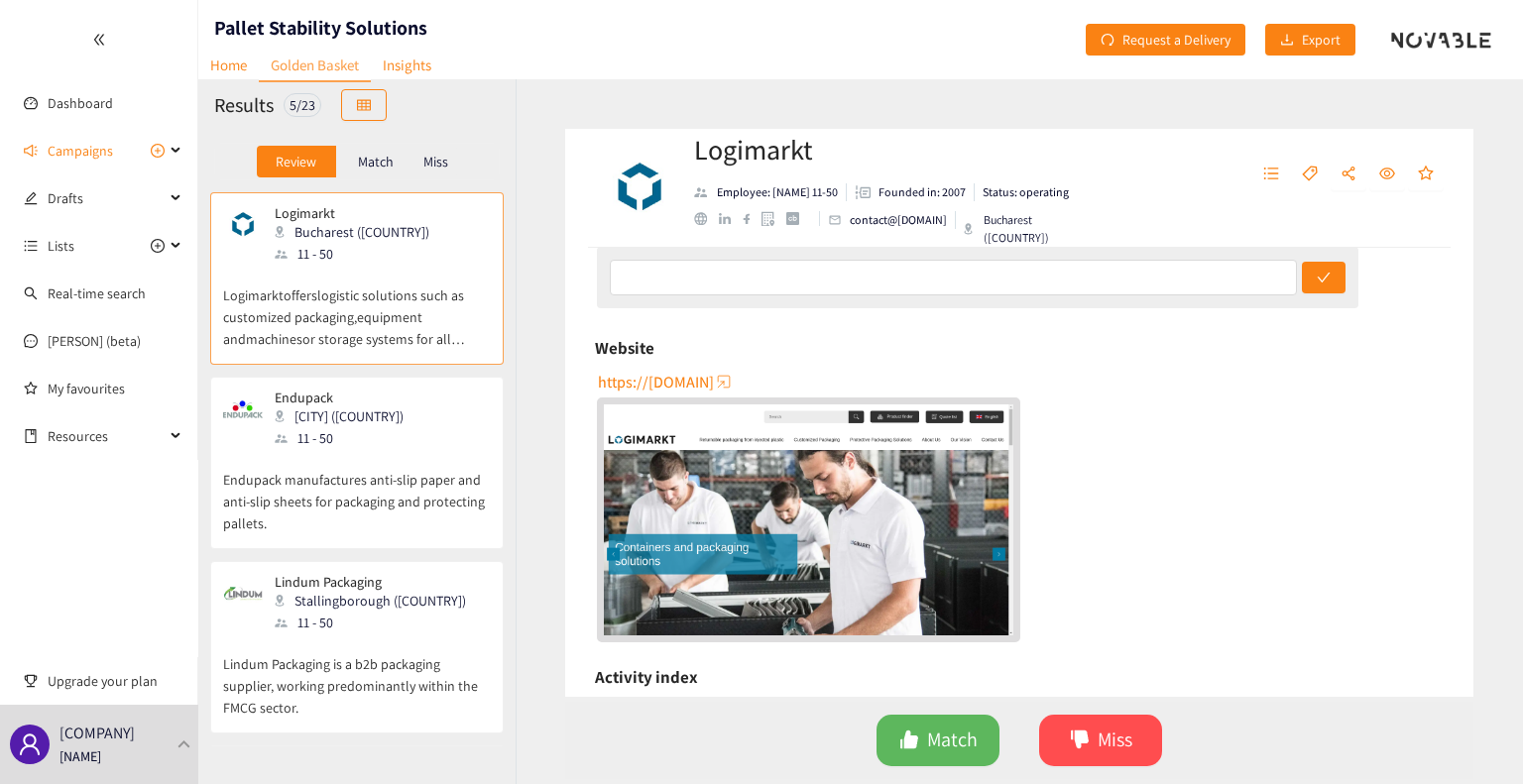scroll, scrollTop: 0, scrollLeft: 0, axis: both 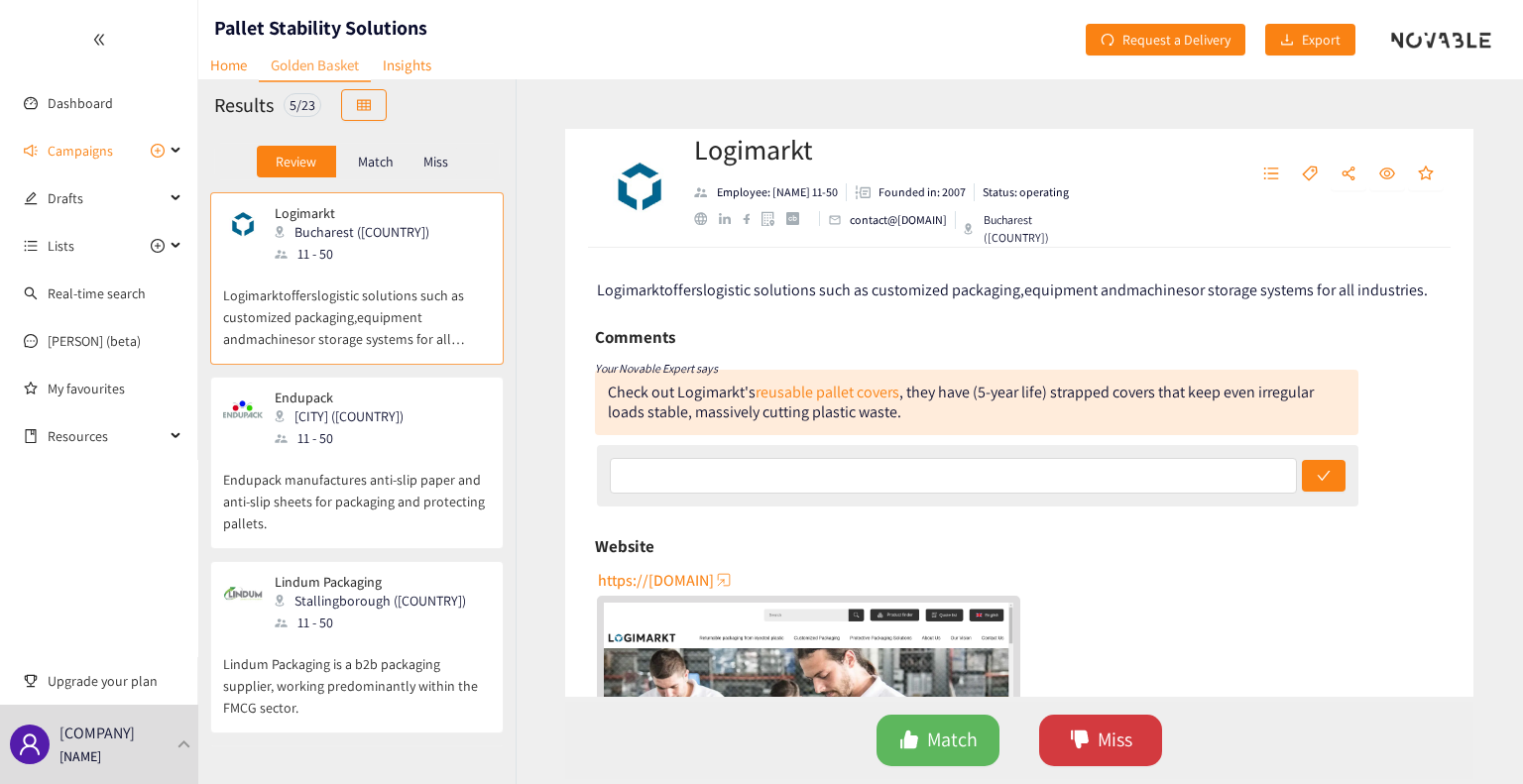 click on "Miss" at bounding box center [1101, 740] 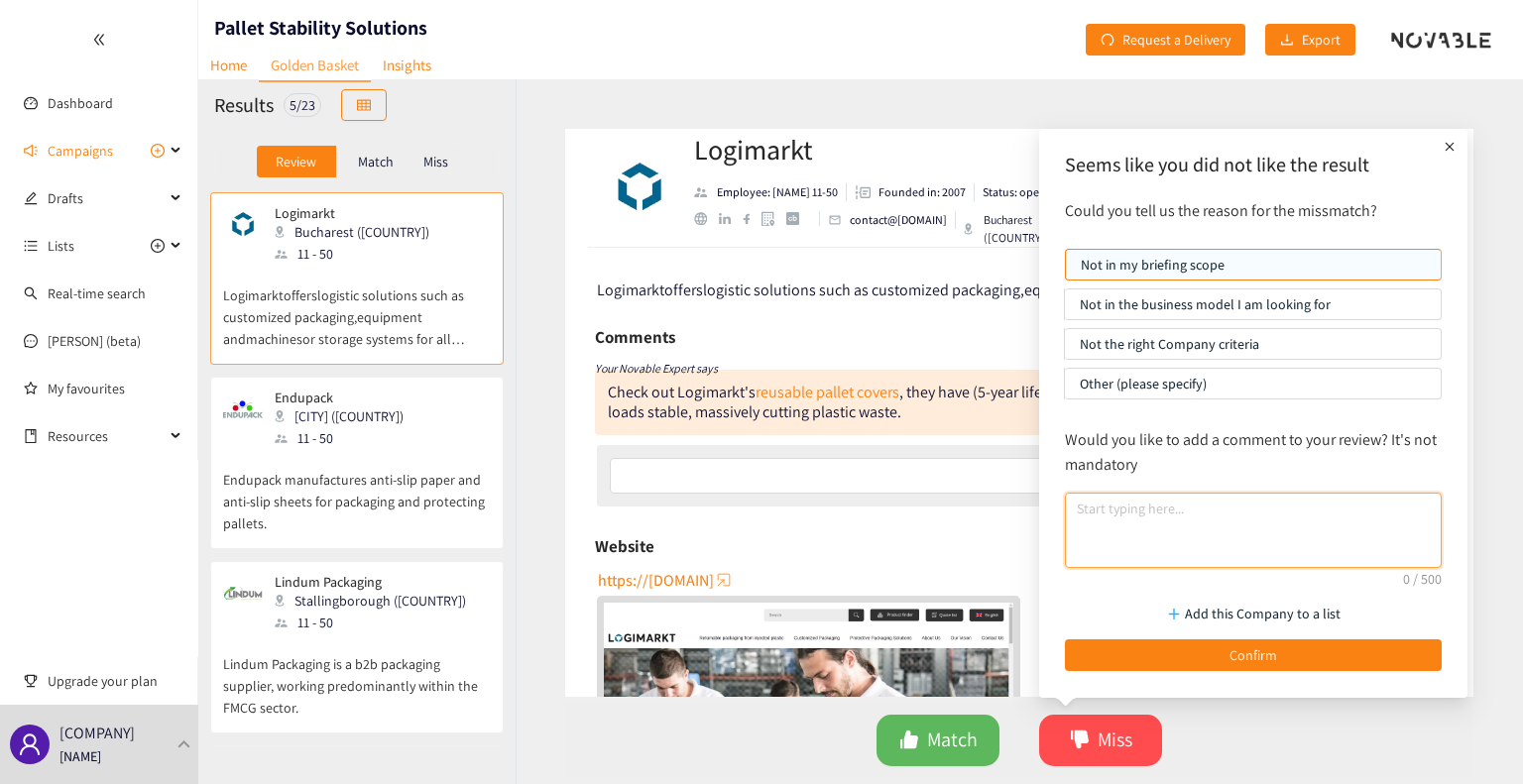drag, startPoint x: 1176, startPoint y: 522, endPoint x: 1163, endPoint y: 534, distance: 17.691806 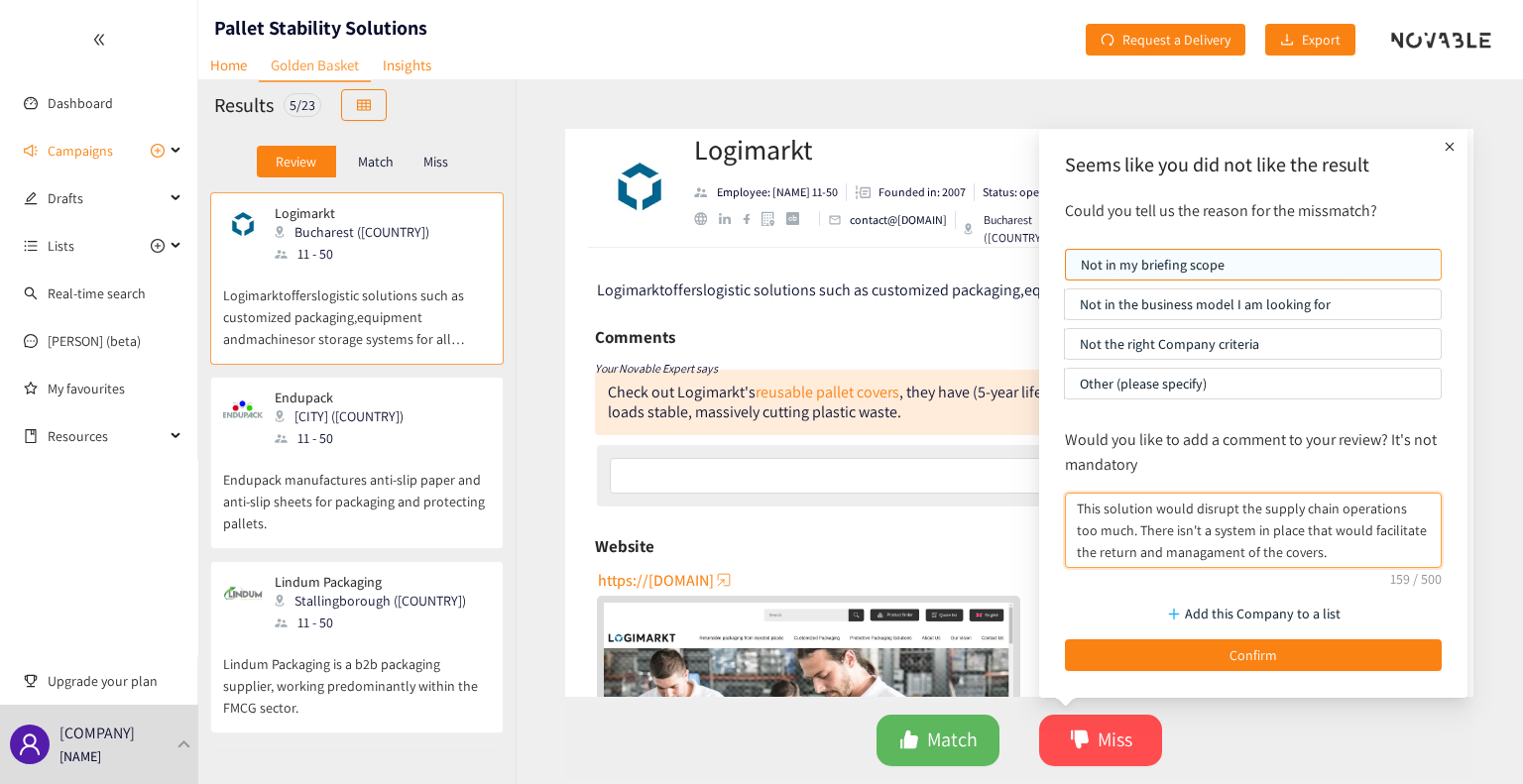 click on "This solution would disrupt the supply chain operations too much. There isn't a system in place that would facilitate the return and managament of the covers." at bounding box center [1253, 530] 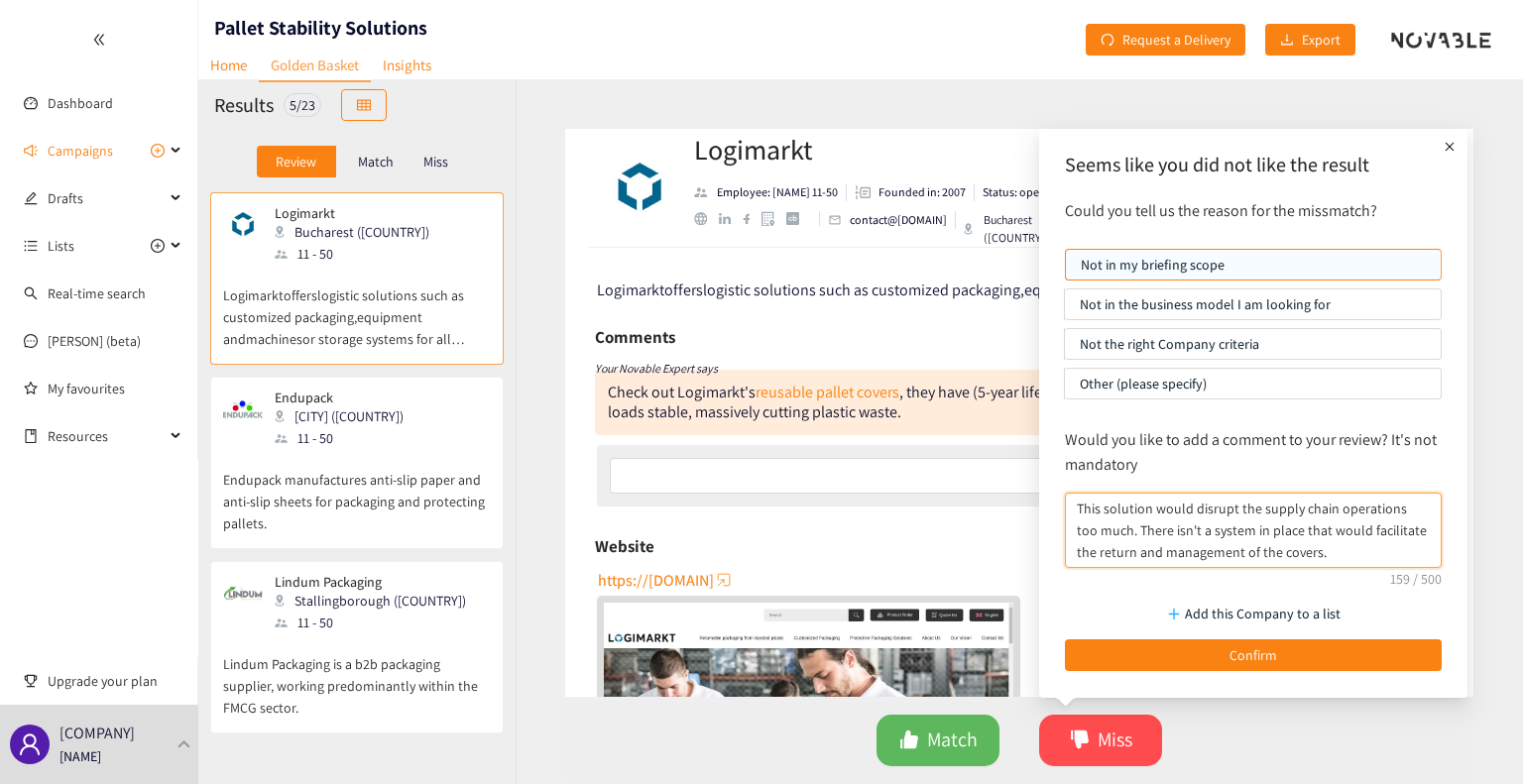 click on "This solution would disrupt the supply chain operations too much. There isn't a system in place that would facilitate the return and management of the covers." at bounding box center [1253, 530] 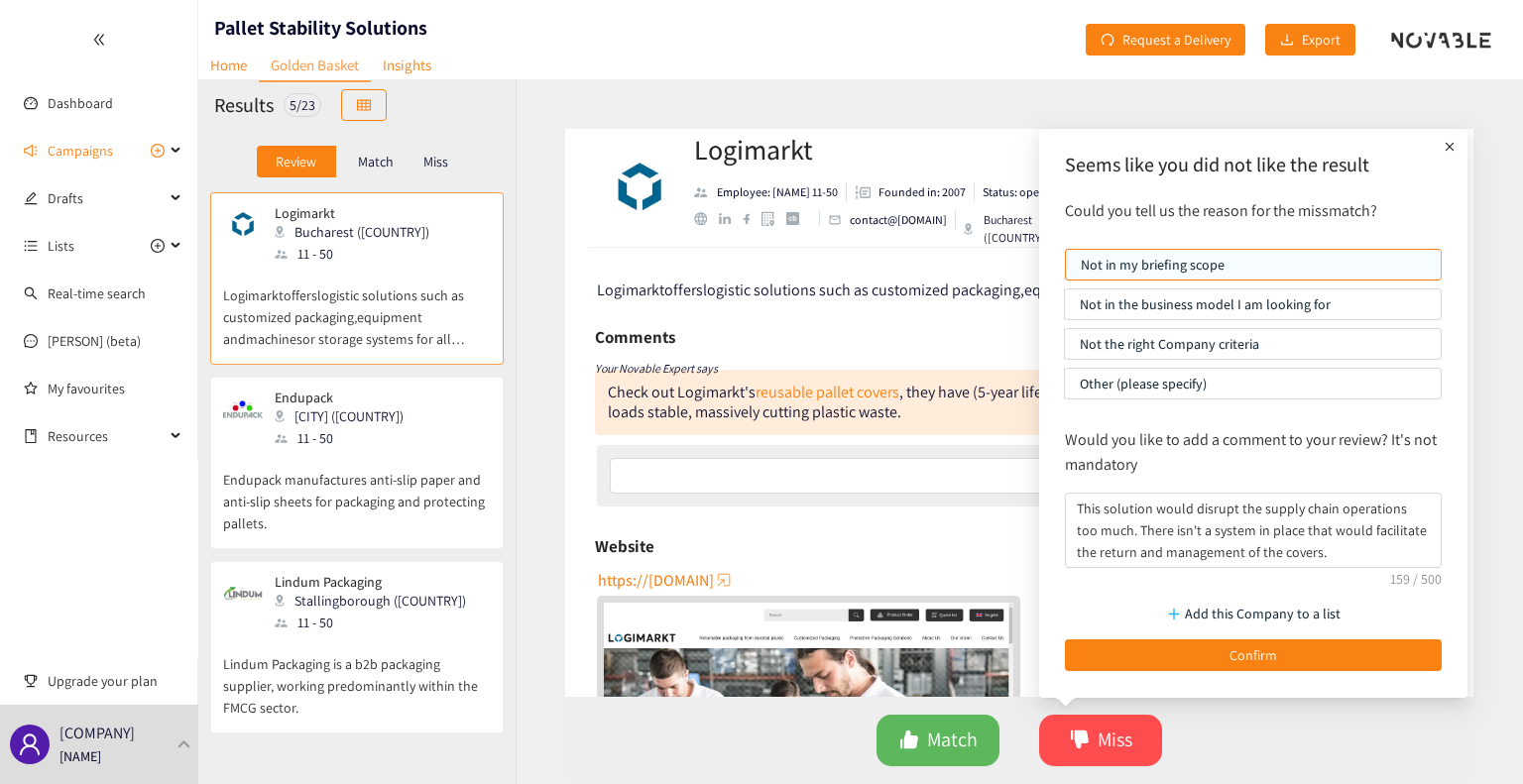 click on "Would you like to add a comment to your review? It's not mandatory This solution would disrupt the supply chain operations too much. There isn't a system in place that would facilitate the return and management of the covers." at bounding box center (1253, 498) 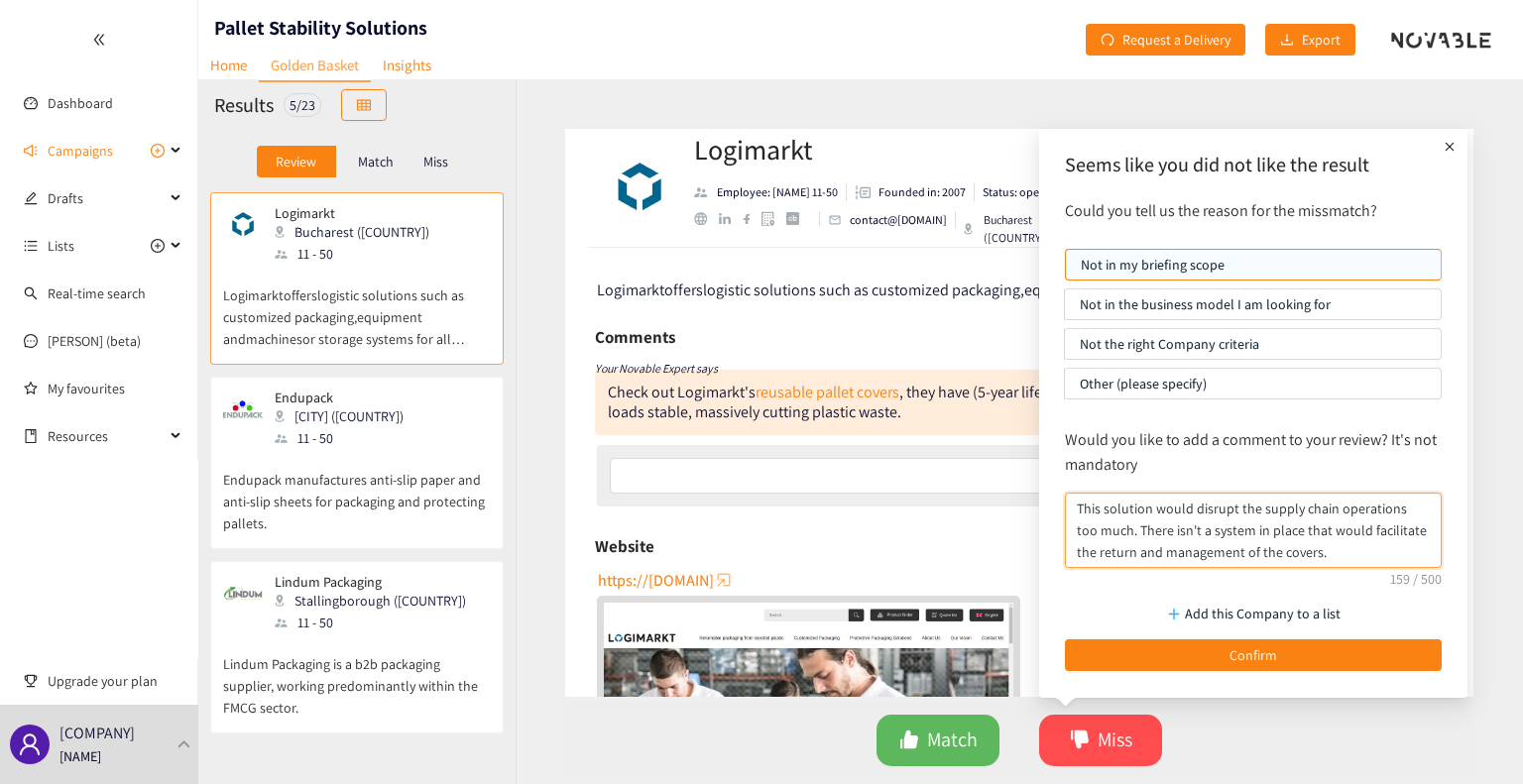 click on "This solution would disrupt the supply chain operations too much. There isn't a system in place that would facilitate the return and management of the covers." at bounding box center [1253, 530] 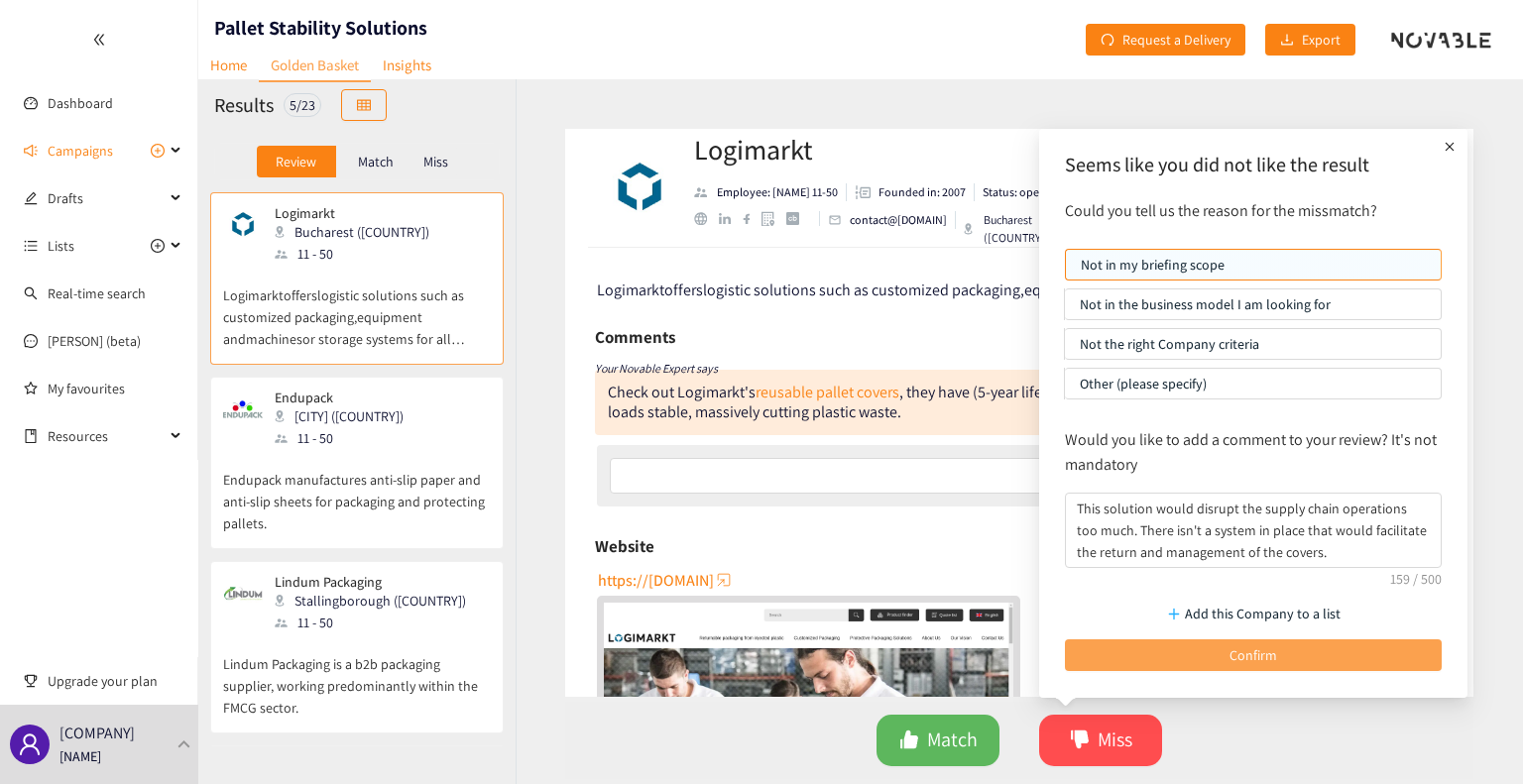 click on "Confirm" at bounding box center (1253, 655) 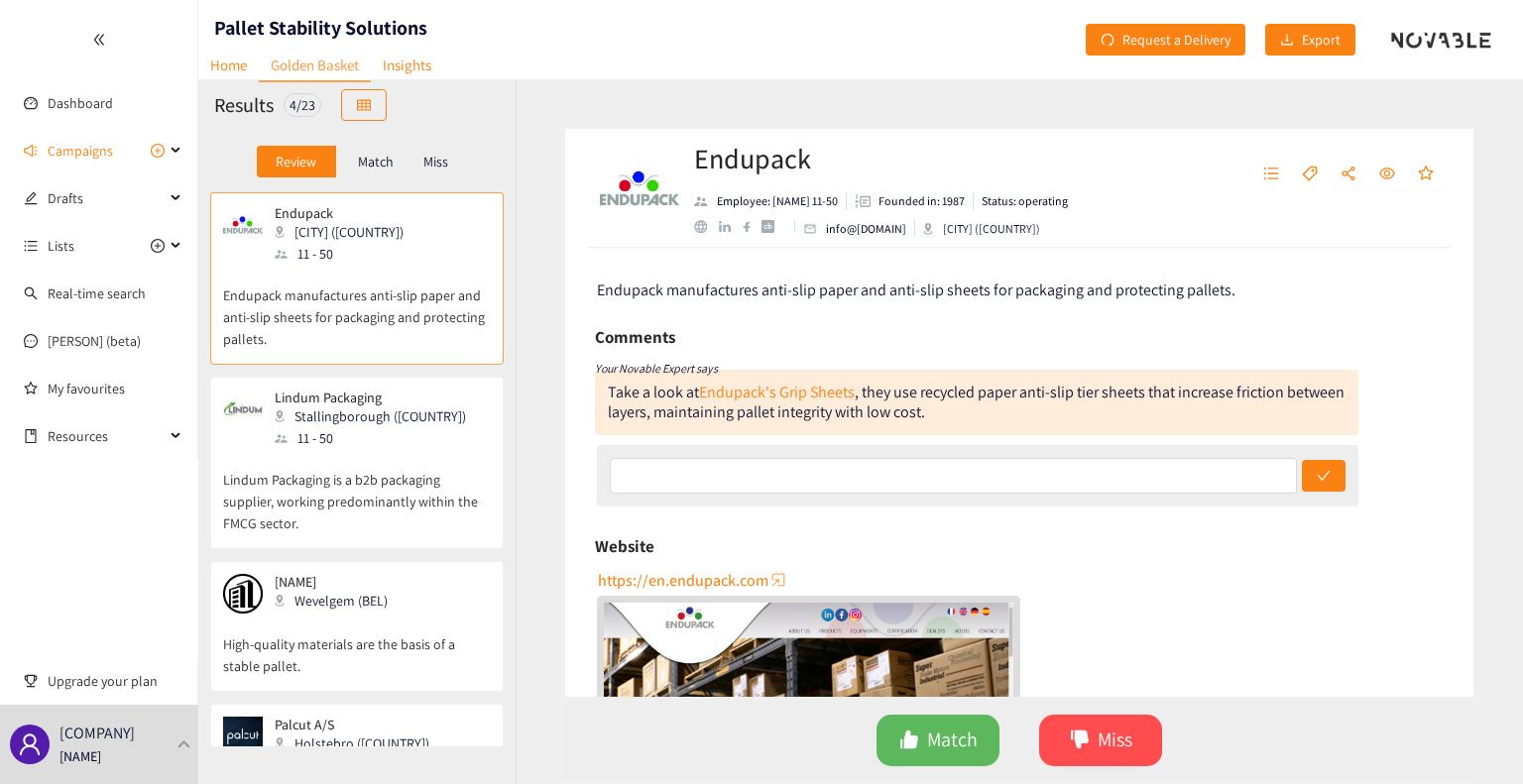 click on "Endupack Employee:   [PHONE] Founded in:   [YEAR] Status:   operating [EMAIL]   Bosrobert (FRA) Endupack manufactures anti-slip paper and anti-slip sheets for packaging and protecting pallets. Comments Your Novable Expert says Take a look at  Endupack's Grip Sheets , they use recycled paper anti-slip tier sheets that increase friction between layers, maintaining pallet integrity with low cost. Website https://en.endupack.com  Activity index   We didn't capture enough signals to display the Activity Index. Topics Industrial Manufacturing Paper Manufacturing Grip Sheet Pallet Paper Film Slip Sheet Separator Palletization Market Show more Ask Scott Click here to research this company with Scott Want more data? The Enriched Profile for Endupack not been requested yet. Request an   Enriched Profile View on Crunchbase  Logo provided by Clearbit Match Miss" at bounding box center (1019, 431) 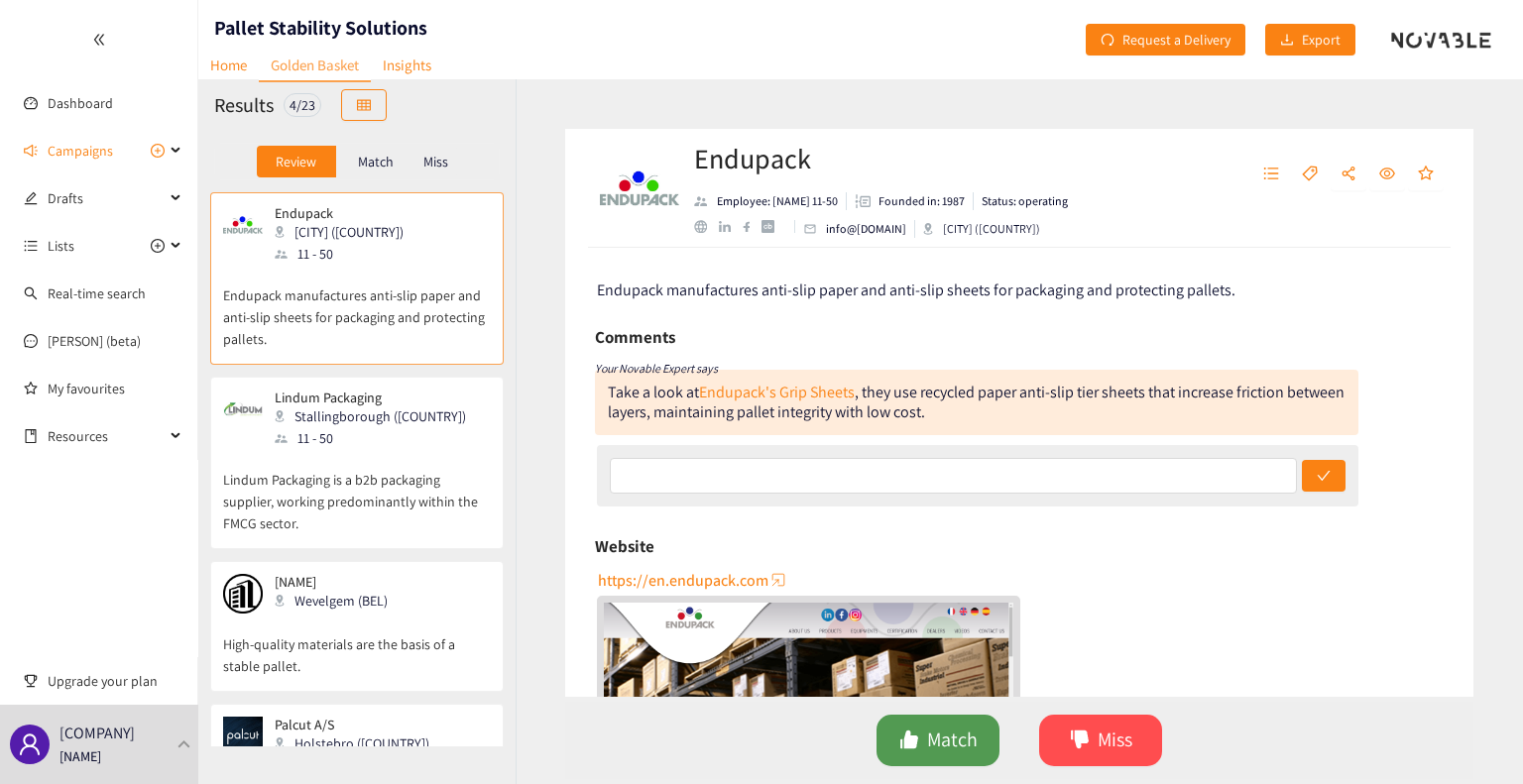 click on "Match" at bounding box center (952, 739) 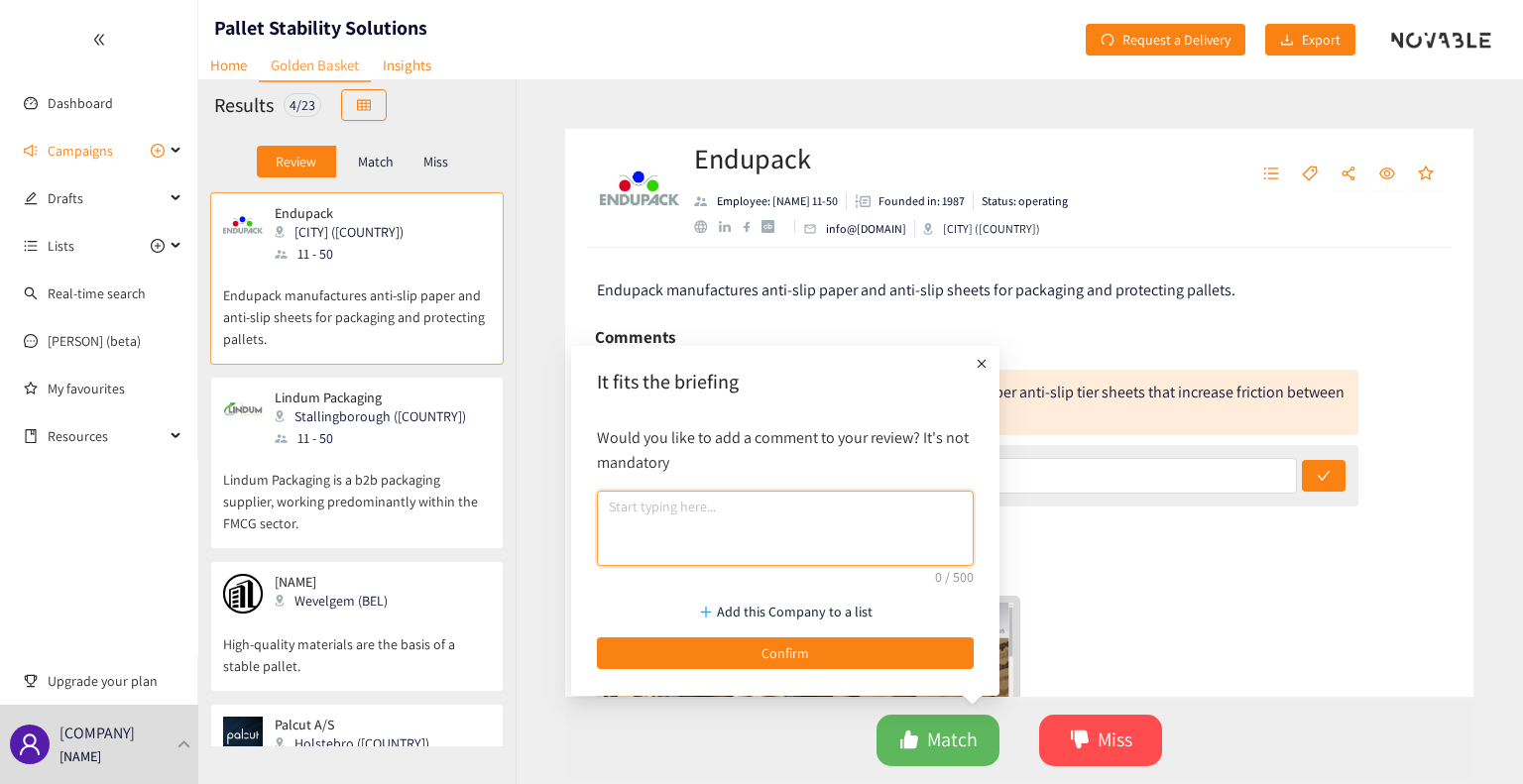click at bounding box center (785, 528) 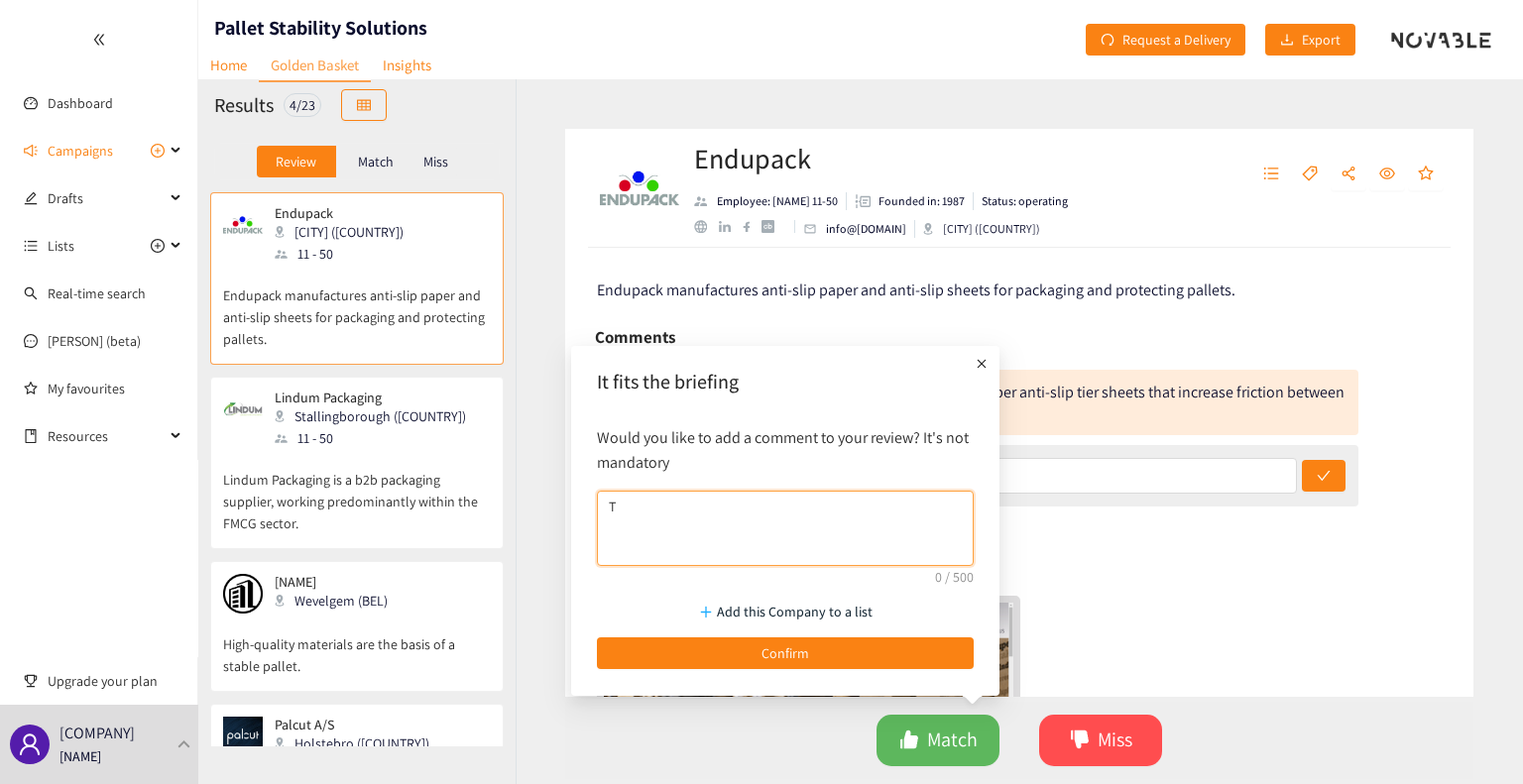 click on "T" at bounding box center (785, 528) 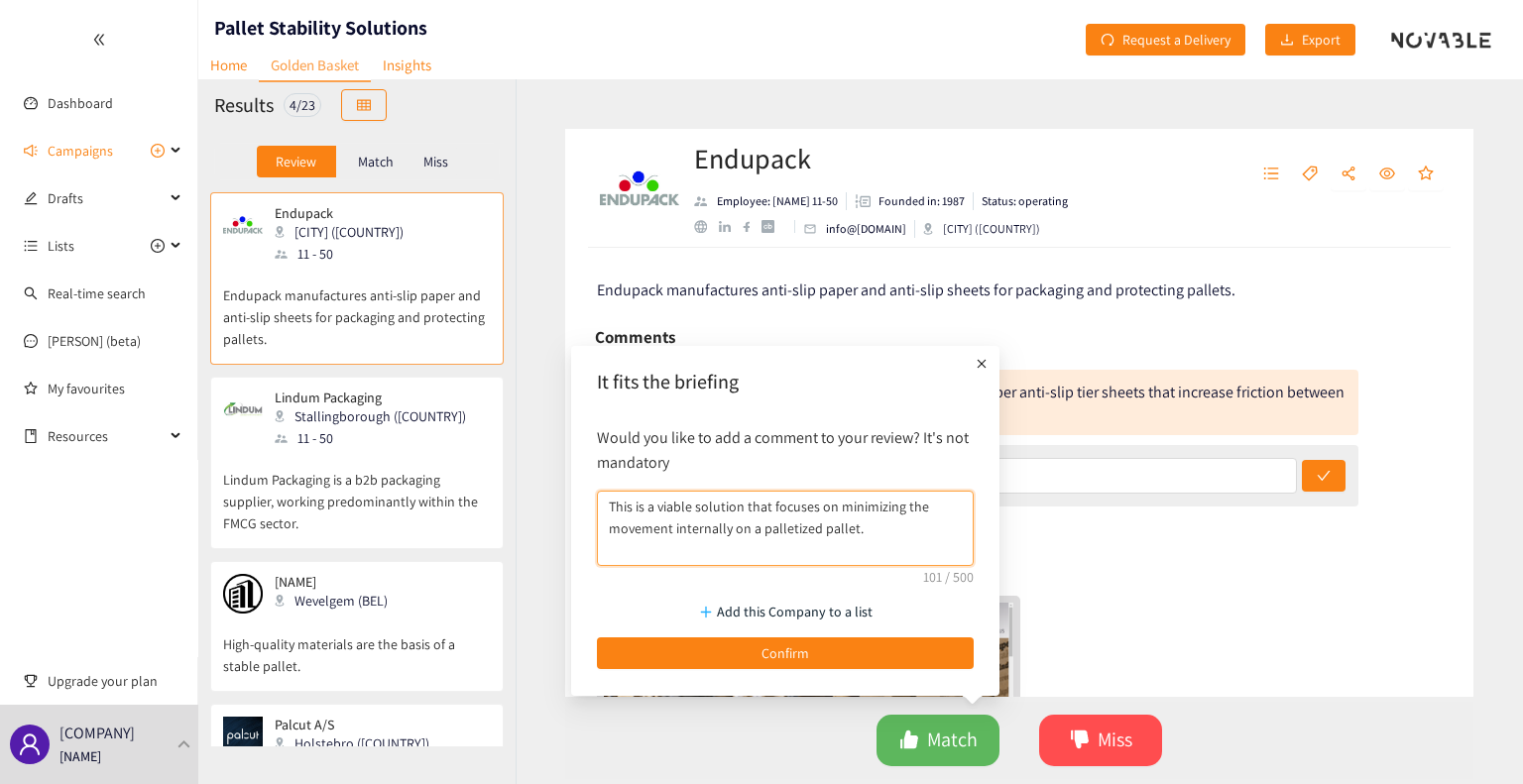 drag, startPoint x: 871, startPoint y: 526, endPoint x: 591, endPoint y: 505, distance: 280.7864 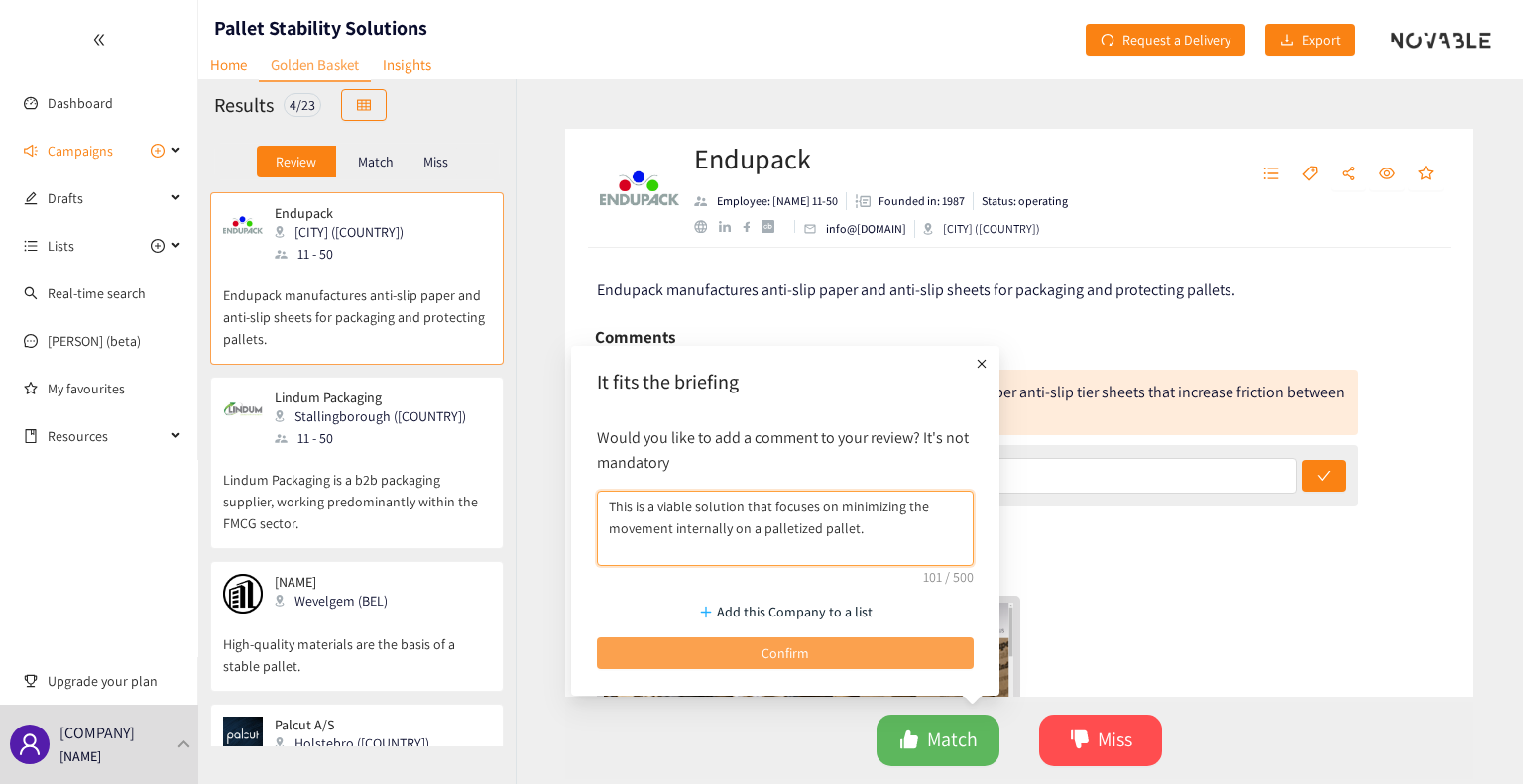 type on "This is a viable solution that focuses on minimizing the movement internally on a palletized pallet." 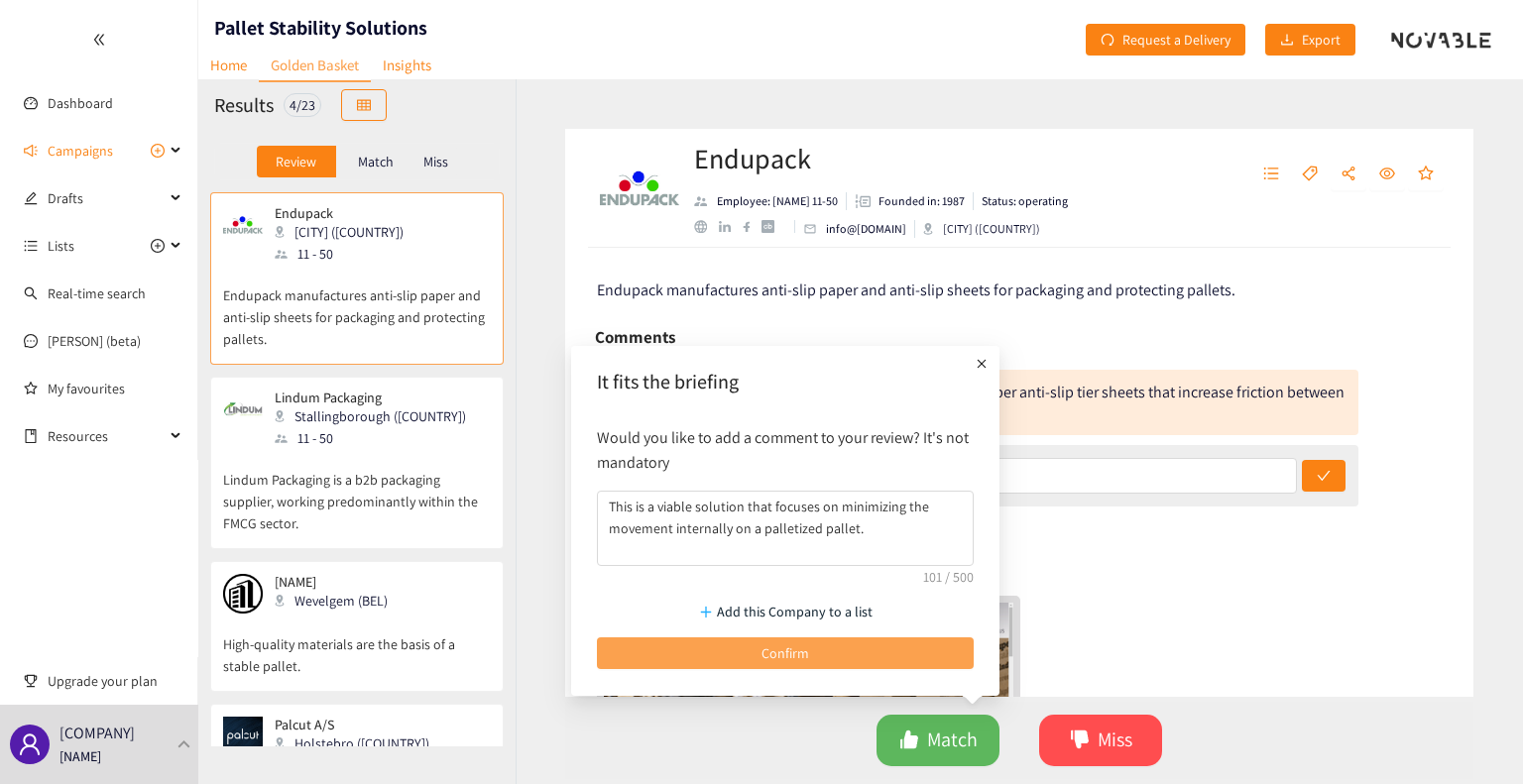 click on "Confirm" at bounding box center [785, 653] 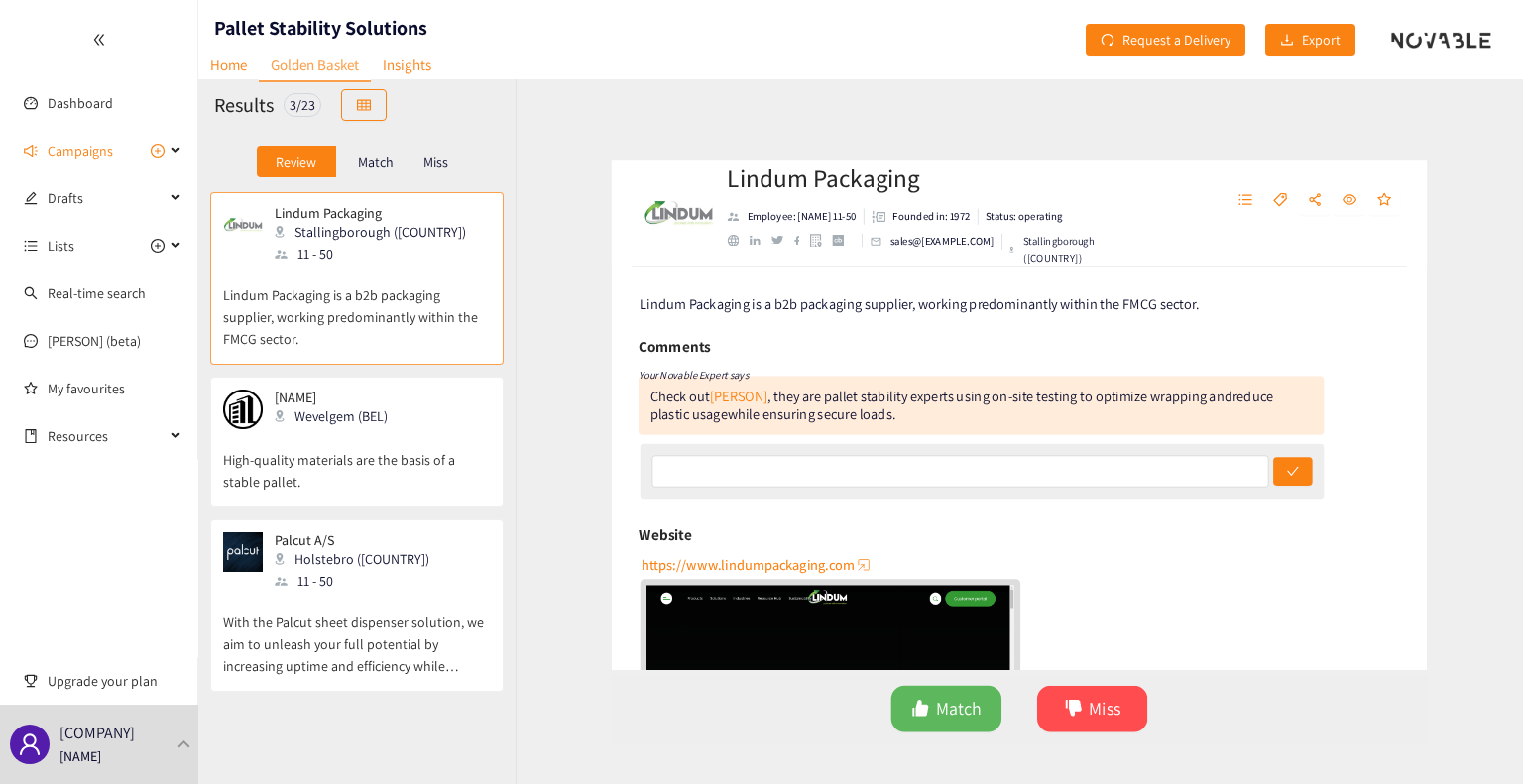 click on "Lindum Packaging Employee:   [NUMBER]-[NUMBER] Founded in:   [YEAR] Status:   operating [EMAIL]   Stallingborough (GBR) Lindum Packaging is a b2b packaging supplier, working predominantly within the FMCG sector. Comments Your Novable Expert says Check out  Lindum , they are pallet stability experts using on-site testing to optimize wrapping and  reduce plastic usage  while ensuring secure loads. Website https://www.lindumpackaging.com  Activity index   We didn't capture enough signals to display the Activity Index. Topics B2B Packaging Services Plastics And Rubber Manufacturing Sustainability Pallet Packaging Pallet Wrap Stability Wrap Data By This Website Film Term Of Policy Show more Ask Scott Click here to research this company with Scott Want more data? The Enriched Profile for Lindum Packaging not been requested yet. Request an   Enriched Profile View on Crunchbase  Logo provided by Clearbit Match Miss" at bounding box center (1019, 431) 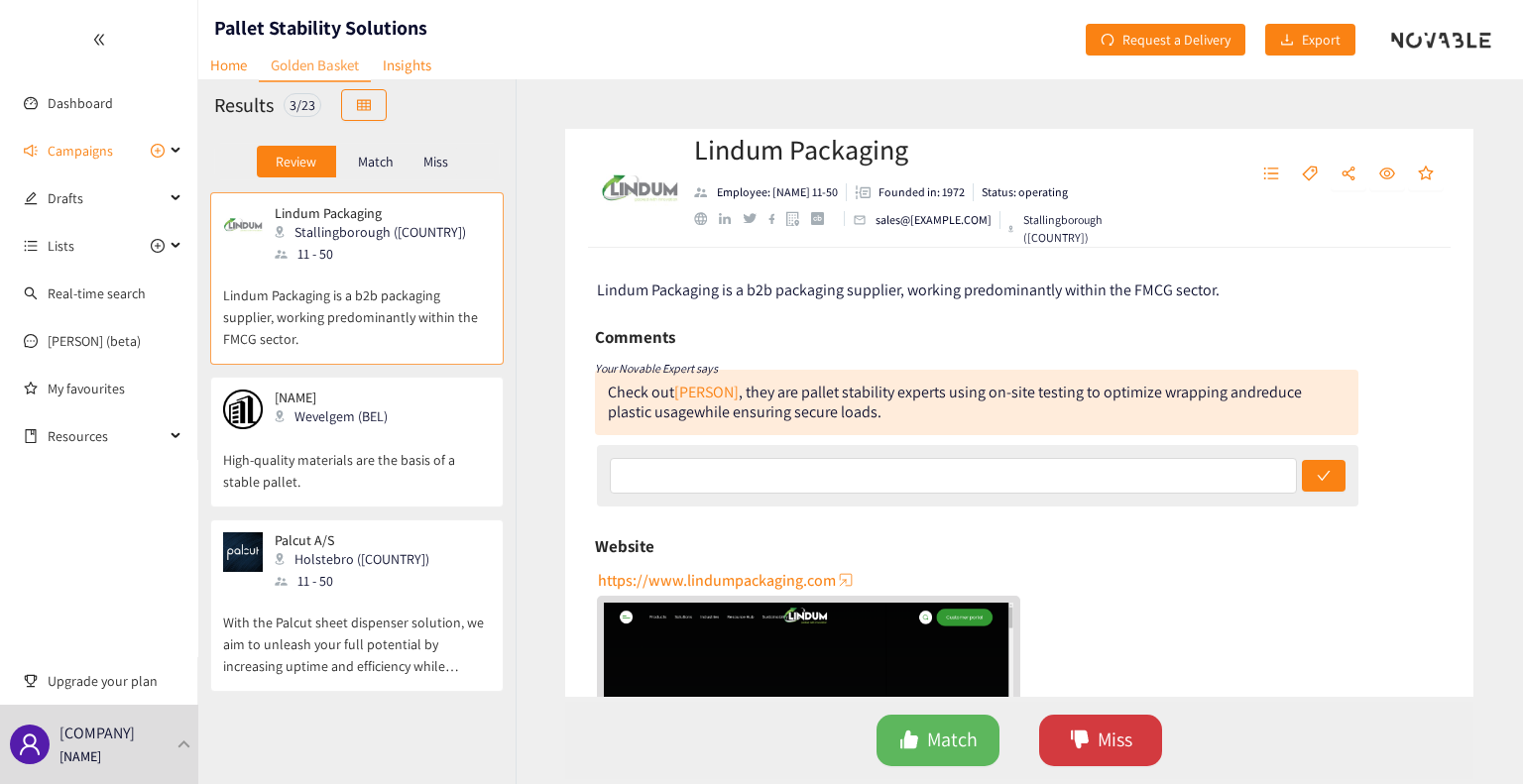 click on "Miss" at bounding box center (1101, 740) 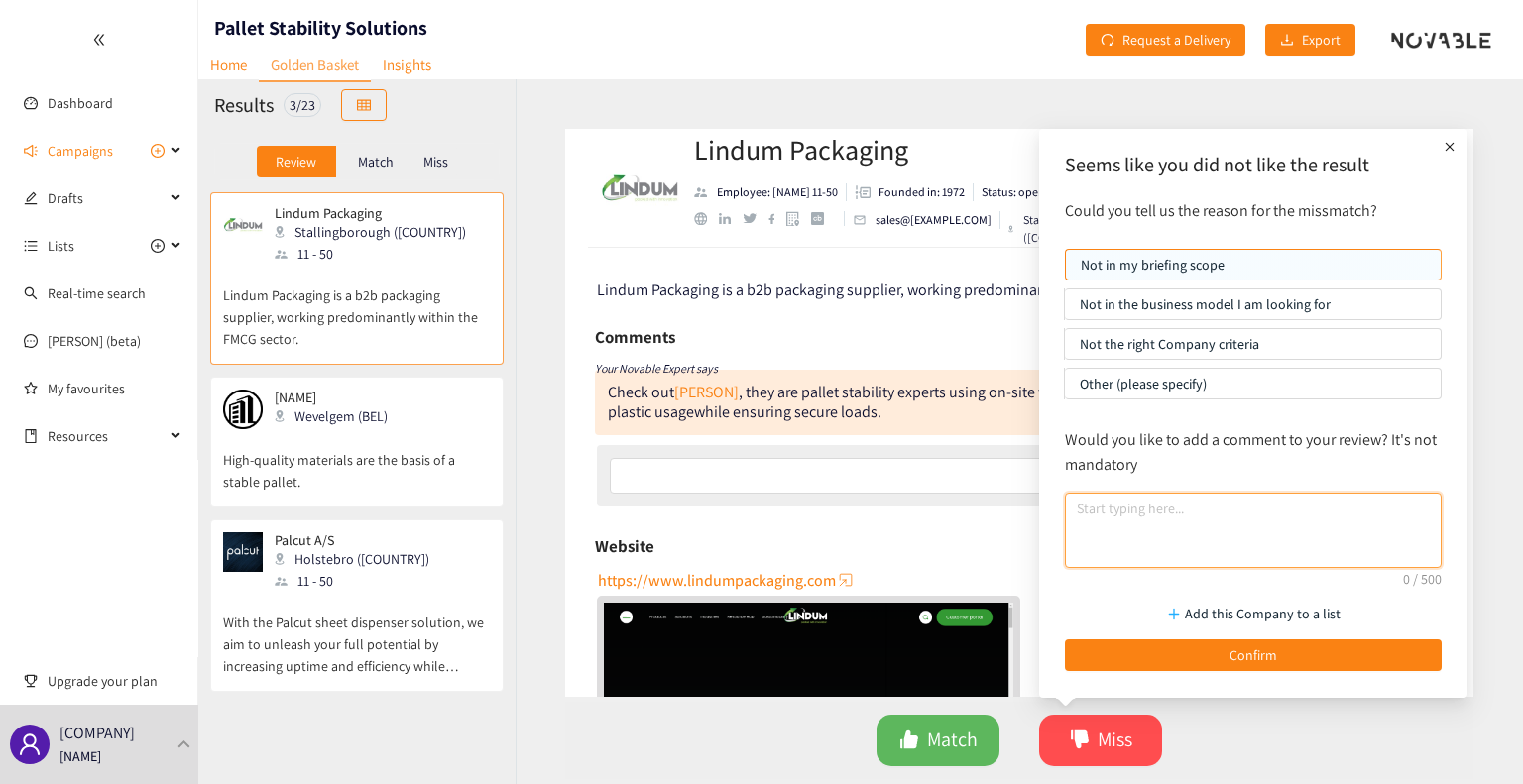 click at bounding box center (1253, 530) 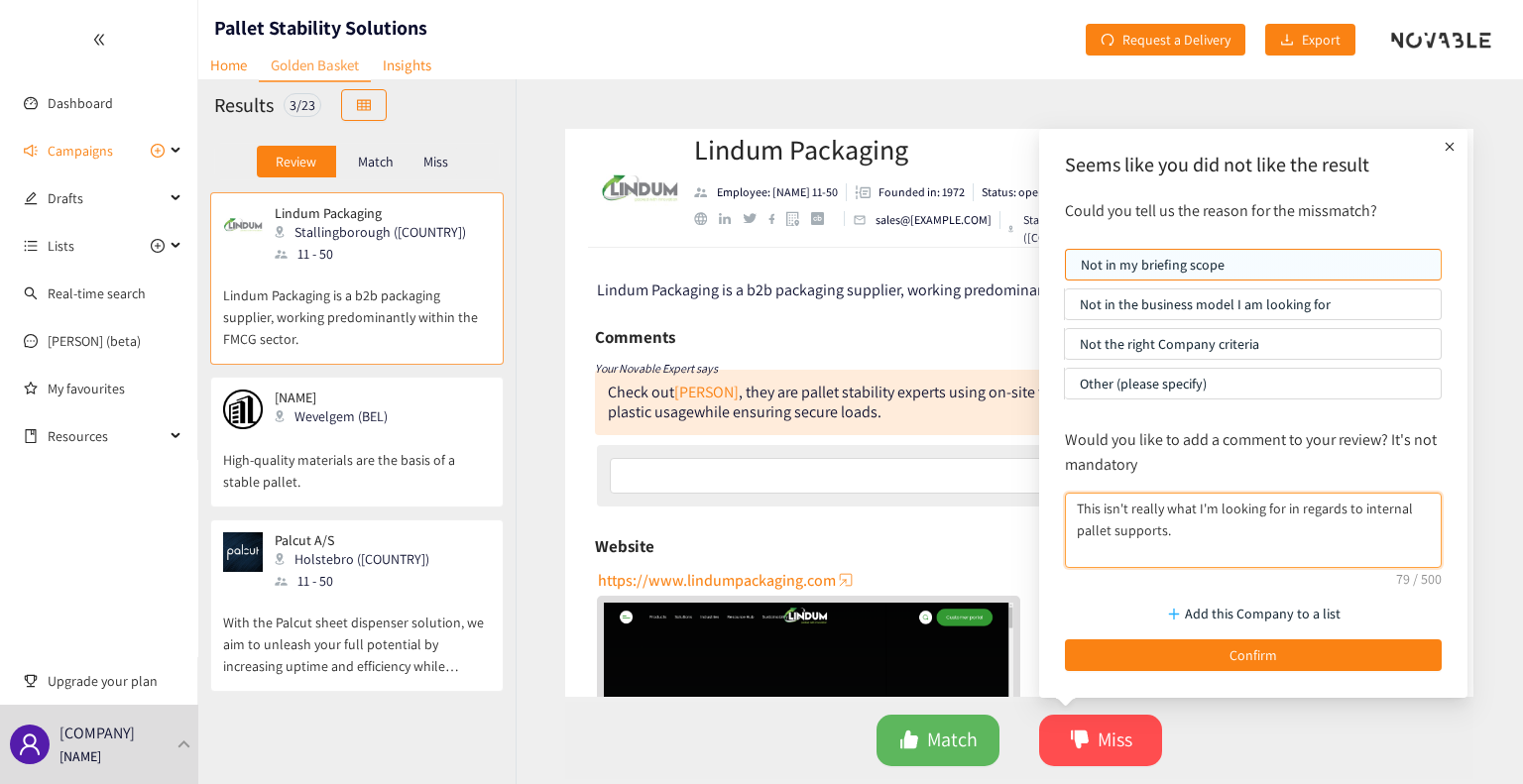 drag, startPoint x: 1228, startPoint y: 530, endPoint x: 983, endPoint y: 455, distance: 256.22256 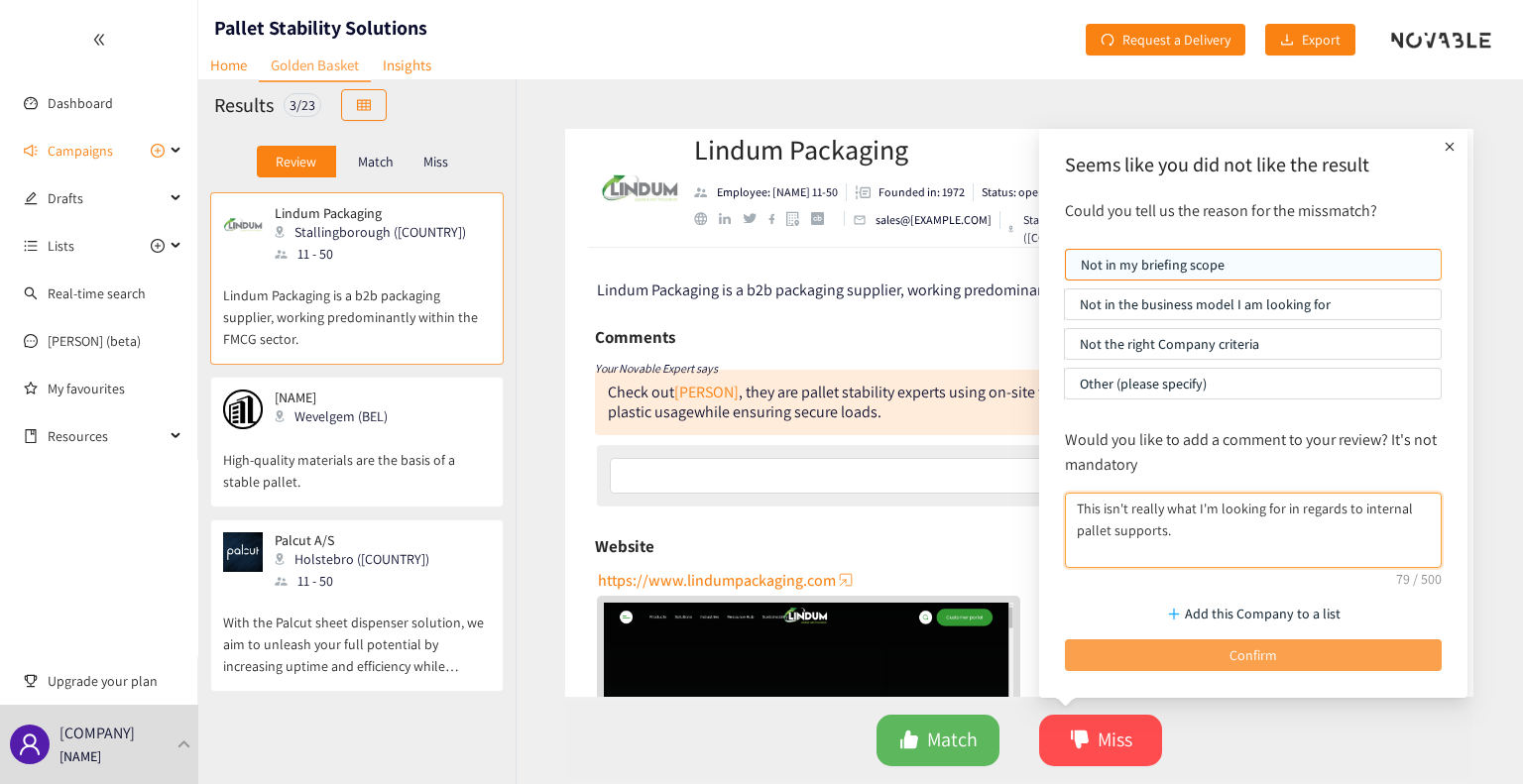 type on "This isn't really what I'm looking for in regards to internal pallet supports." 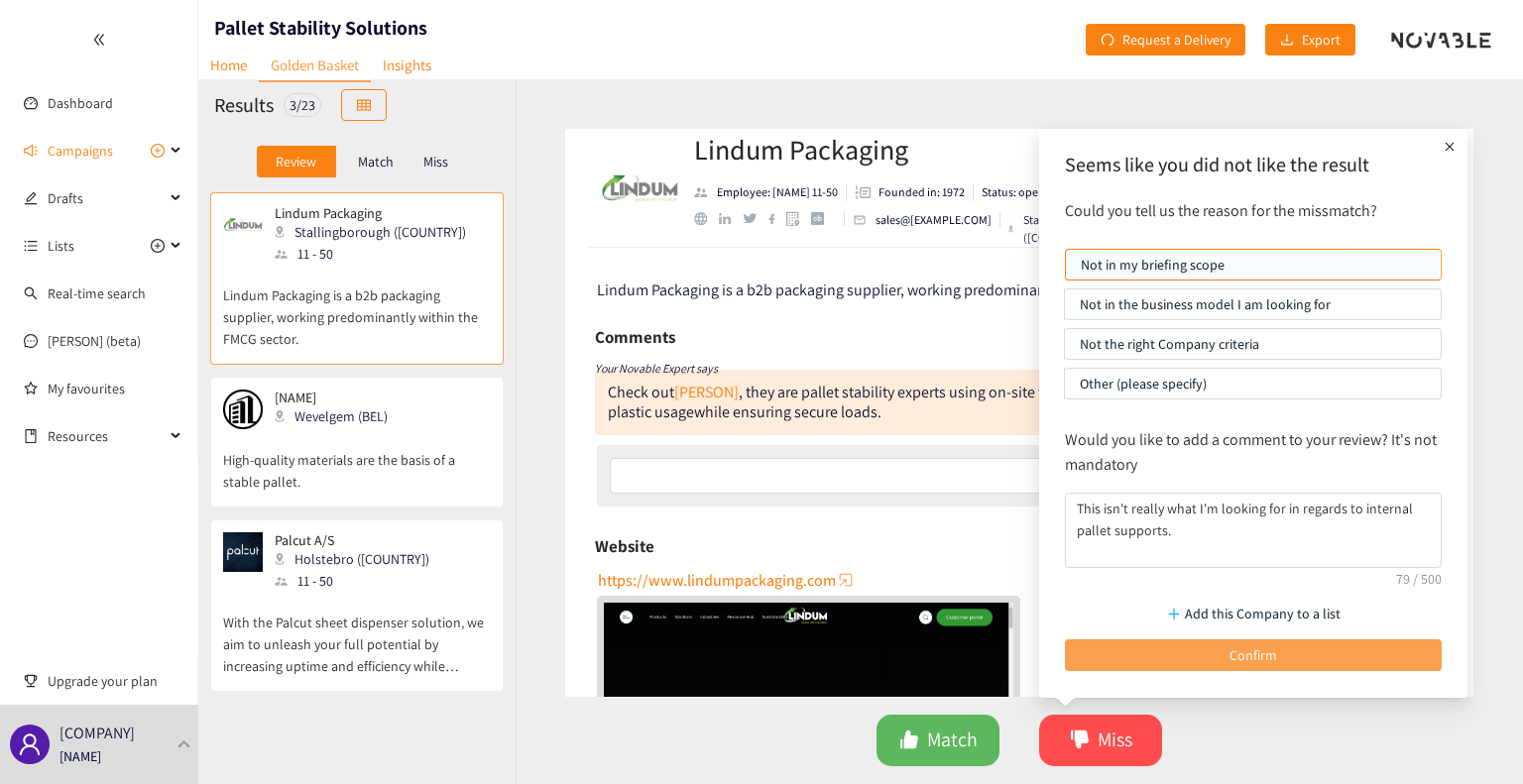 click on "Confirm" at bounding box center (1253, 655) 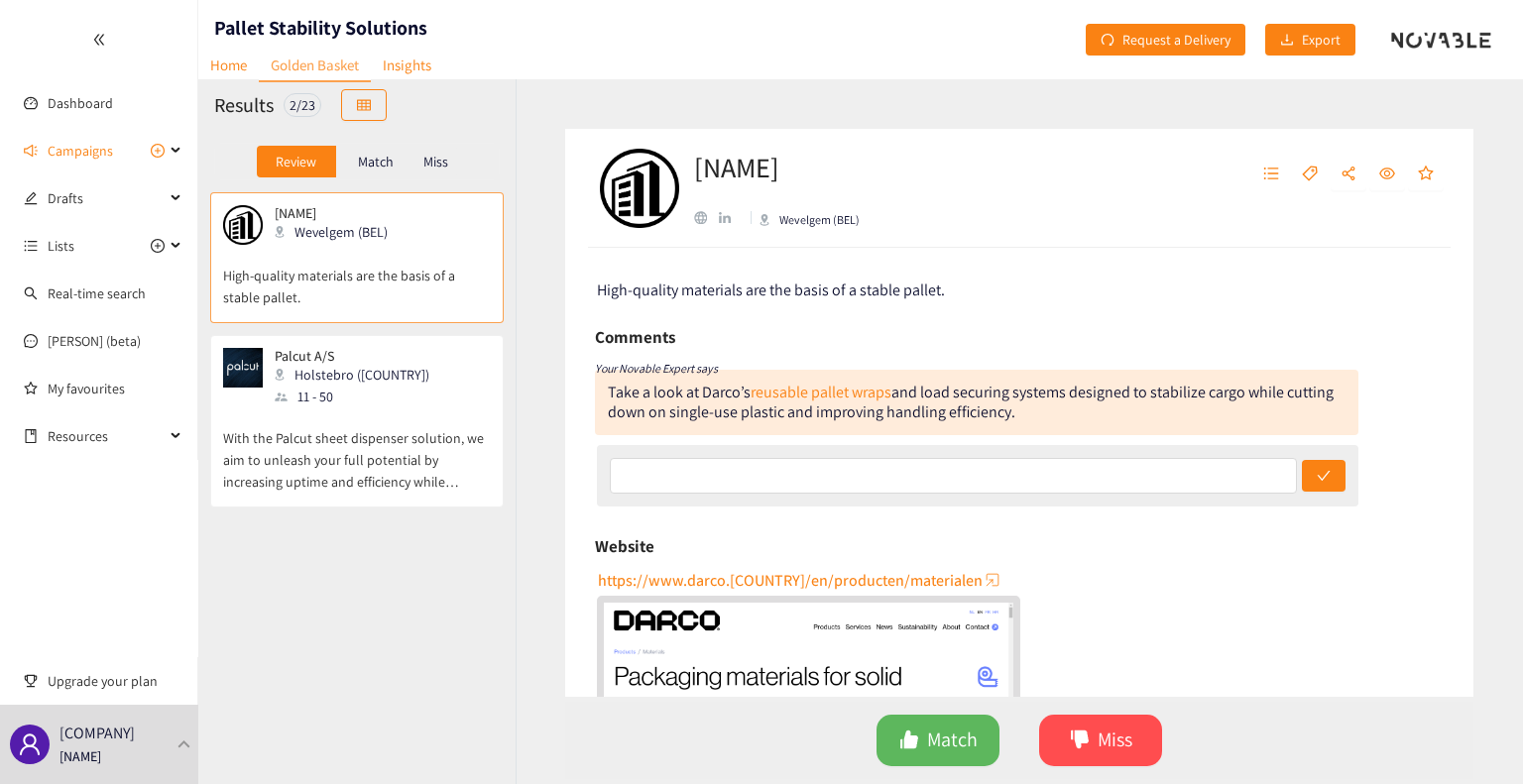 click on "Darco Wevelgem ([COUNTRY]) High-quality materials are the basis of a stable pallet. Comments Your Novable Expert says Take a look at Darco’s reusable pallet wraps and load securing systems designed to stabilize cargo while cutting down on single-use plastic and improving handling efficiency. Website https://www.darco.eu/en/producten/materialen Activity index We didn't capture enough signals to display the Activity Index. Topics Tape Foil Te Zoal Submission Packaging Hoe Quick Question Ask Scott Click here to research this company with Scott Want more data? The Enriched Profile for Darco not been requested yet. Request an Enriched Profile Match Miss" at bounding box center (1019, 431) 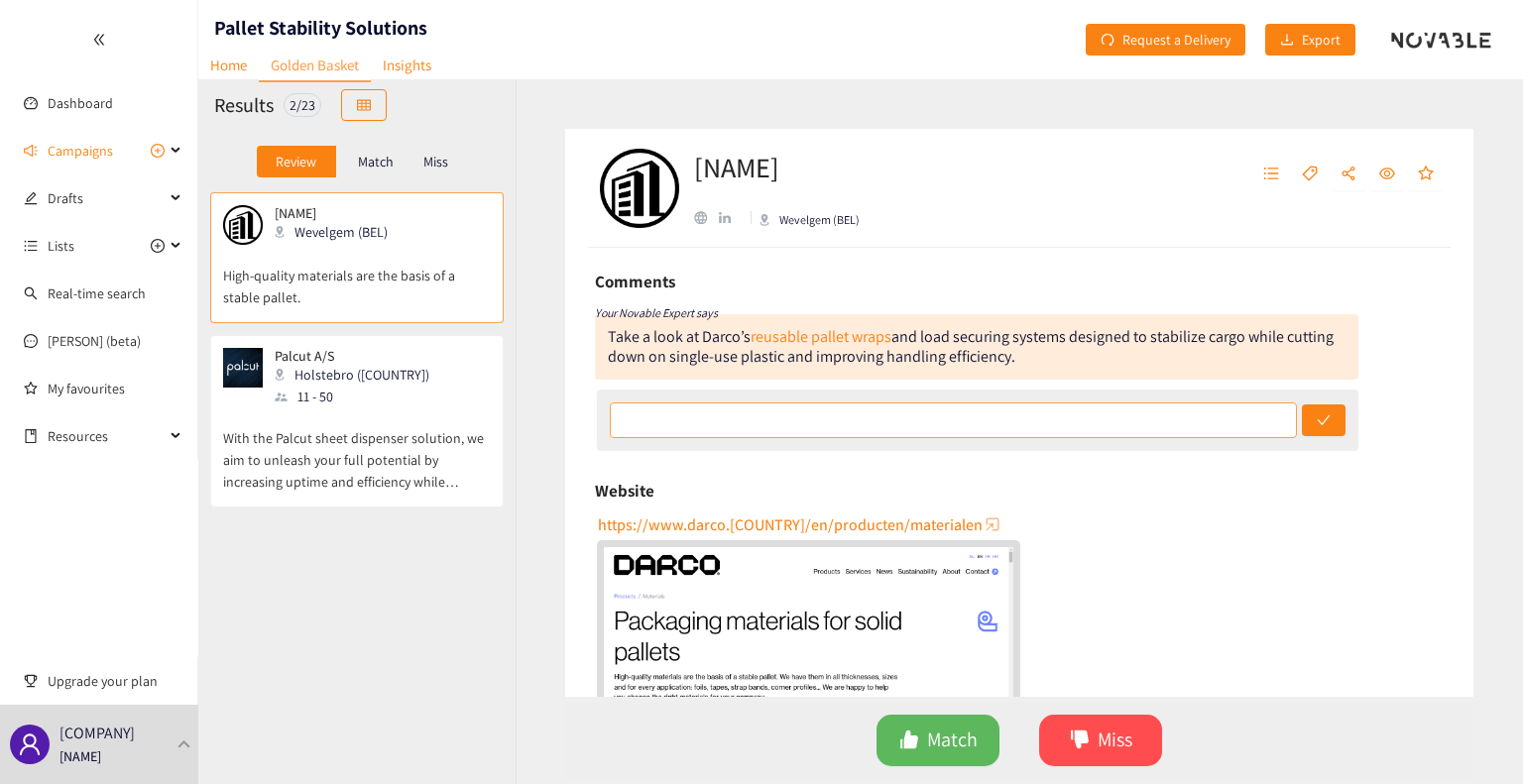 scroll, scrollTop: 0, scrollLeft: 0, axis: both 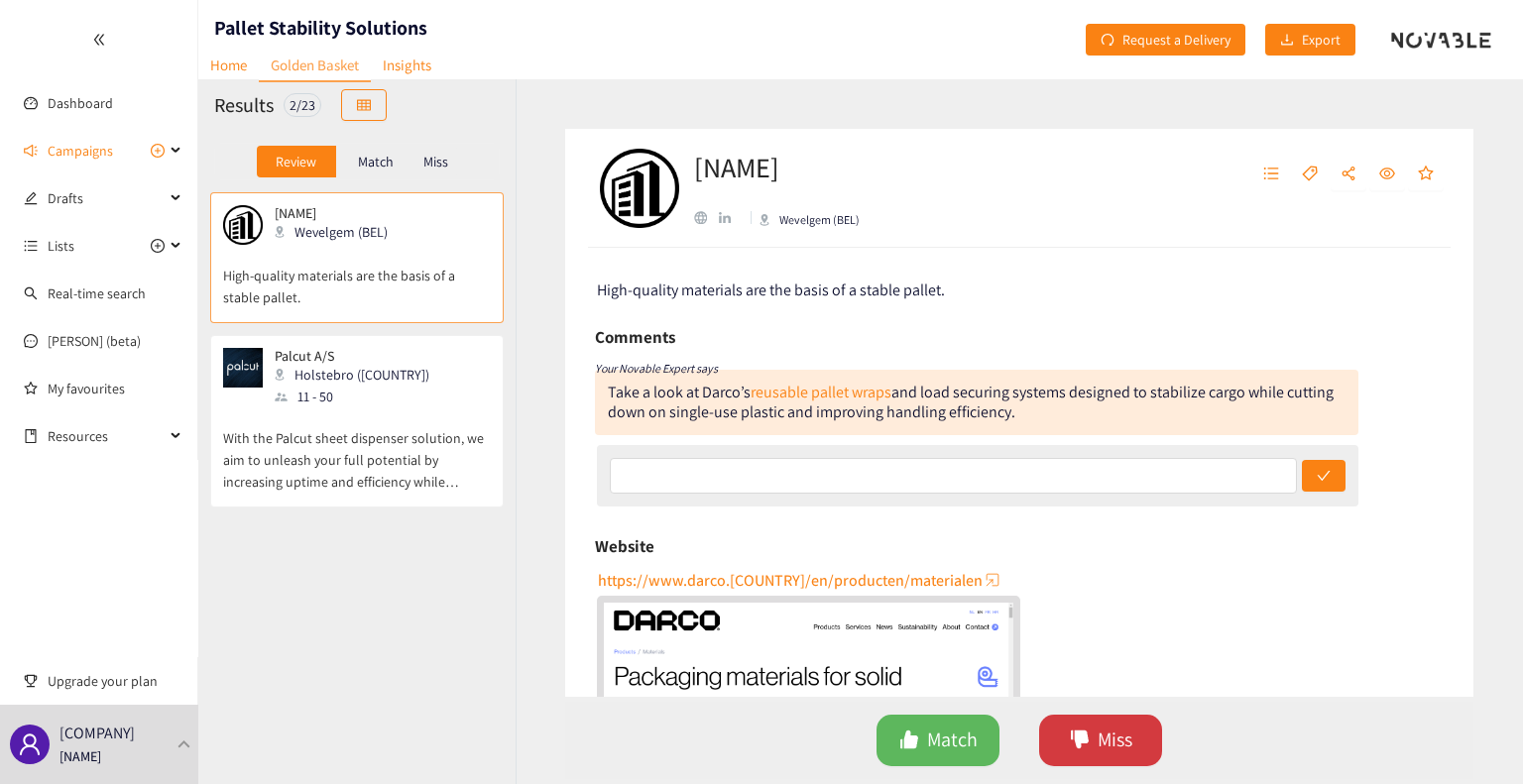 click on "Miss" at bounding box center [1101, 740] 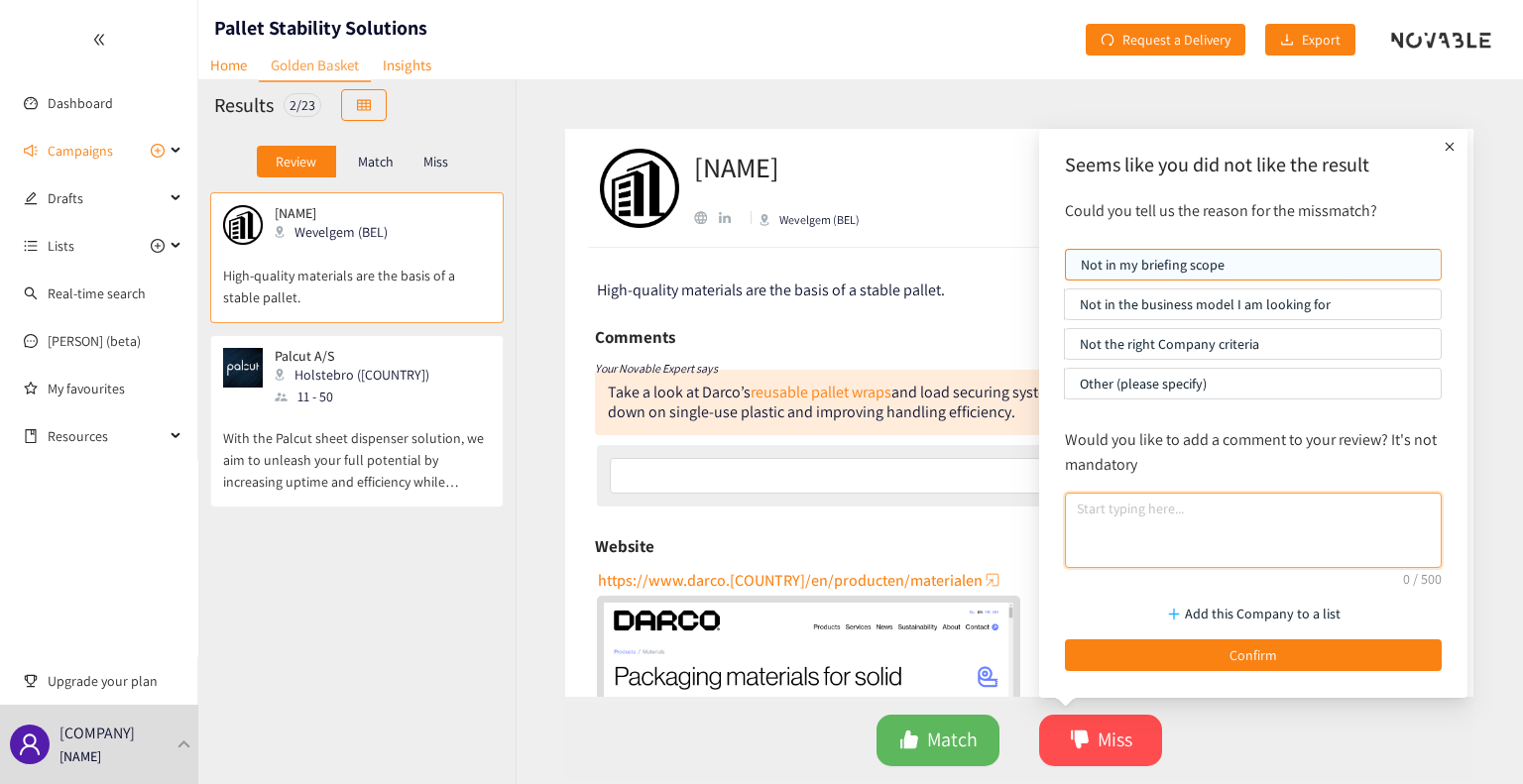 click at bounding box center [1253, 530] 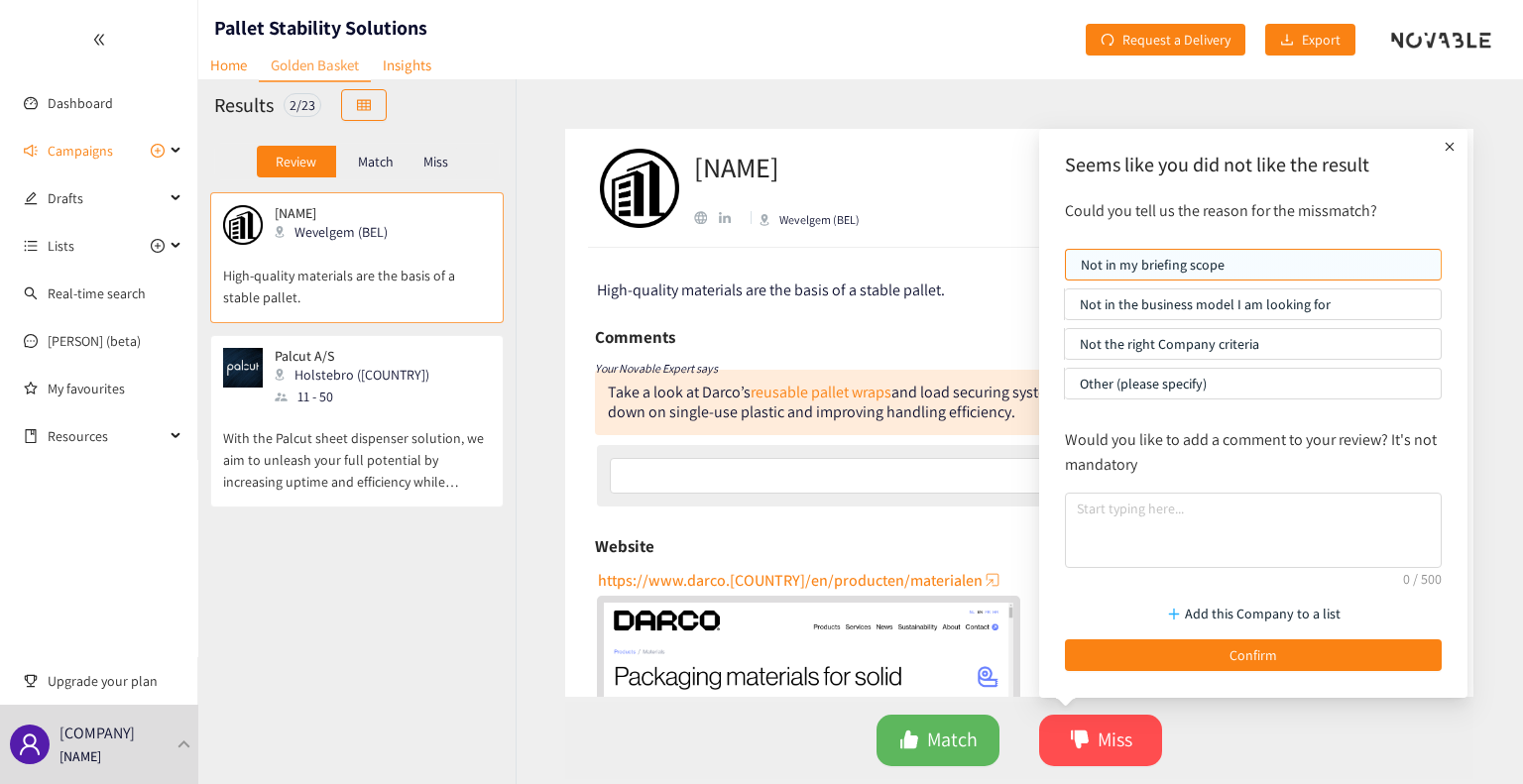 drag, startPoint x: 527, startPoint y: 452, endPoint x: 566, endPoint y: 454, distance: 39.051248 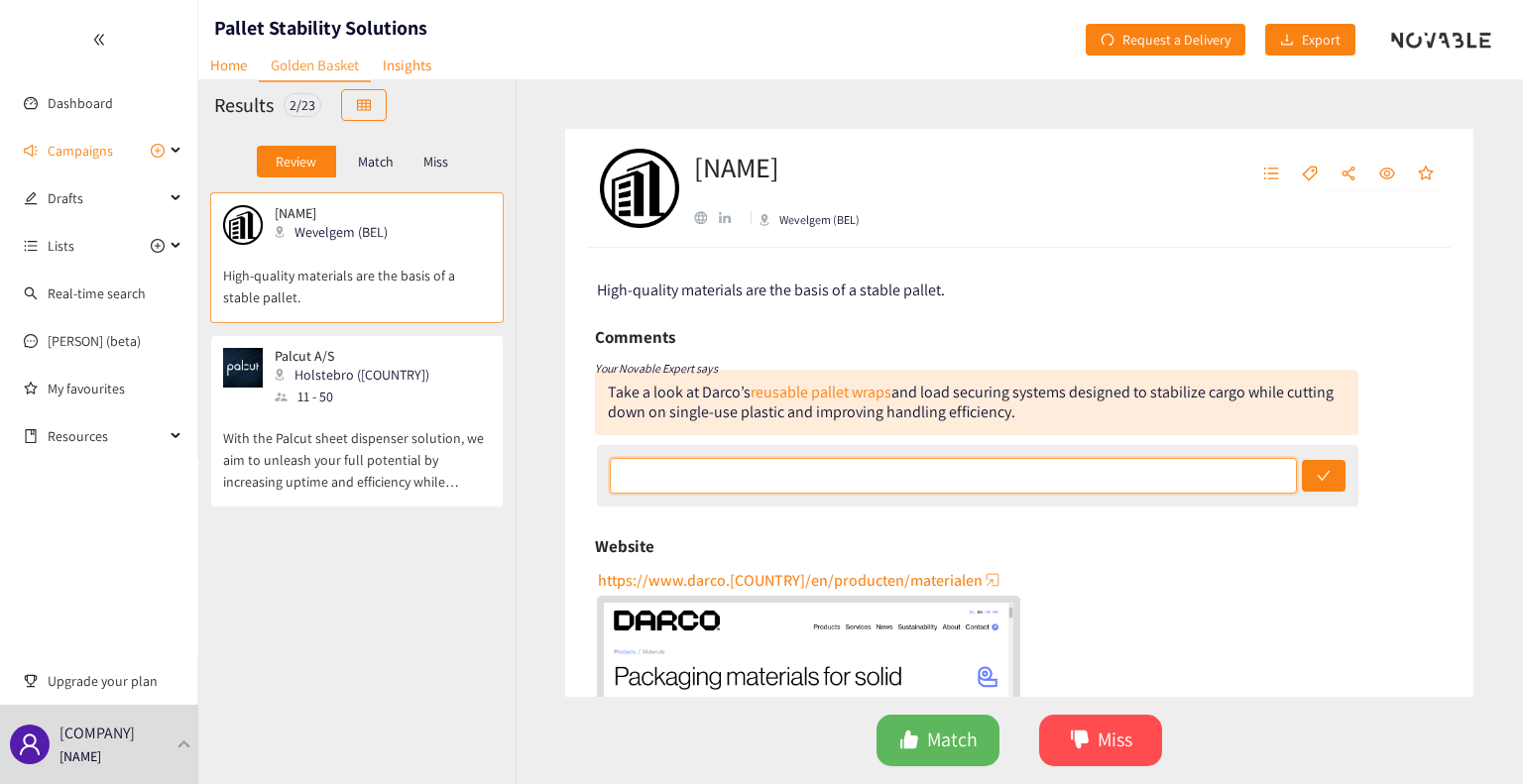 drag, startPoint x: 1121, startPoint y: 477, endPoint x: 1142, endPoint y: 476, distance: 21.023796 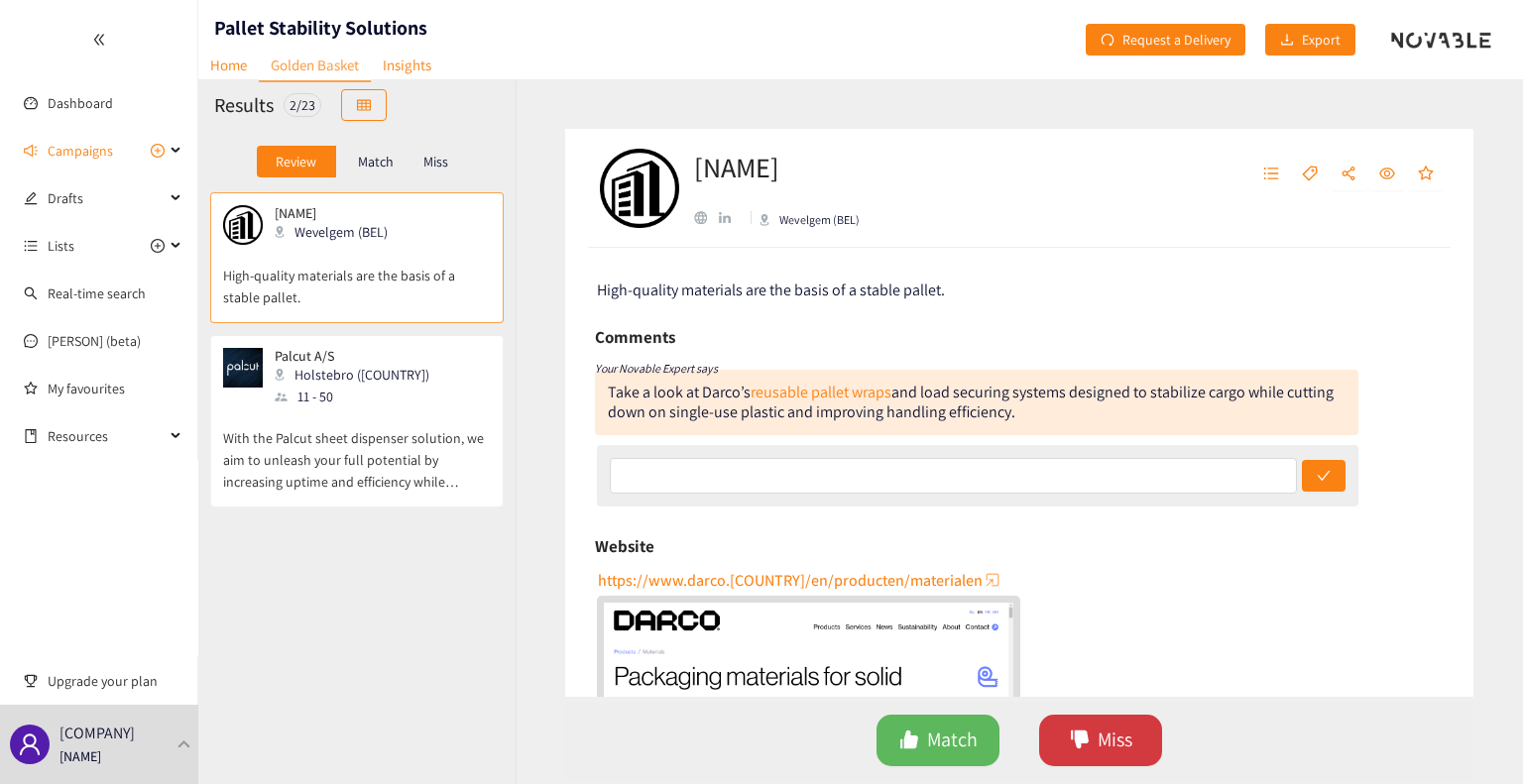 click on "Miss" at bounding box center [1101, 740] 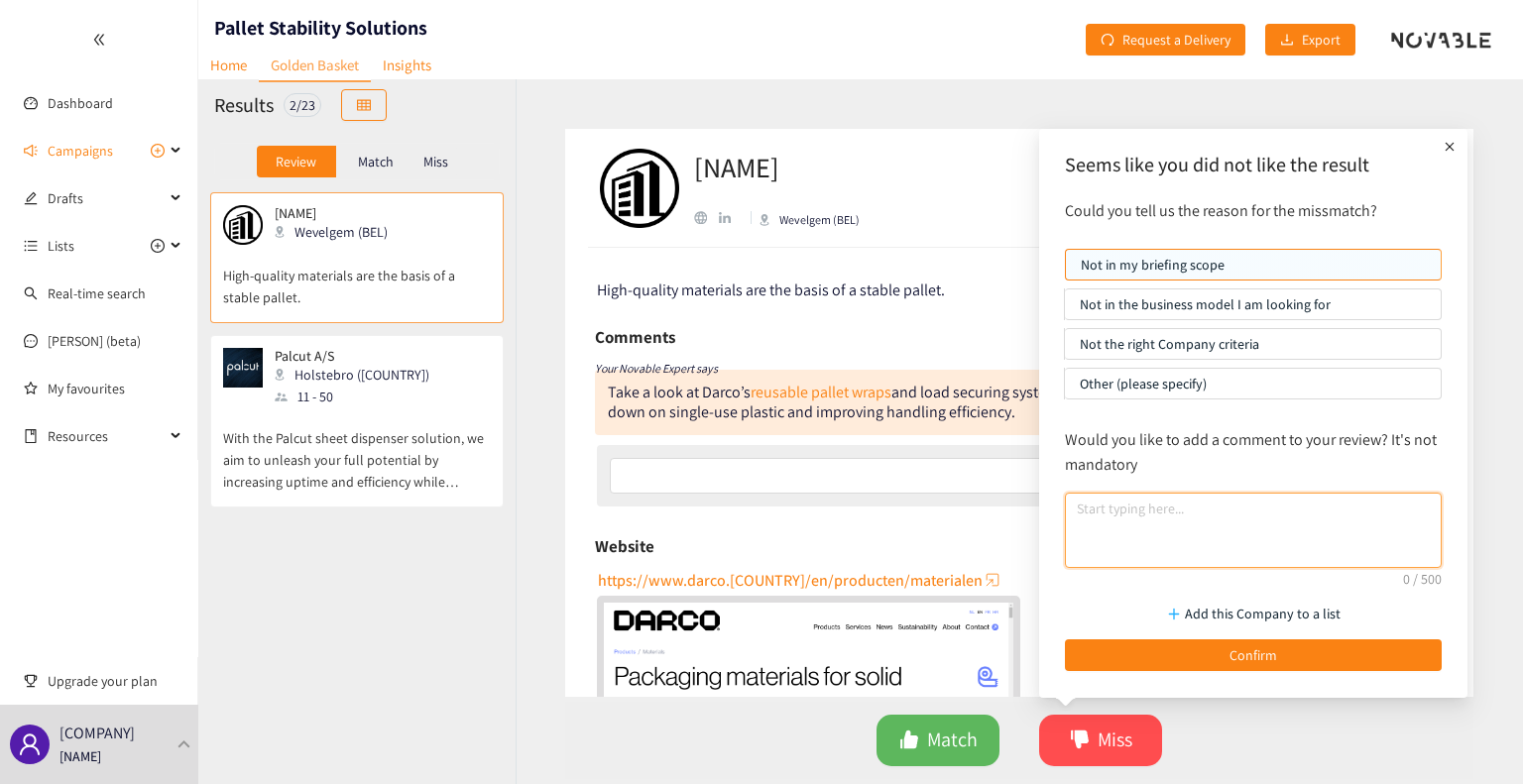 click at bounding box center [1253, 530] 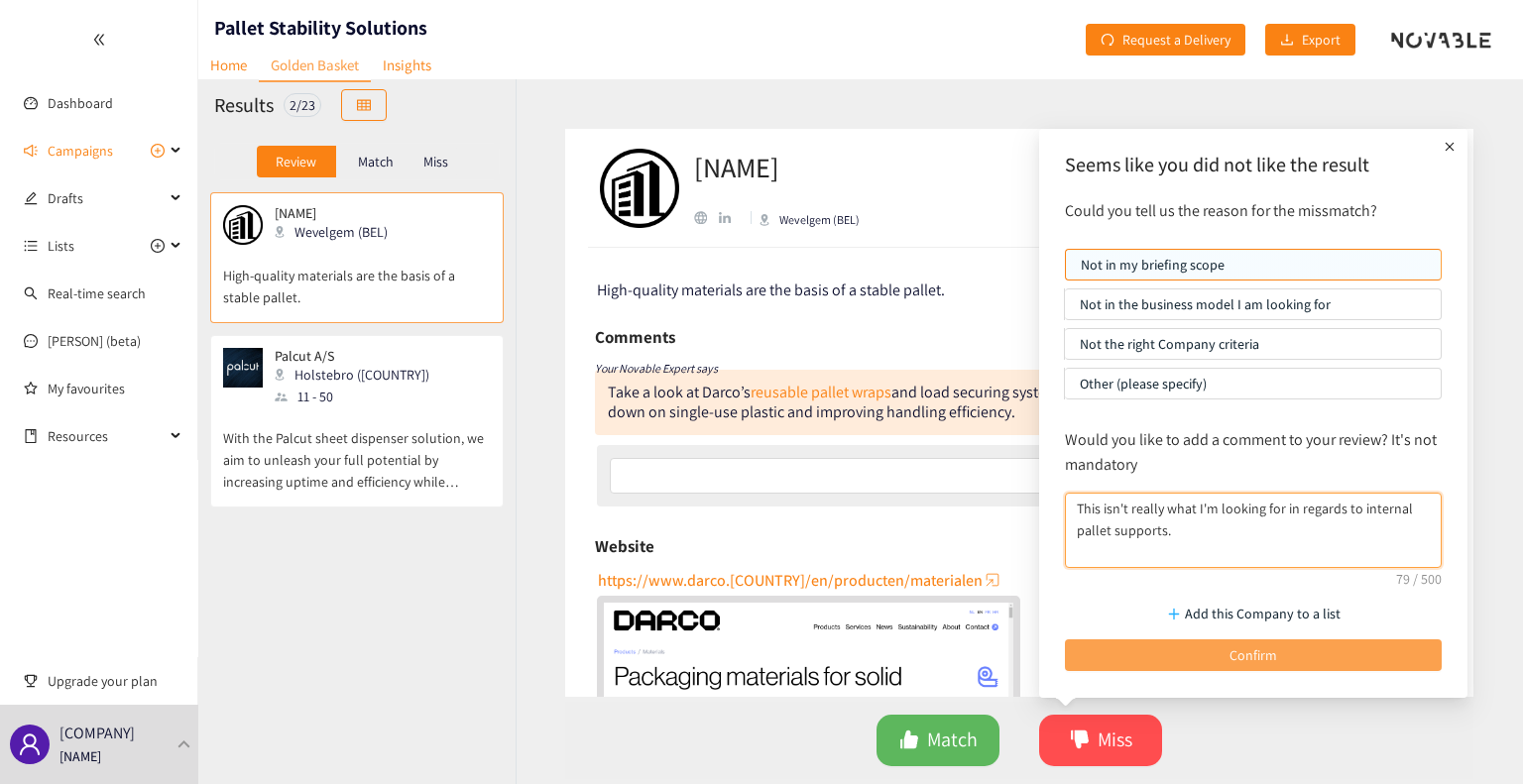 type on "This isn't really what I'm looking for in regards to internal pallet supports." 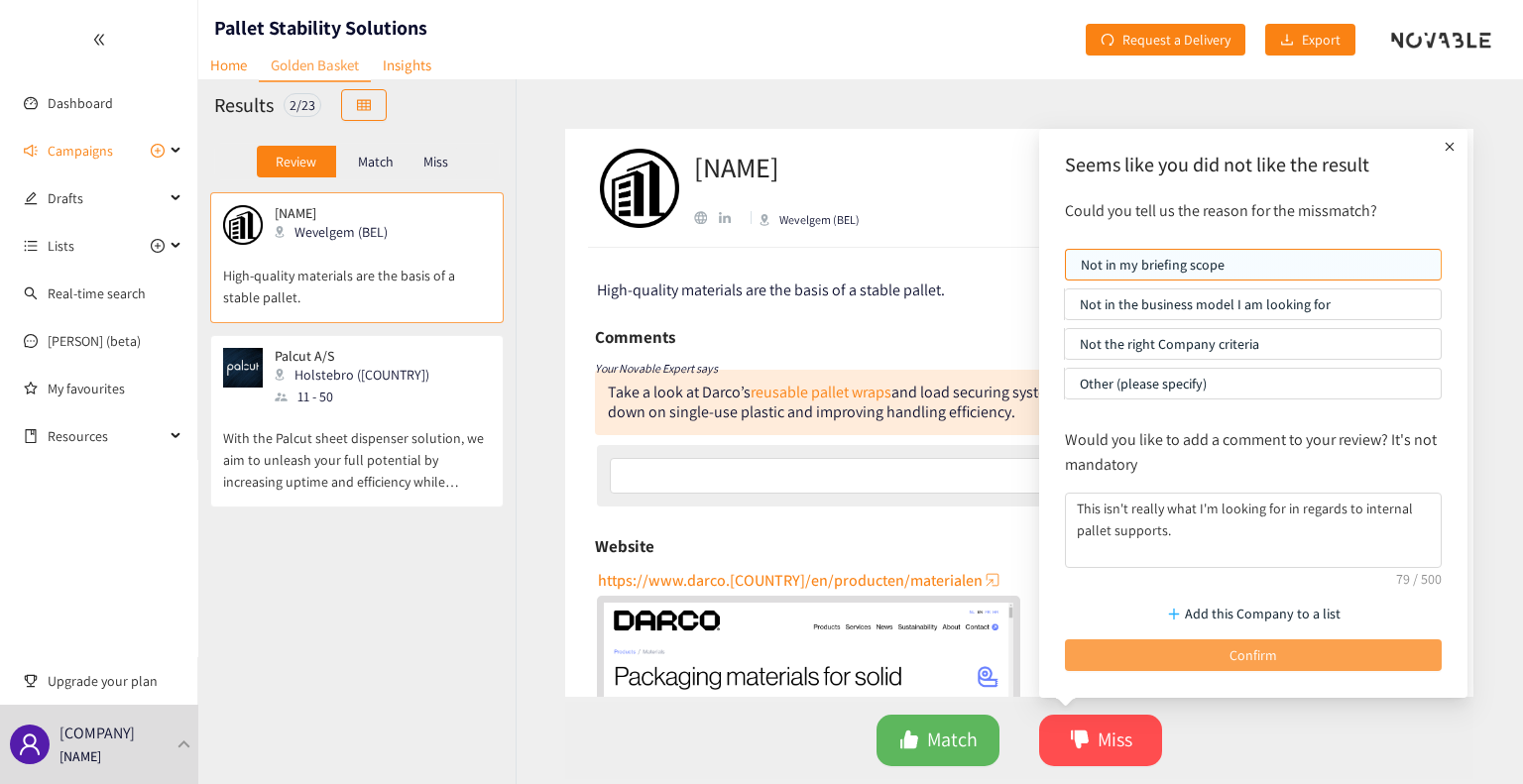 click on "Confirm" at bounding box center (1253, 655) 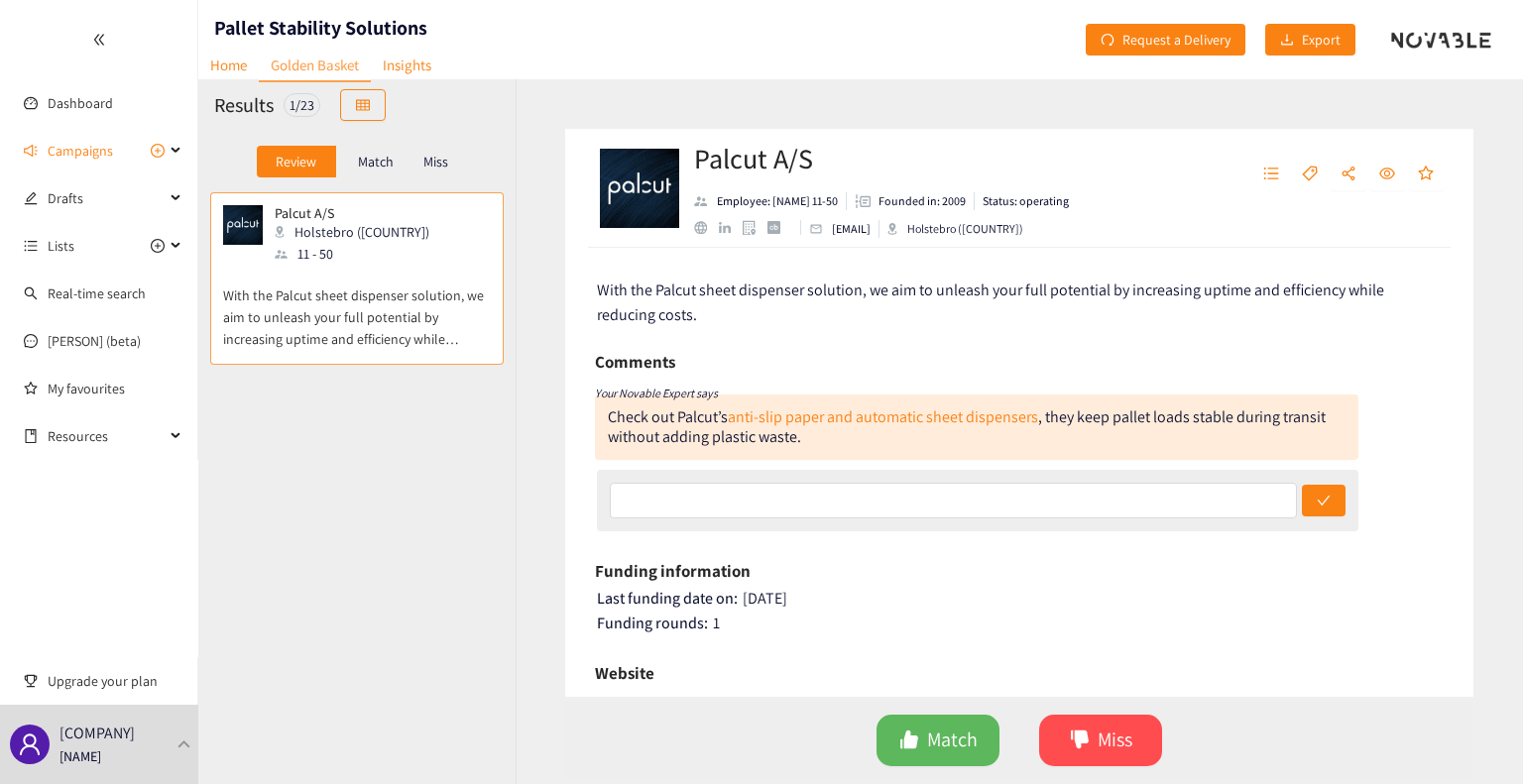 click on "Palcut A/S Holstebro ([COUNTRY_CODE]) 11 - 50 With the Palcut sheet dispenser solution, we aim to unleash your full potential by increasing uptime and efficiency while reducing costs." at bounding box center [357, 469] 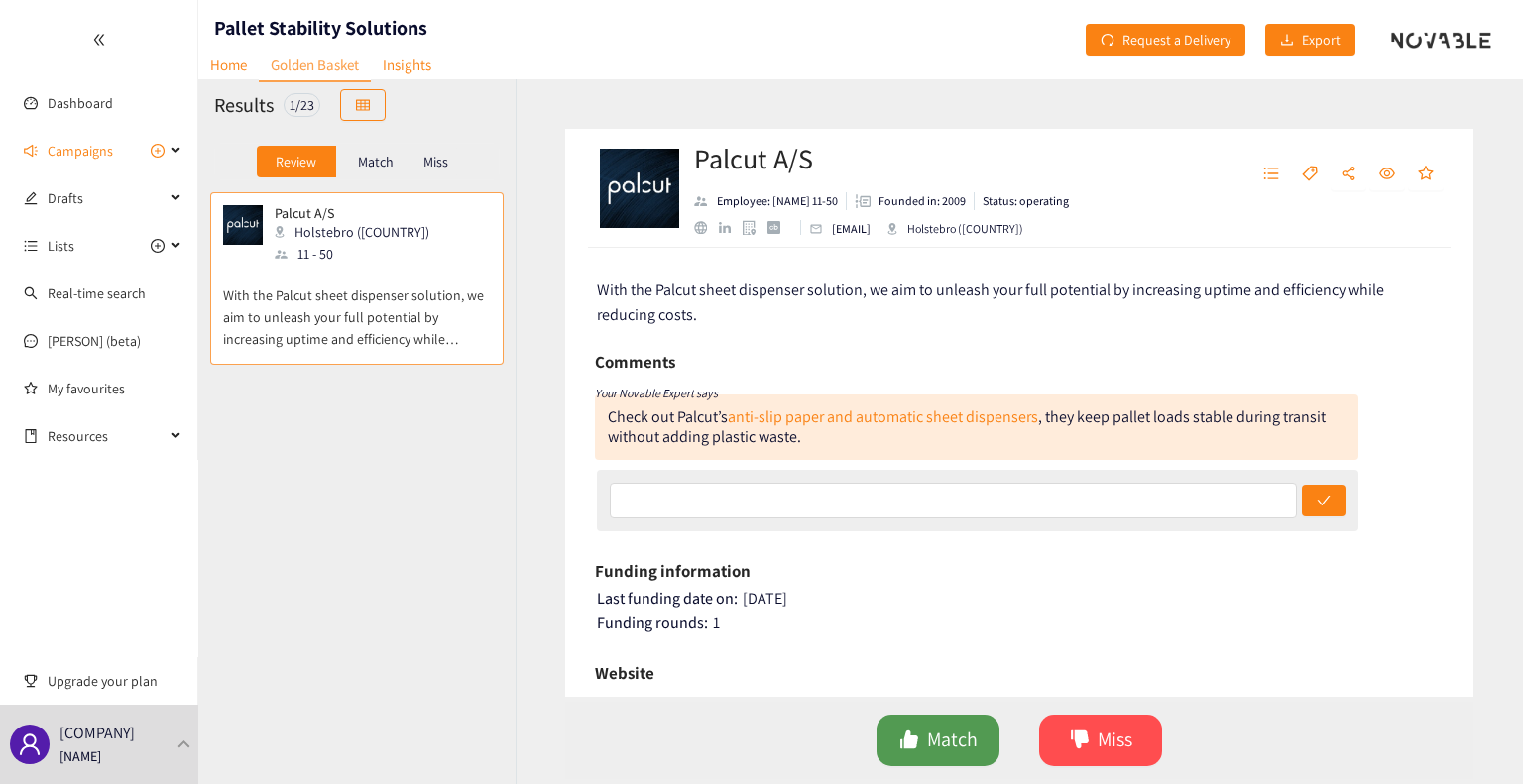 click on "Match" at bounding box center (952, 739) 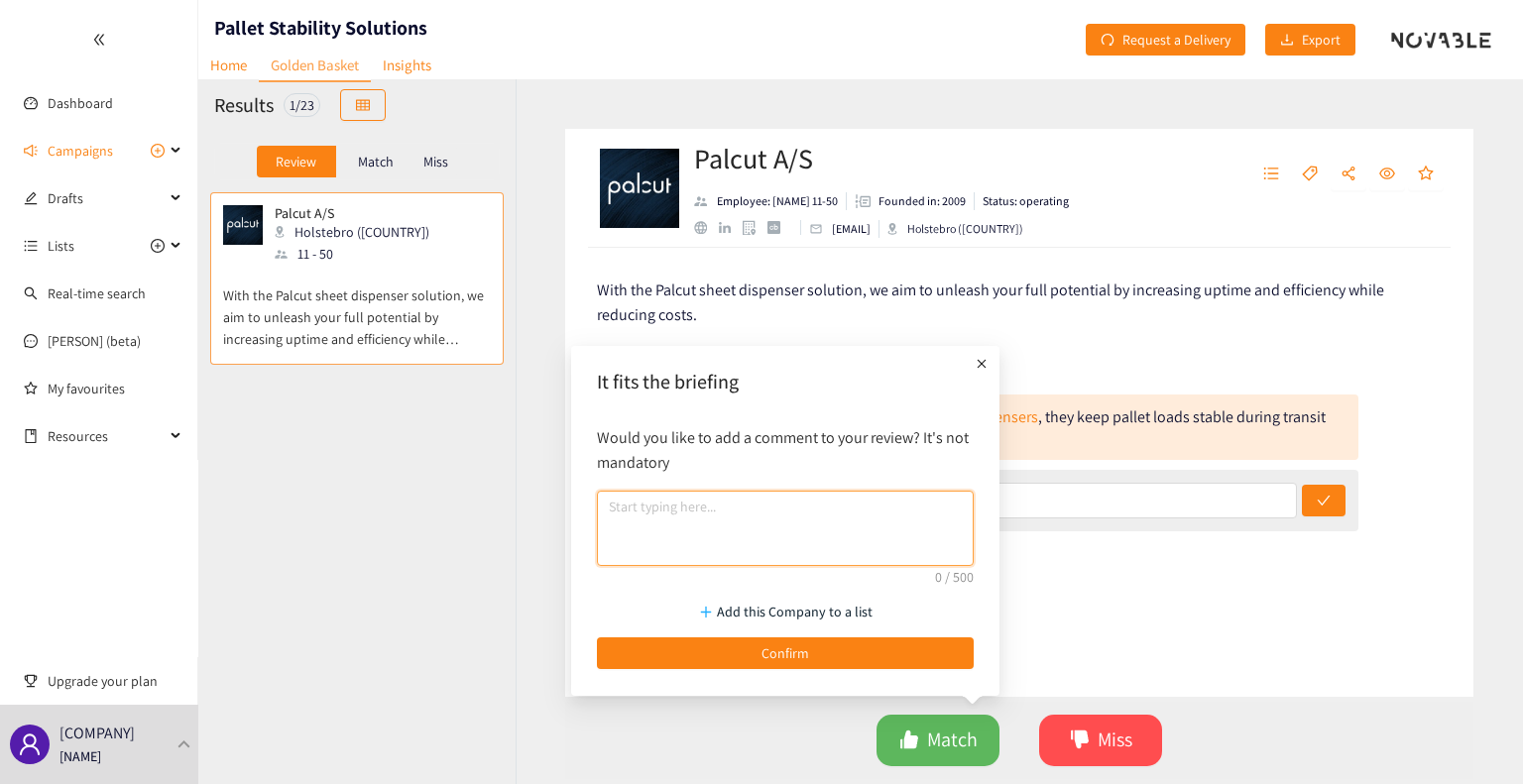 click at bounding box center (785, 528) 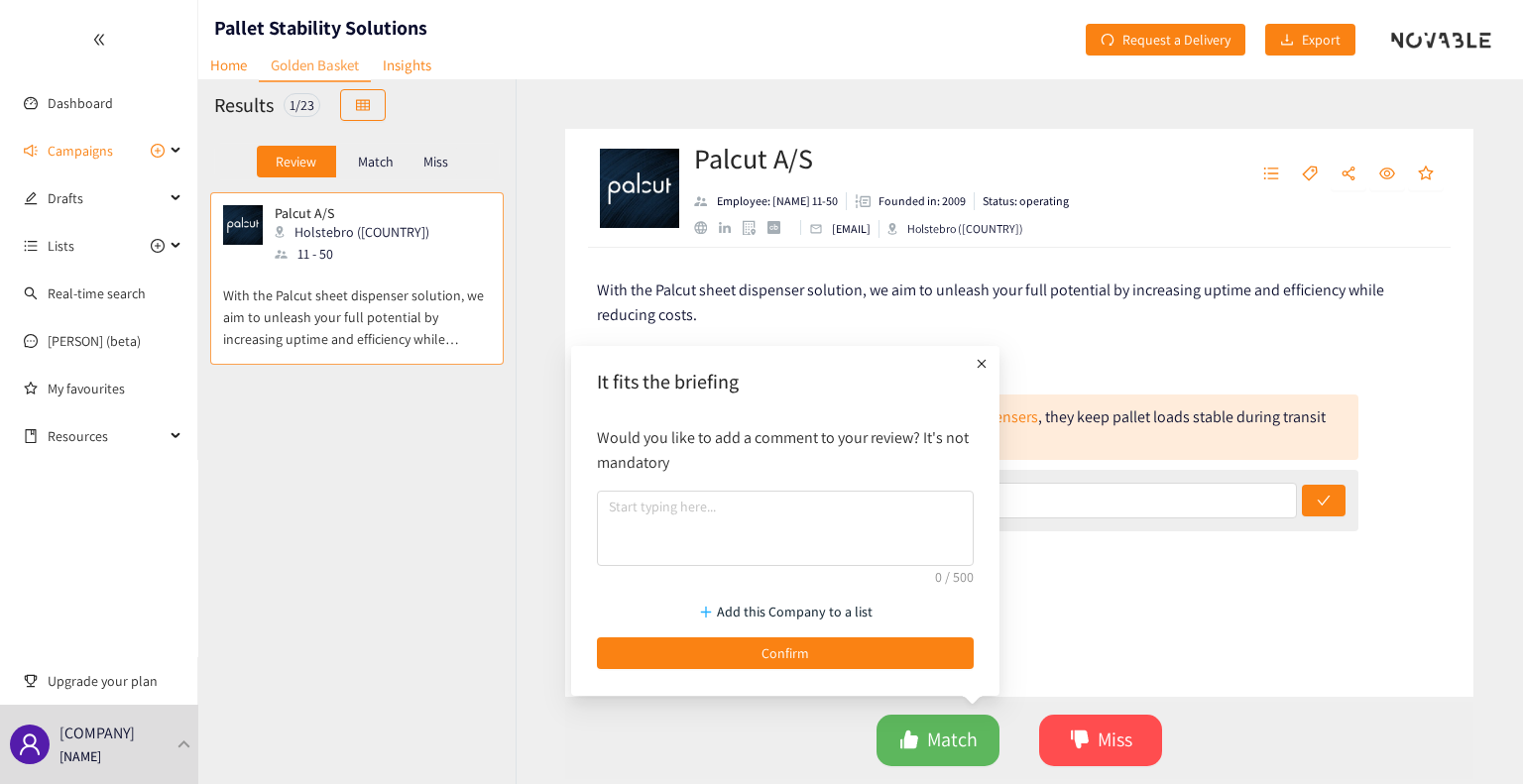 click on "Palcut A/S Holstebro ([COUNTRY_CODE]) 11 - 50 With the Palcut sheet dispenser solution, we aim to unleash your full potential by increasing uptime and efficiency while reducing costs." at bounding box center [357, 469] 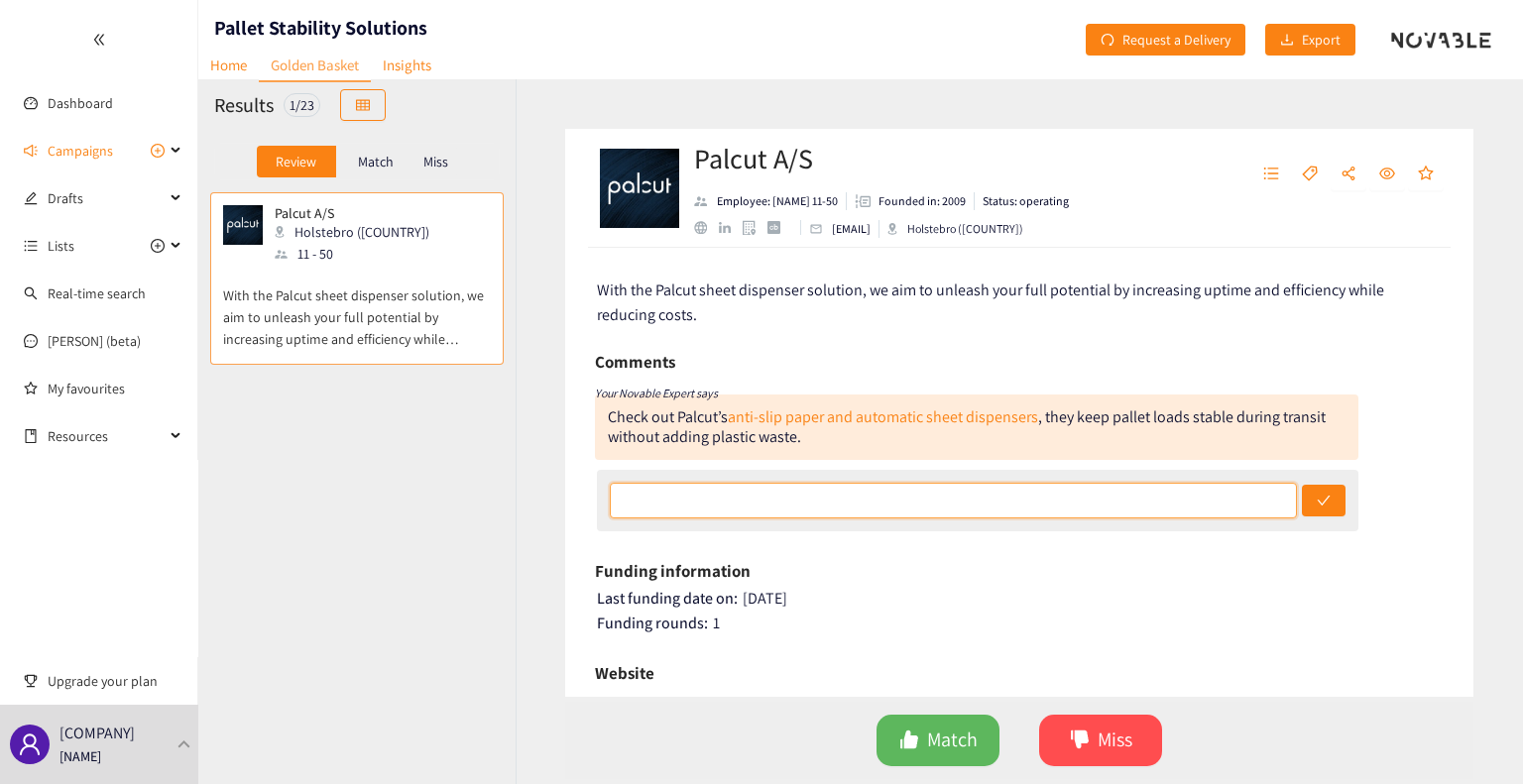 click at bounding box center [954, 501] 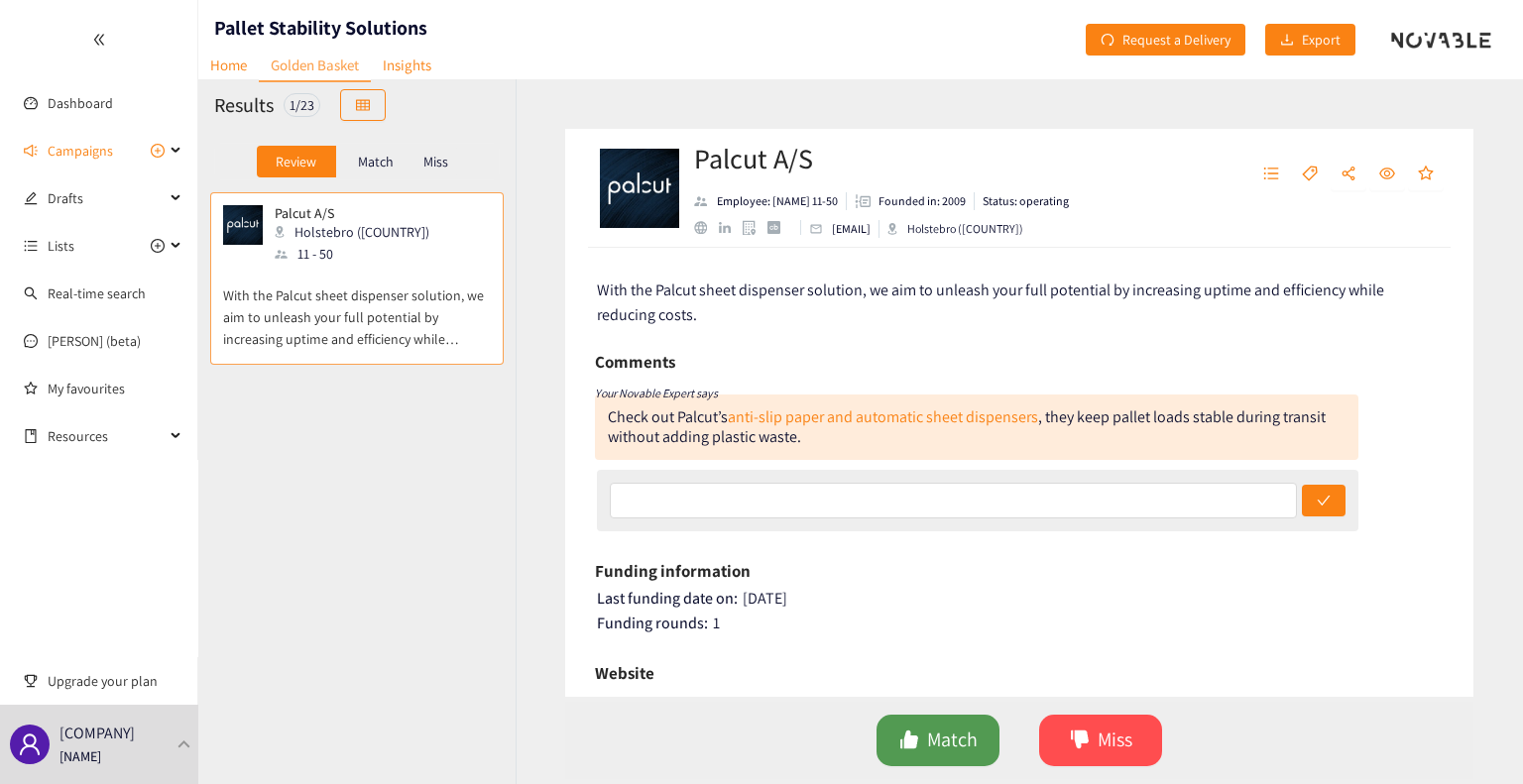 click on "Match" at bounding box center [938, 740] 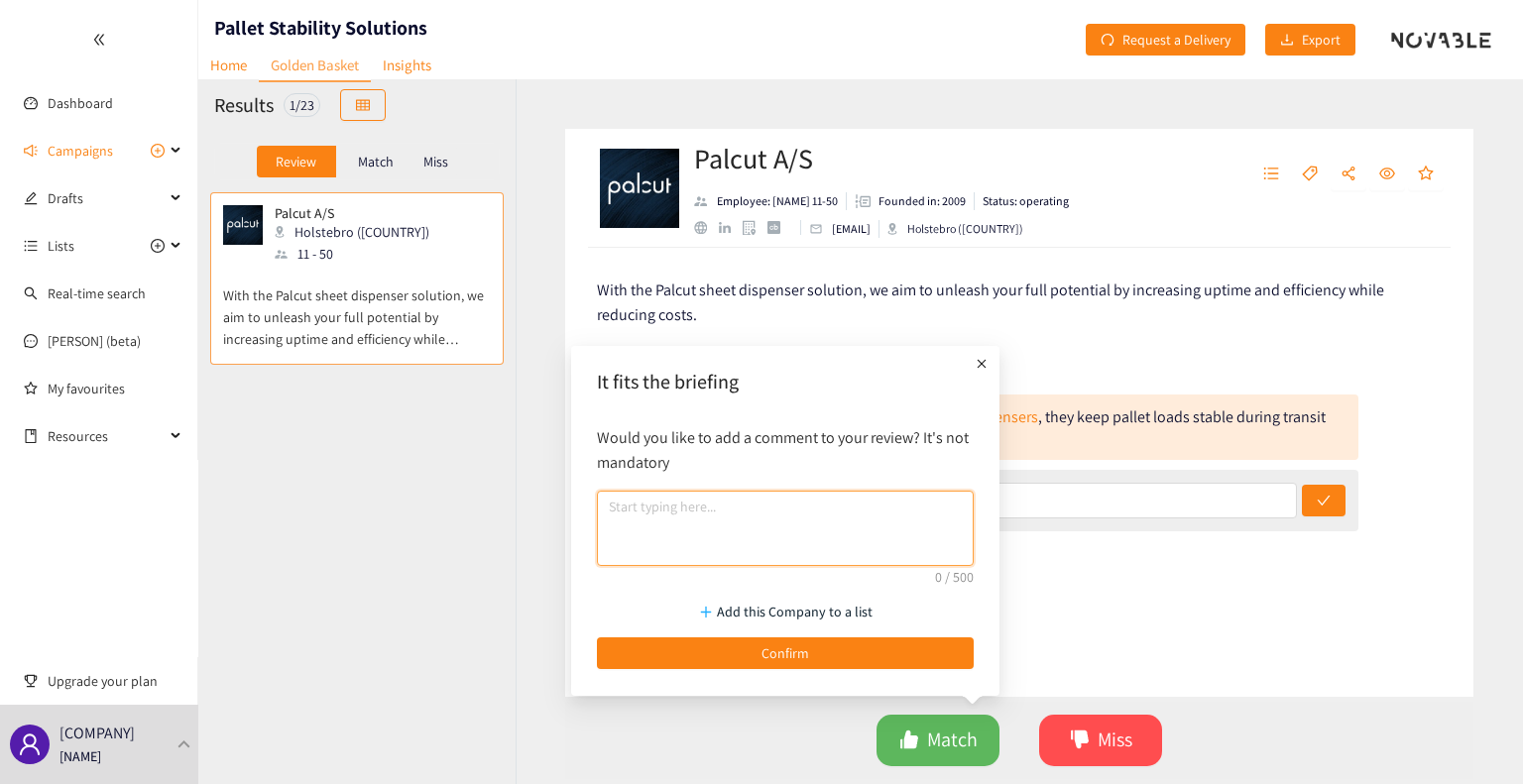 click at bounding box center (785, 528) 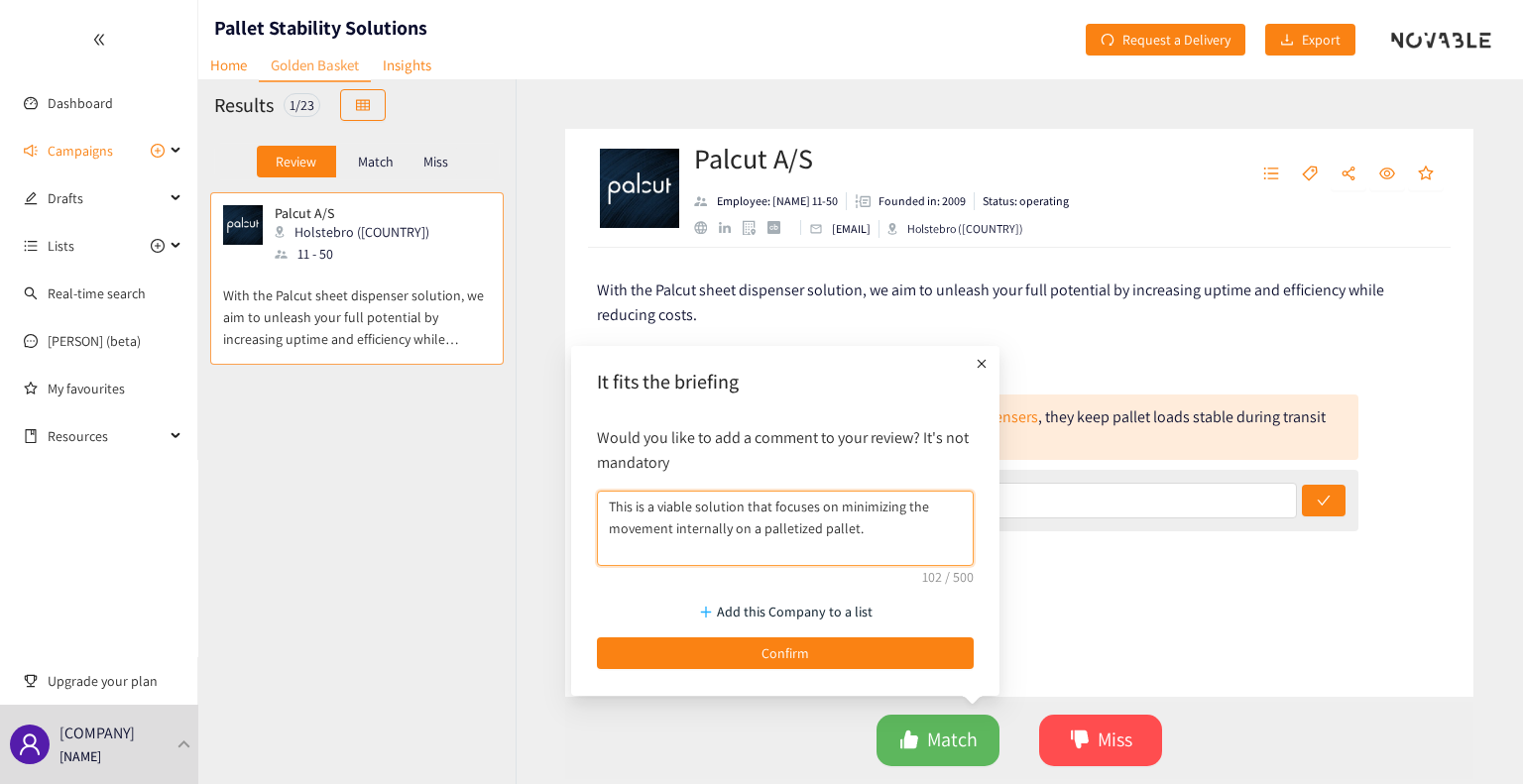 click on "This is a viable solution that focuses on minimizing the movement internally on a palletized pallet." at bounding box center [785, 528] 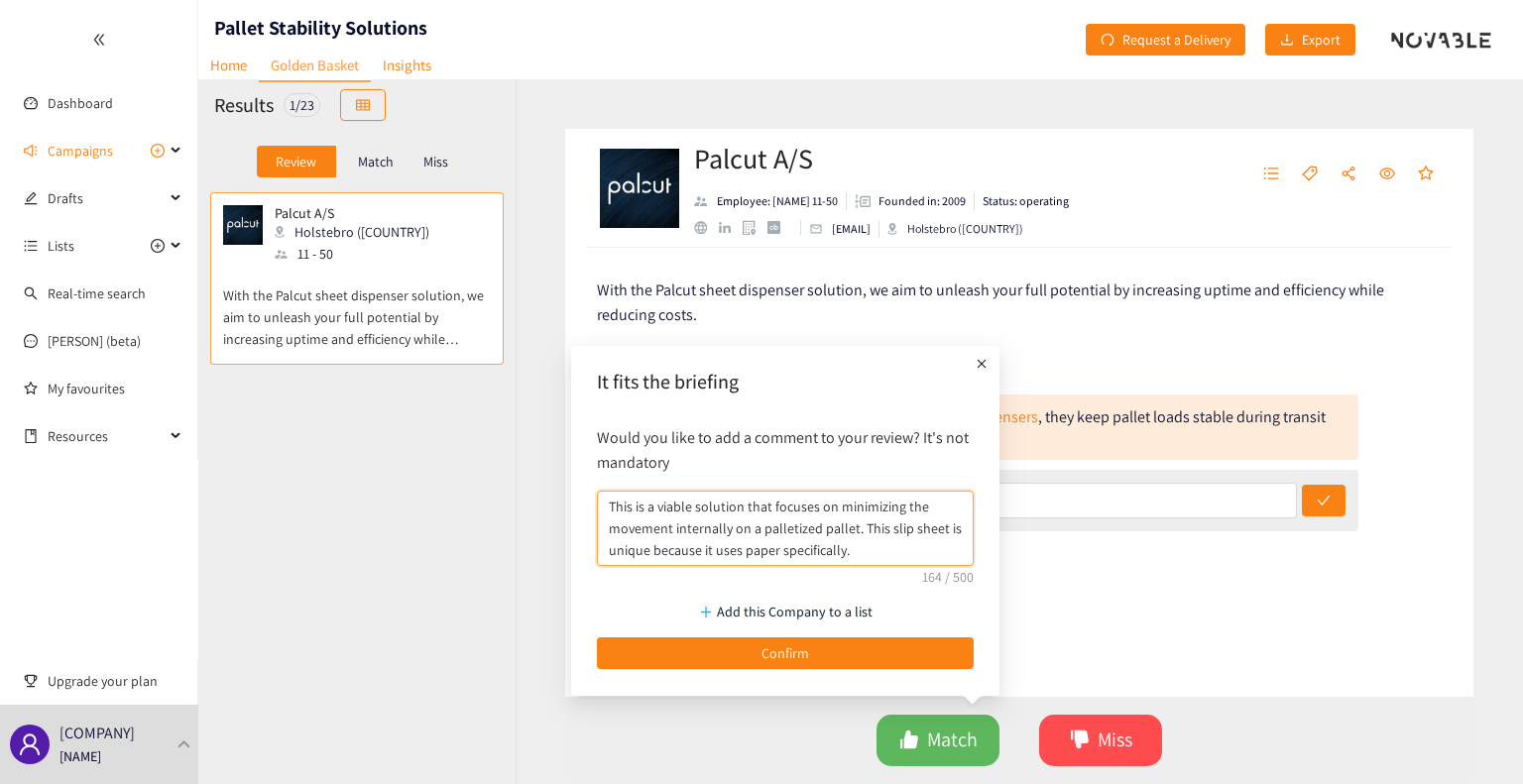 drag, startPoint x: 861, startPoint y: 551, endPoint x: 511, endPoint y: 425, distance: 371.98925 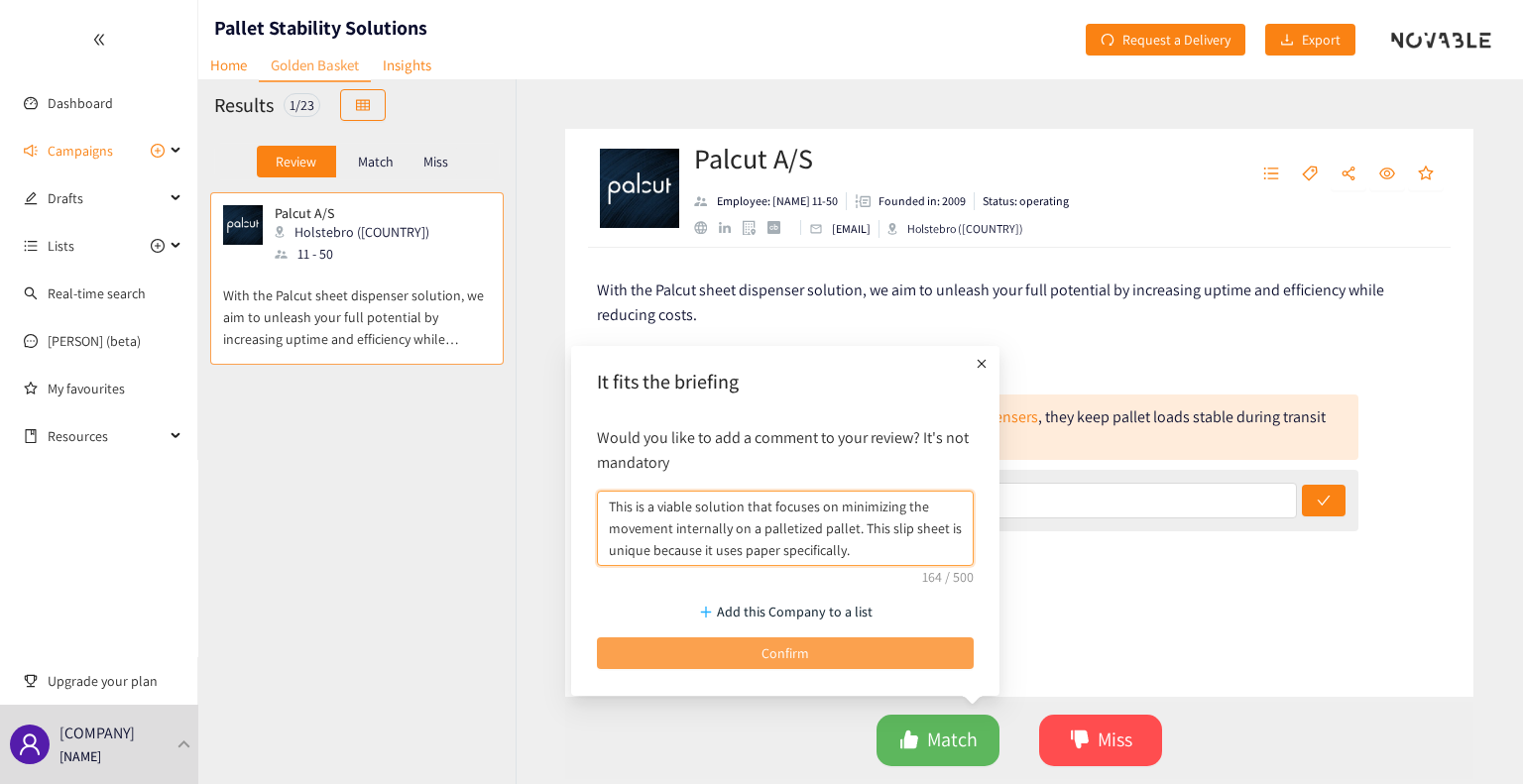 type on "This is a viable solution that focuses on minimizing the movement internally on a palletized pallet. This slip sheet is unique because it uses paper specifically." 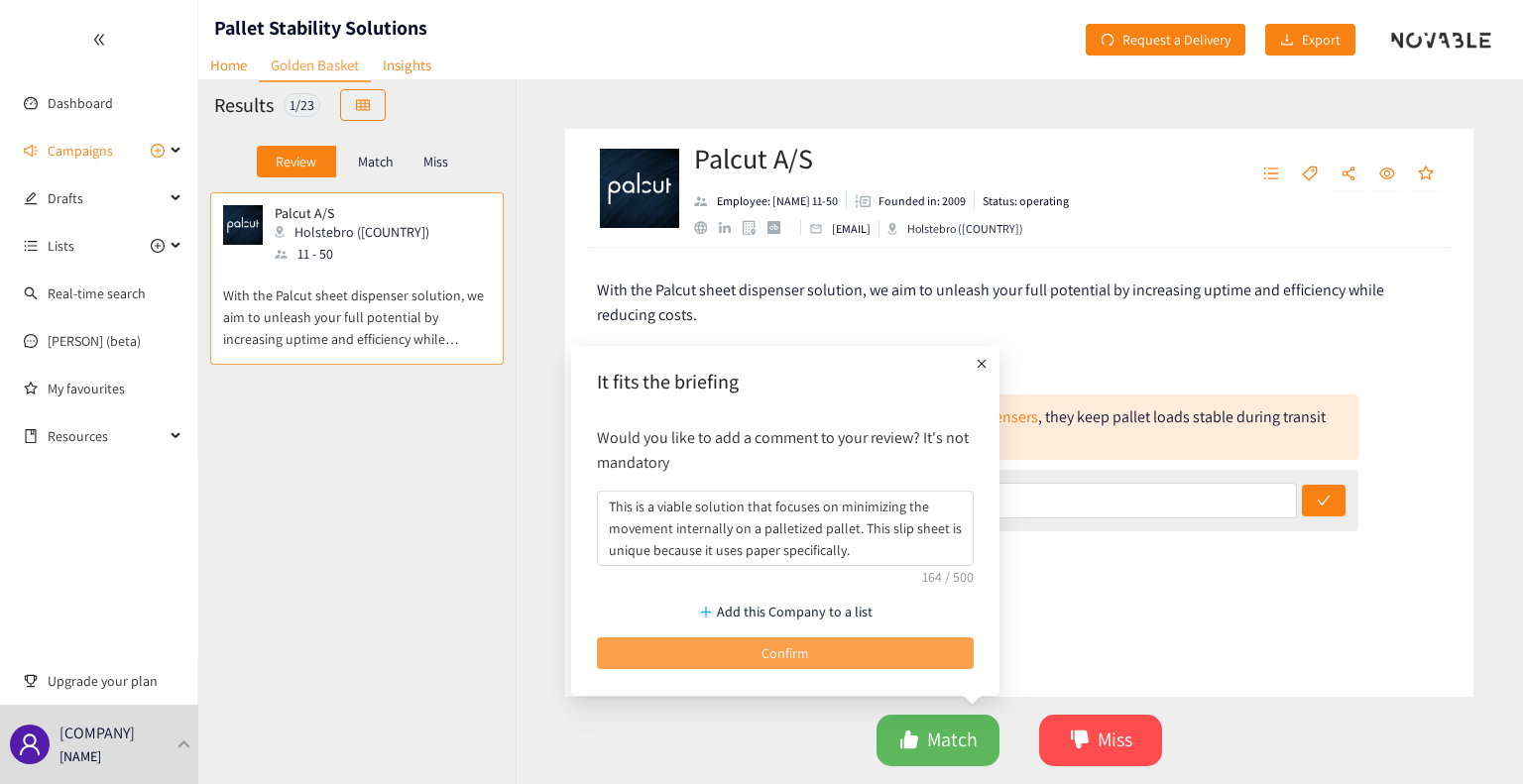click on "Confirm" at bounding box center (785, 653) 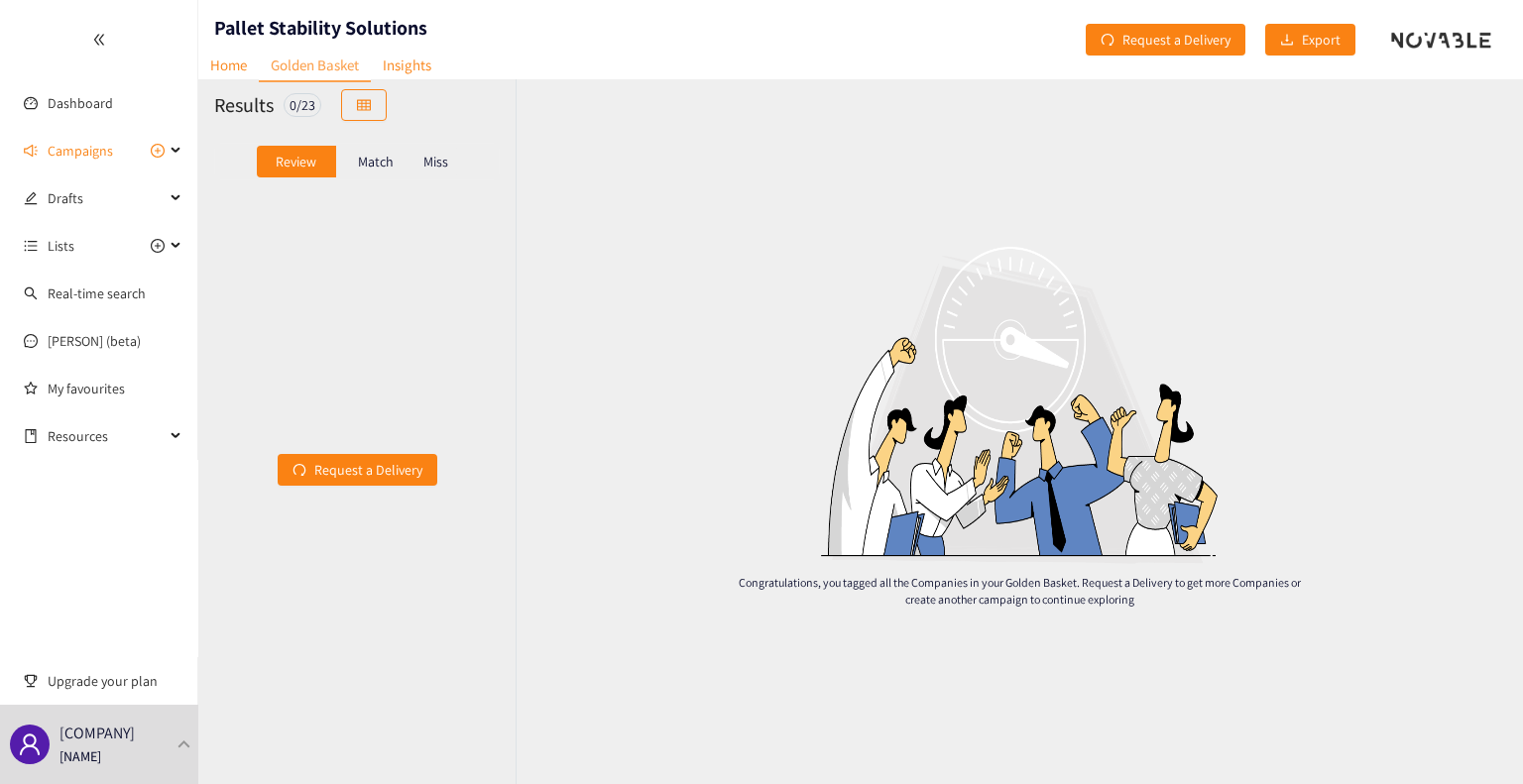 click on "Request a Delivery" at bounding box center [357, 469] 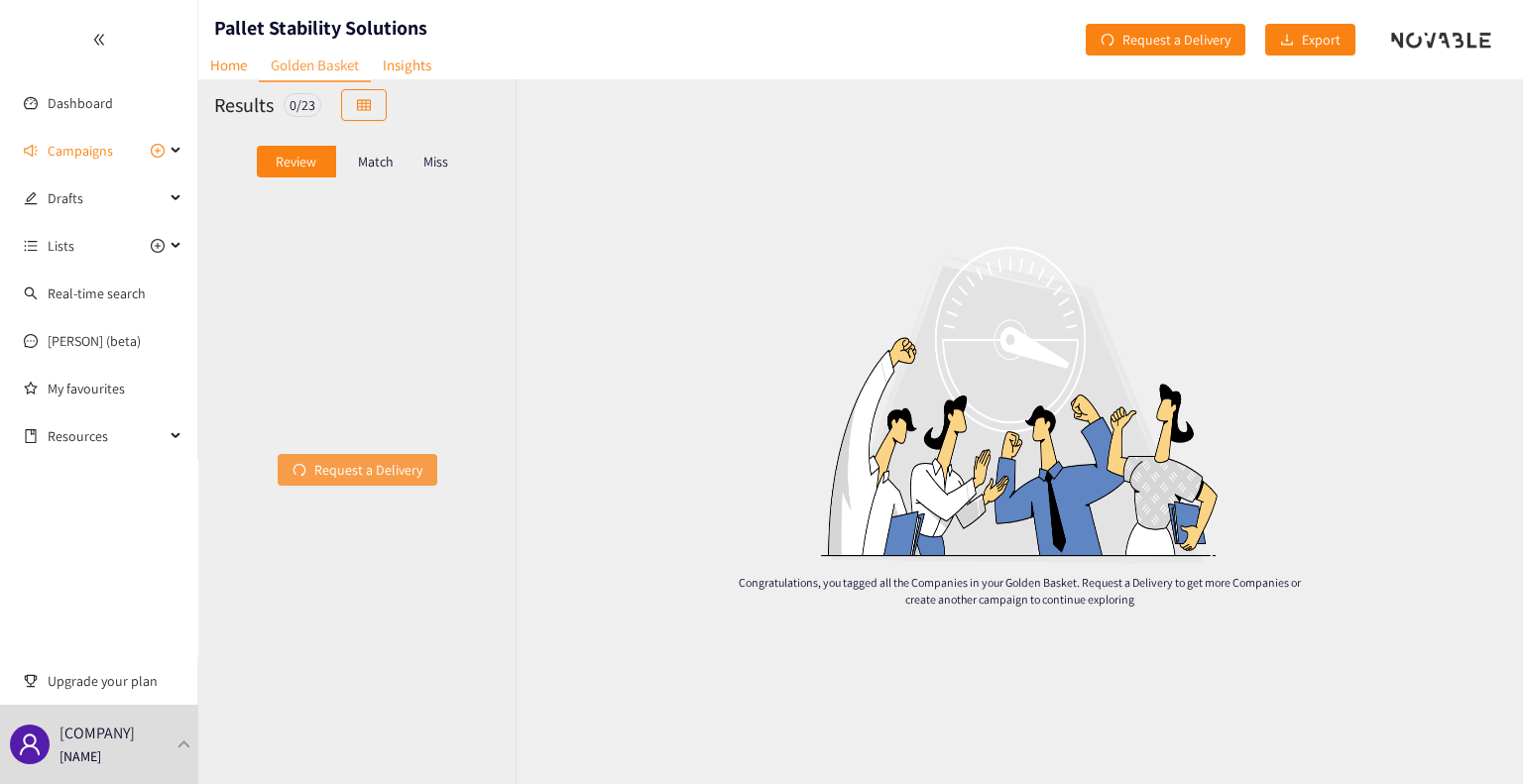 click on "Request a Delivery" at bounding box center (368, 470) 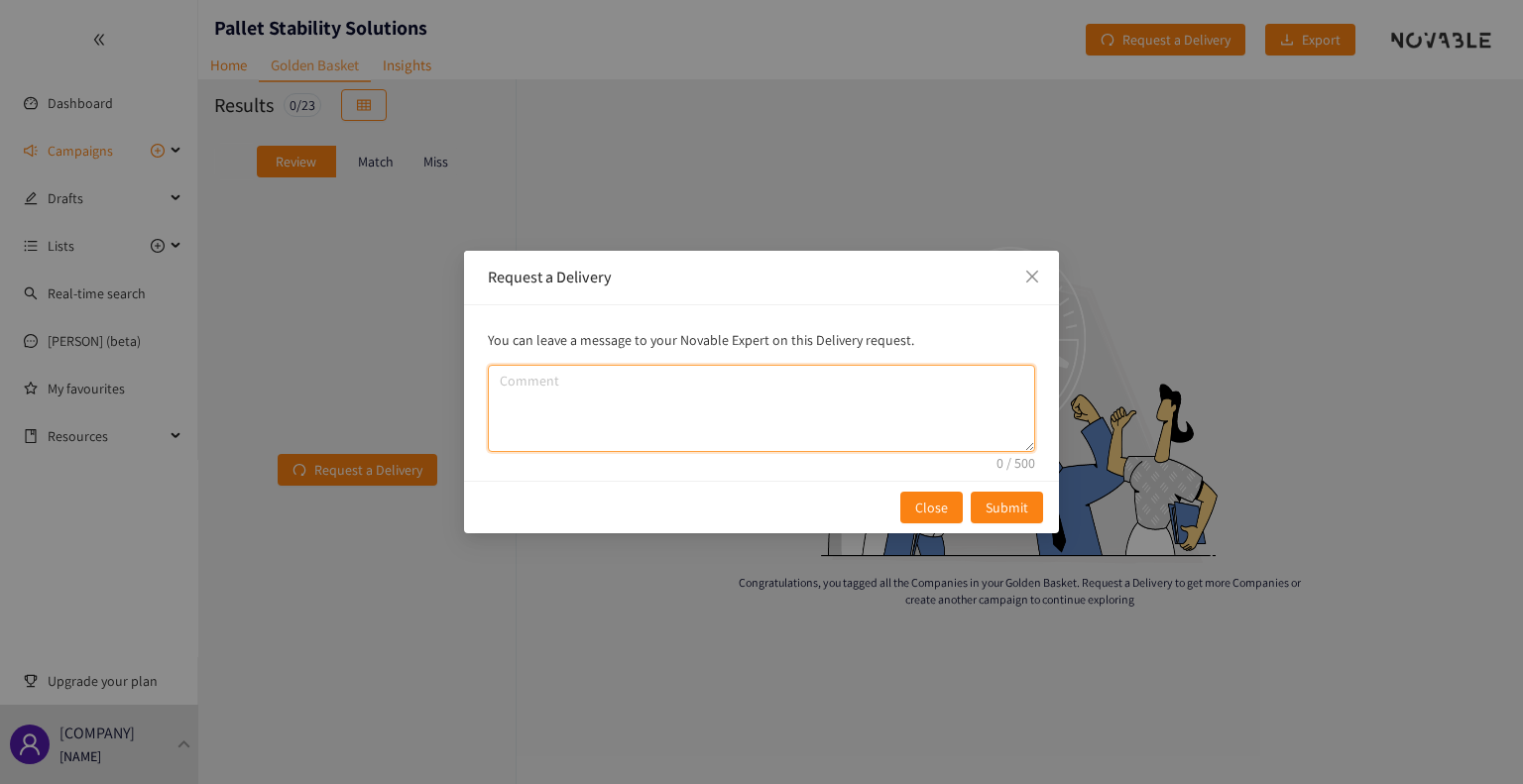 click at bounding box center (762, 408) 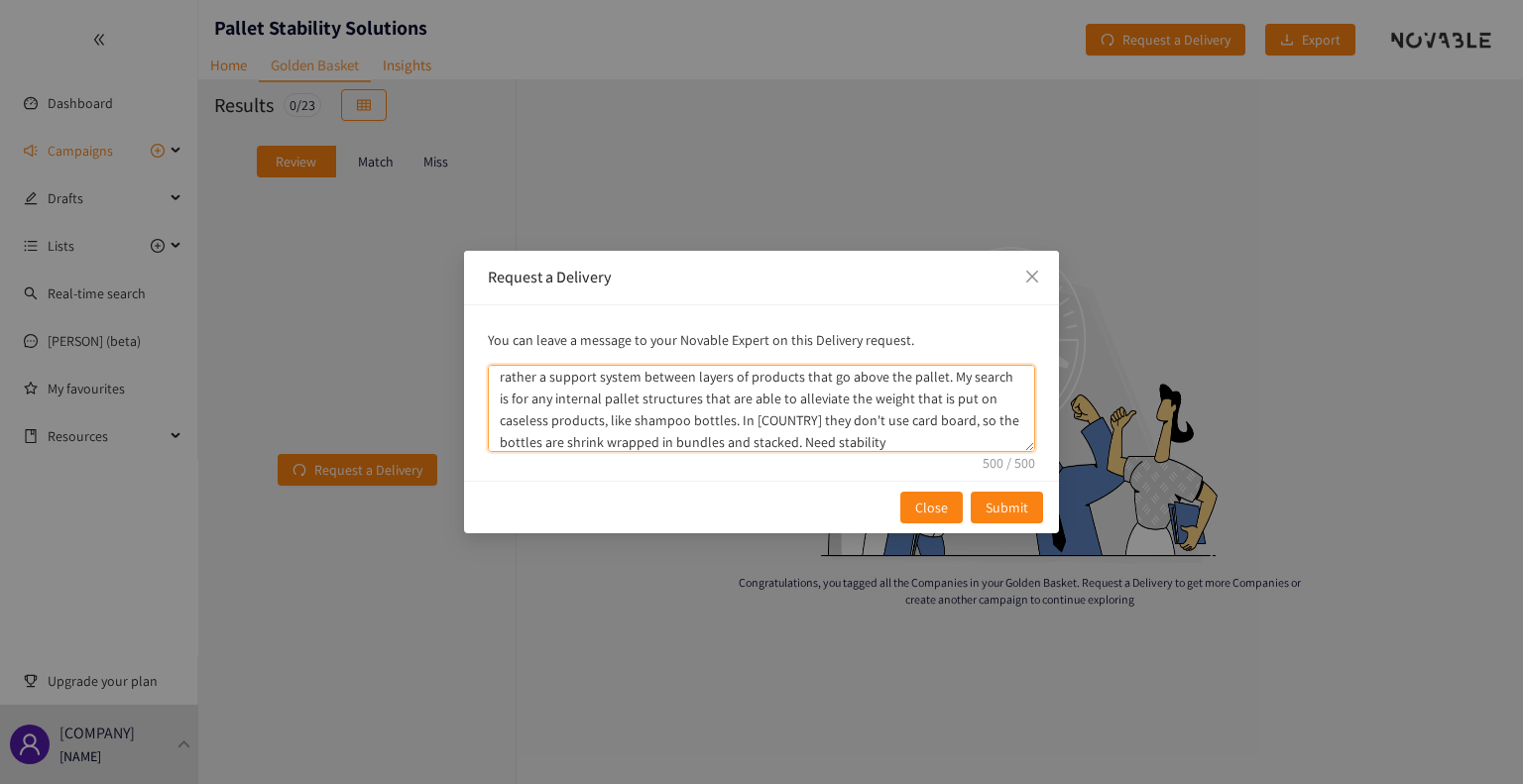 scroll, scrollTop: 0, scrollLeft: 0, axis: both 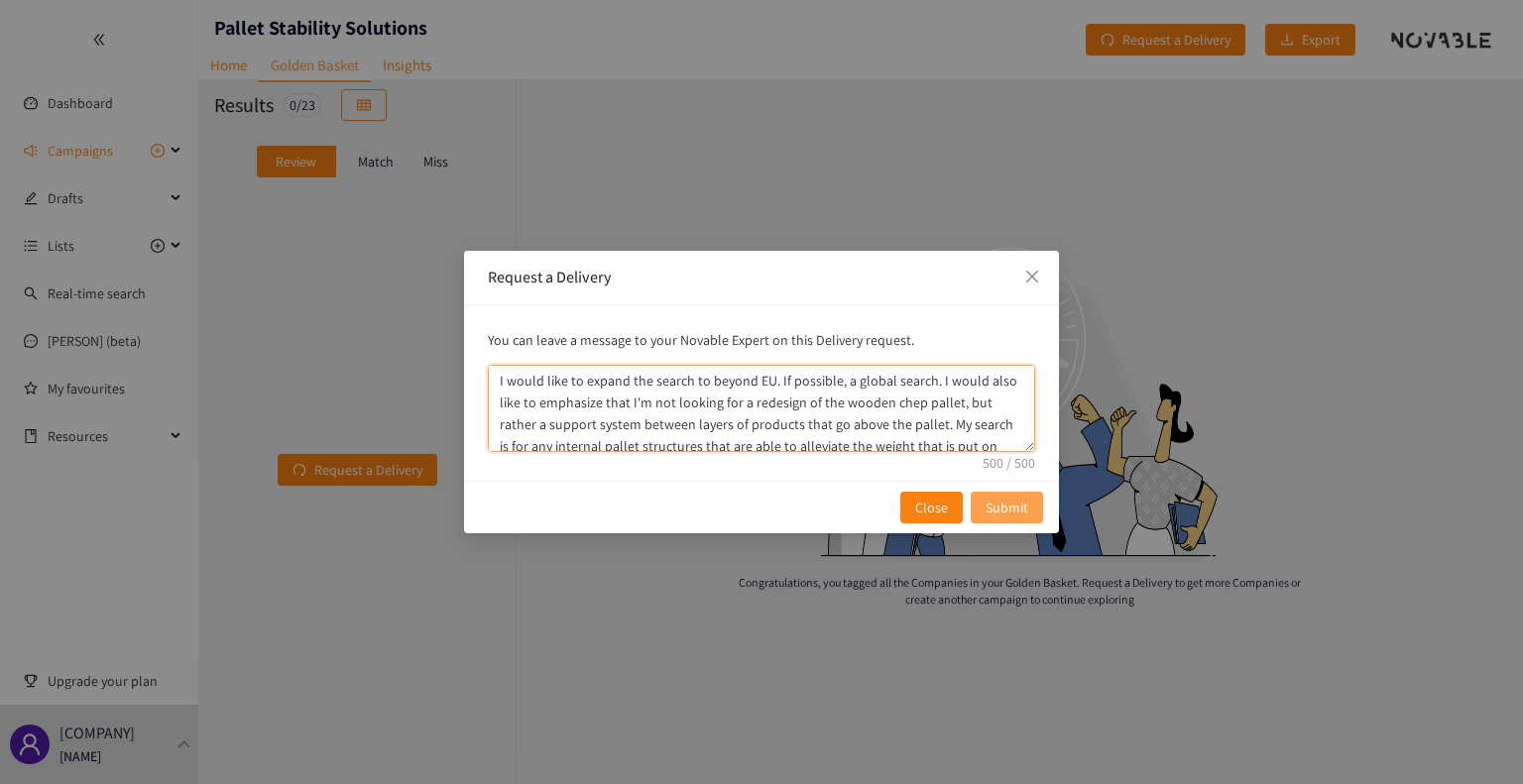 type on "I would like to expand the search to beyond EU. If possible, a global search. I would also like to emphasize that I'm not looking for a redesign of the wooden chep pallet, but rather a support system between layers of products that go above the pallet. My search is for any internal pallet structures that are able to alleviate the weight that is put on caseless products, like shampoo bottles. In [COUNTRY] they don't use card board, so the bottles are shrink wrapped in bundles and stacked. Need stability" 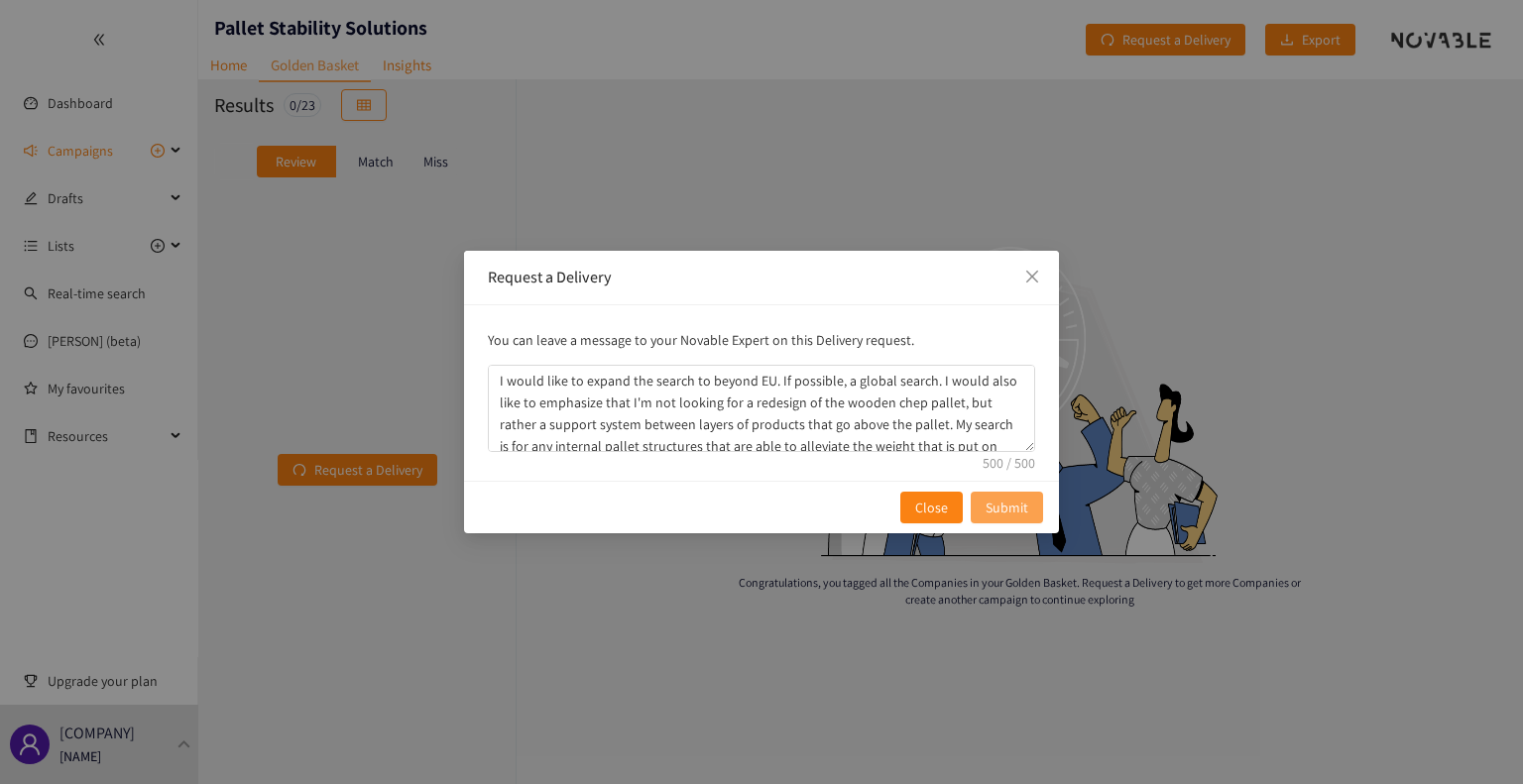 click on "Submit" at bounding box center [1006, 507] 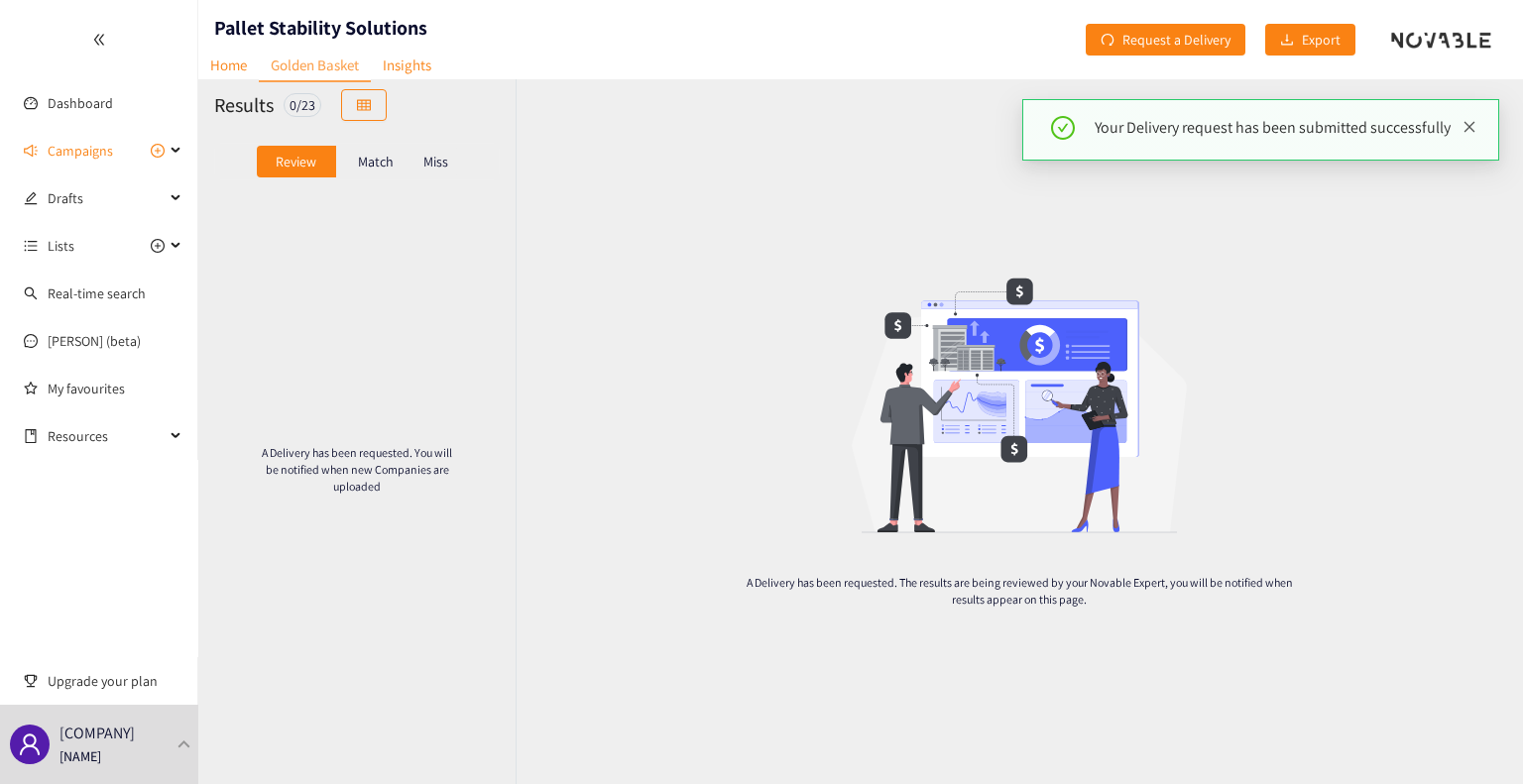 click 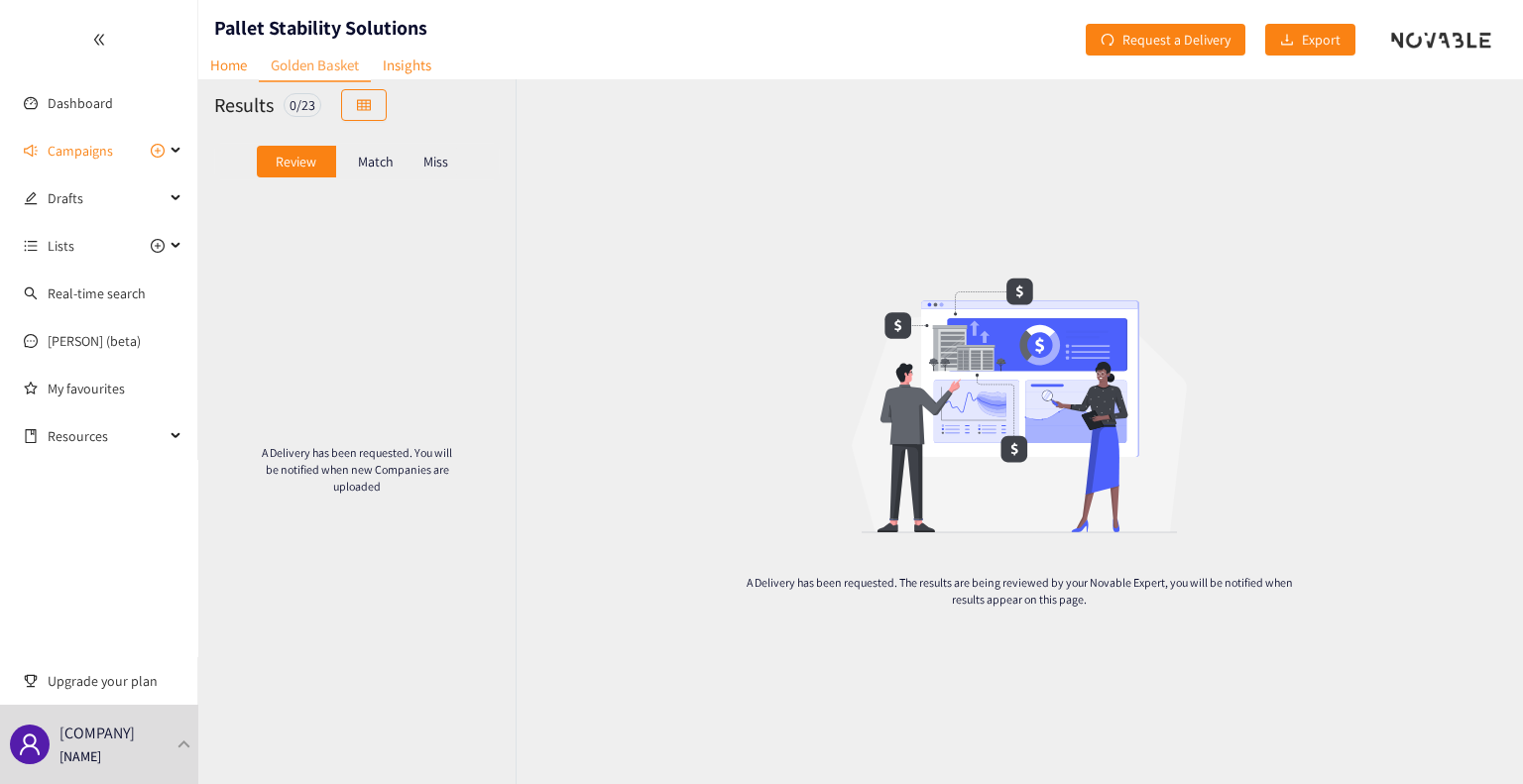 click on "Match" at bounding box center [376, 162] 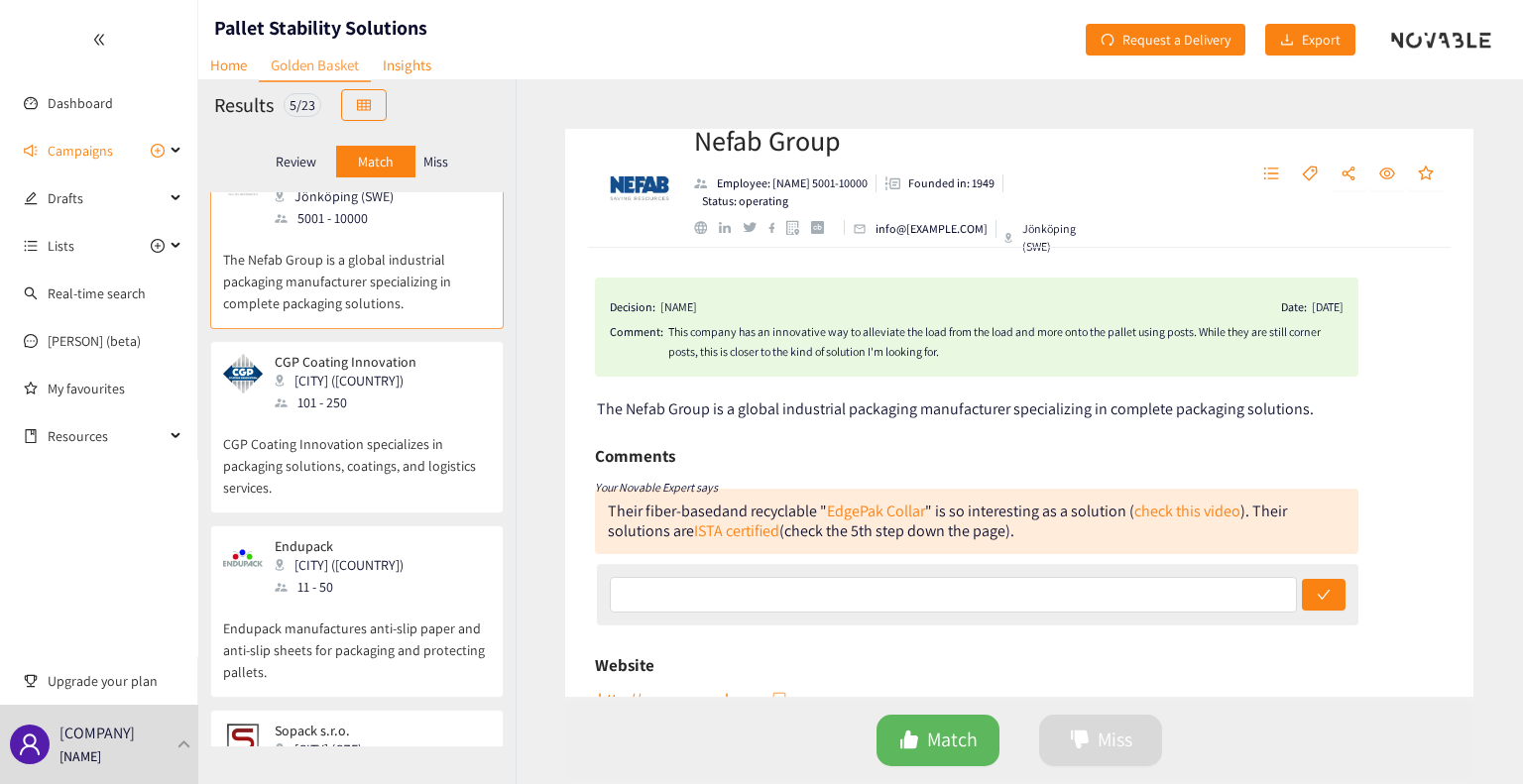scroll, scrollTop: 0, scrollLeft: 0, axis: both 